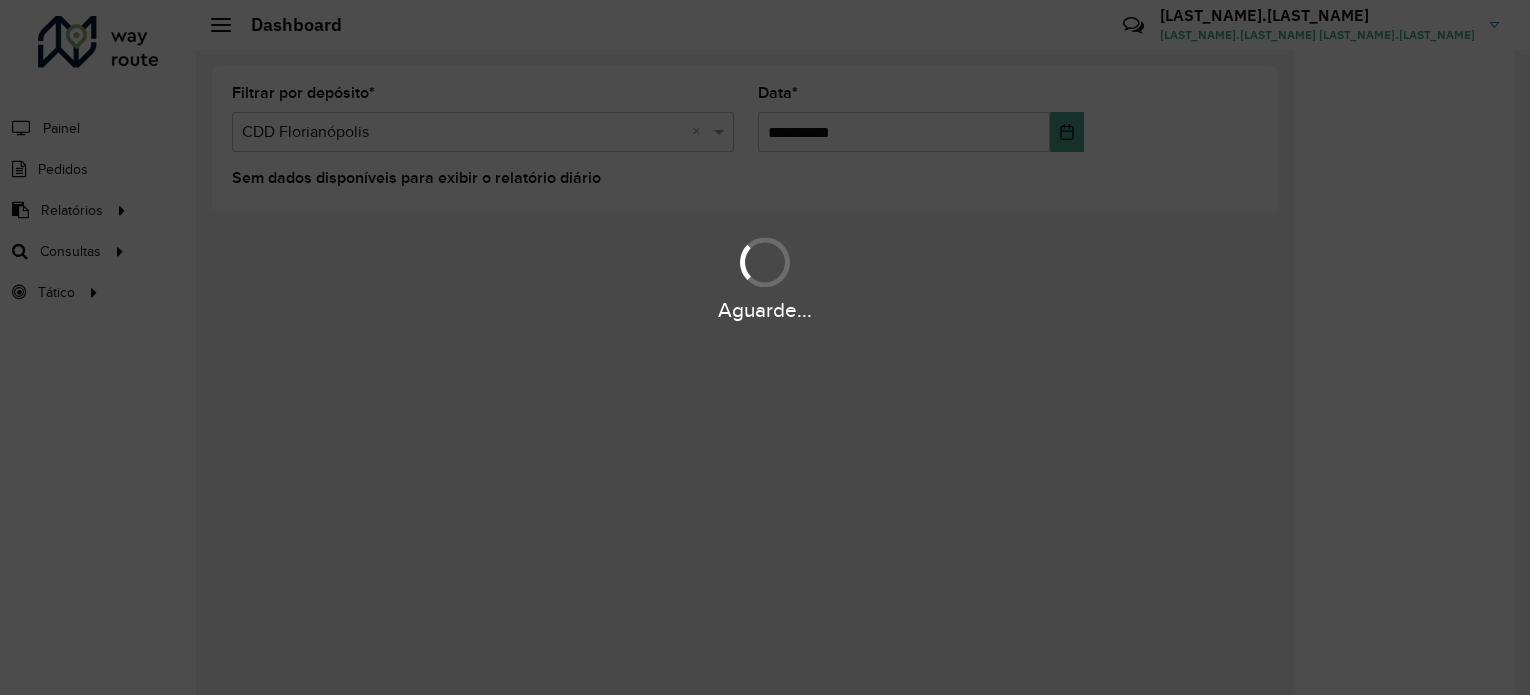 scroll, scrollTop: 0, scrollLeft: 0, axis: both 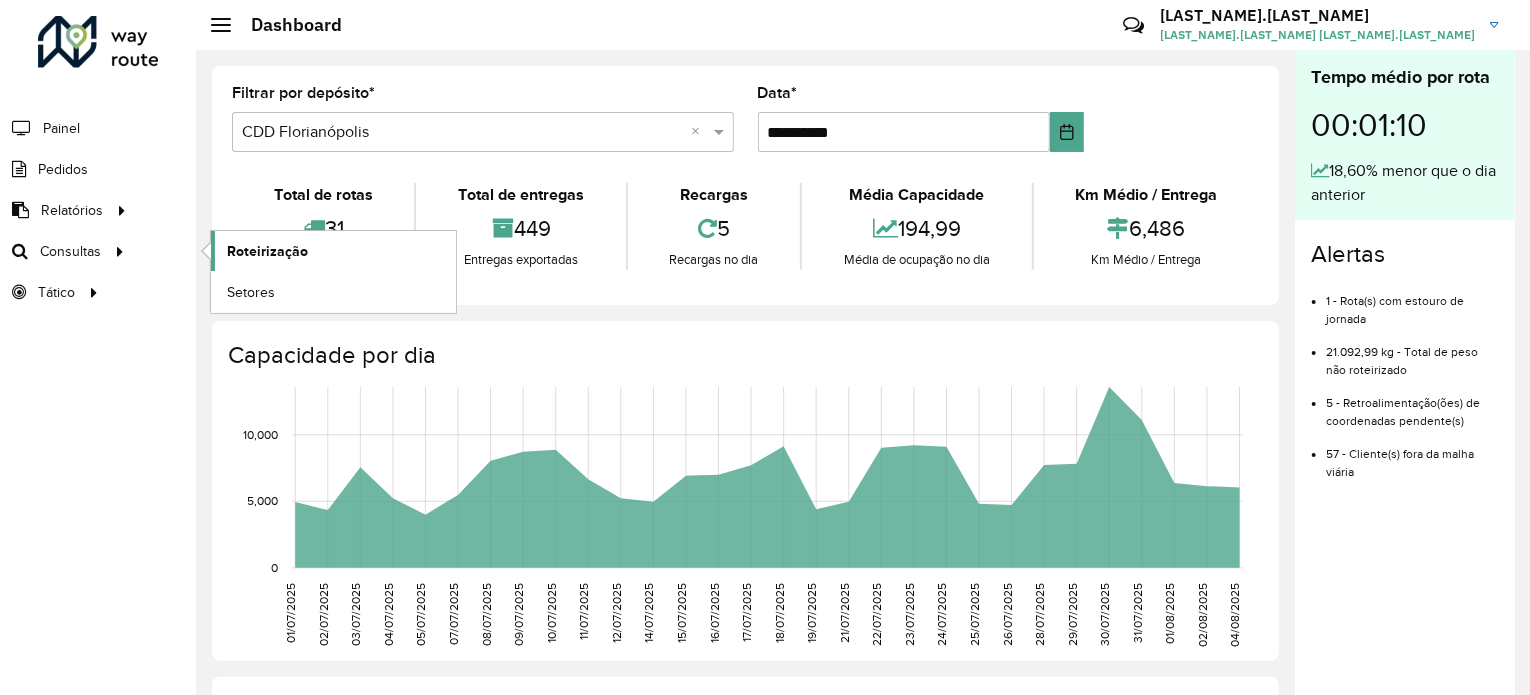 click on "Roteirização" 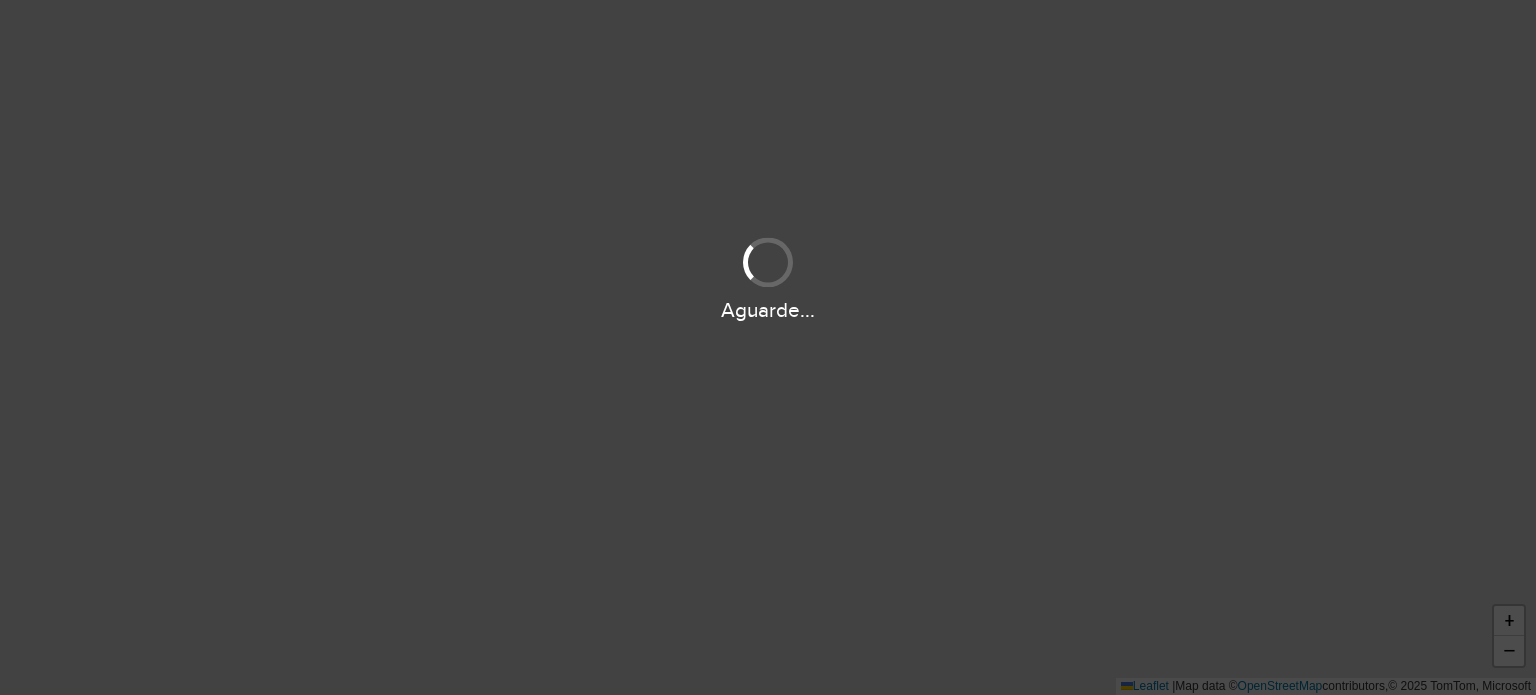 scroll, scrollTop: 0, scrollLeft: 0, axis: both 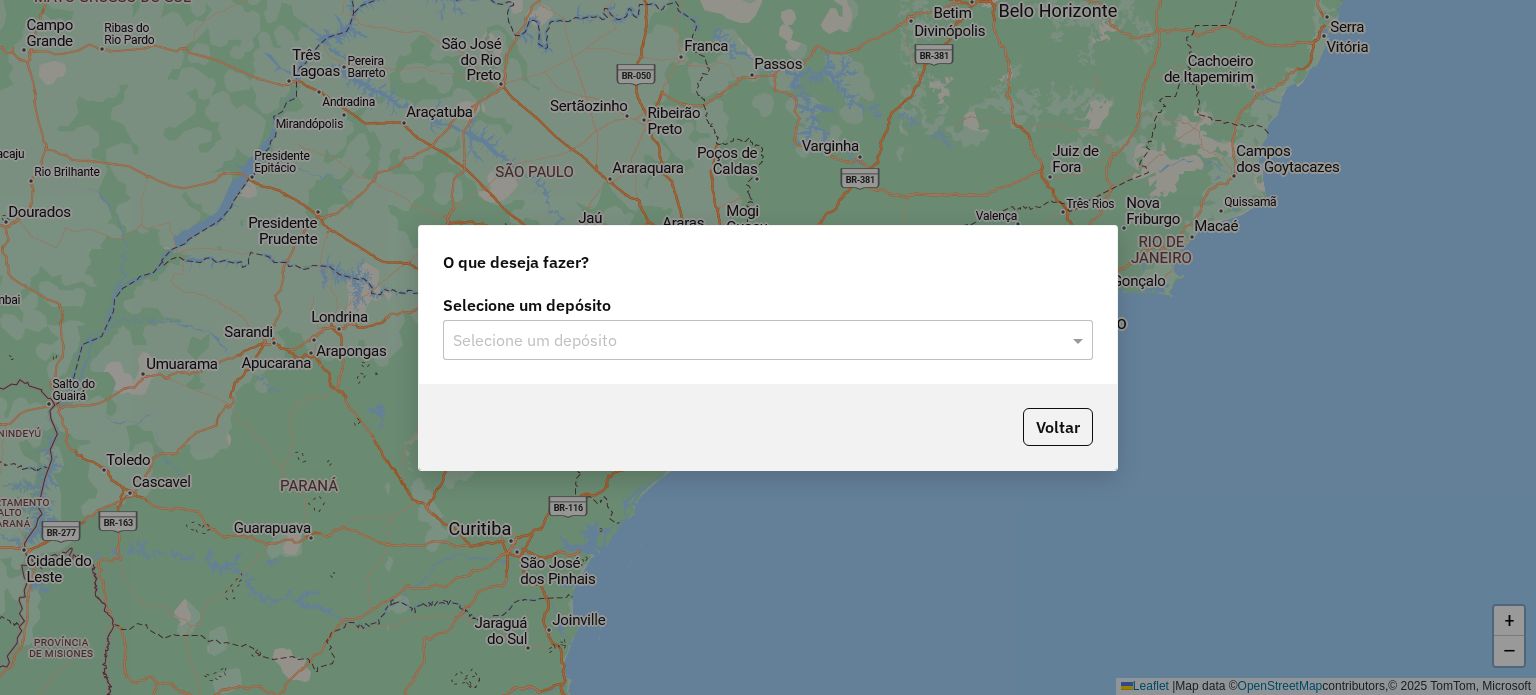 click 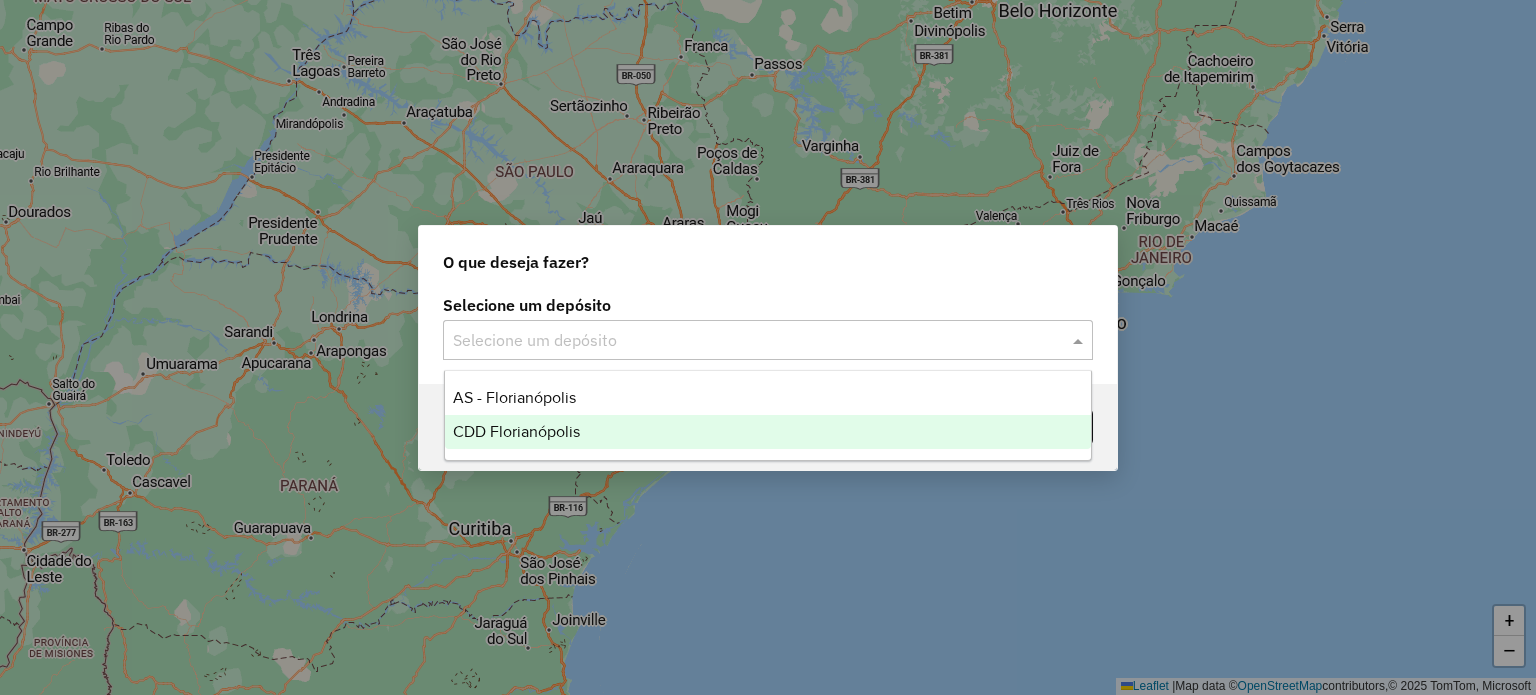 click on "CDD Florianópolis" at bounding box center [768, 432] 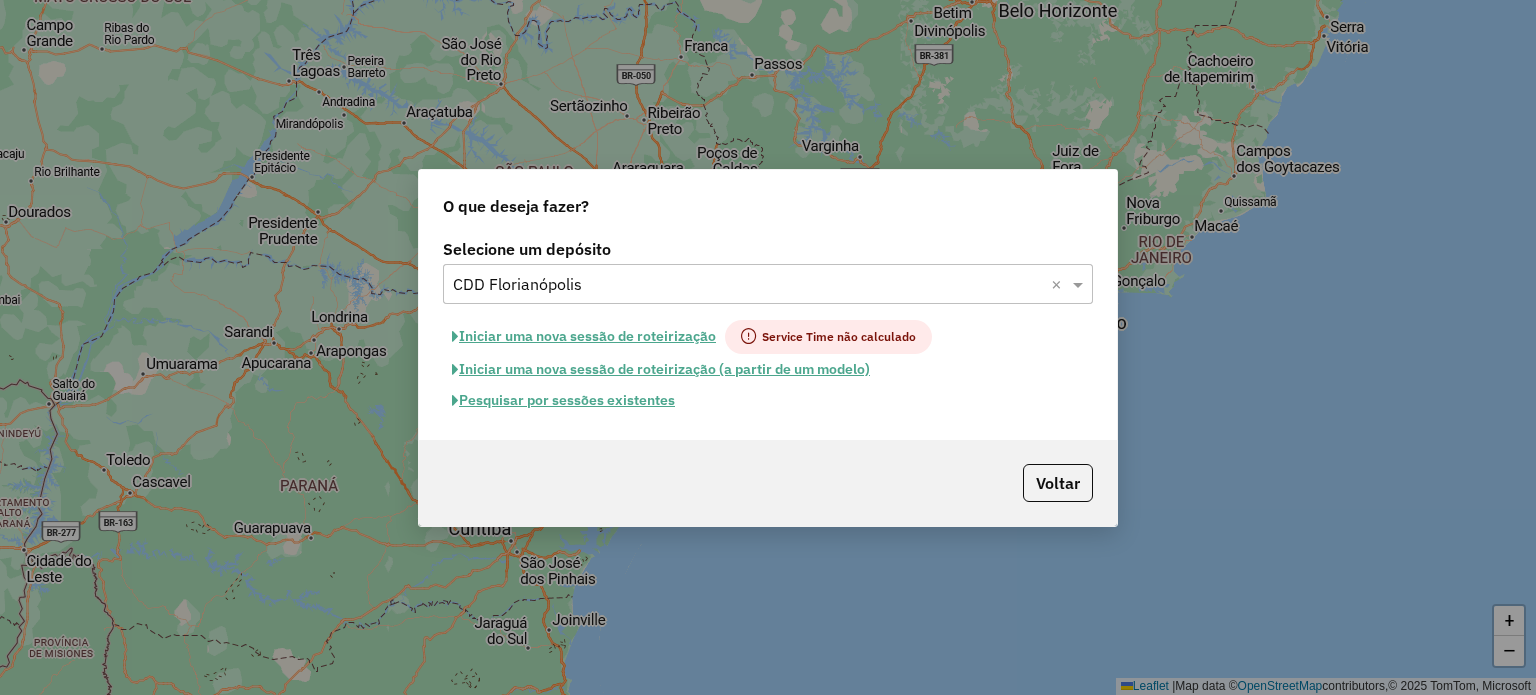 click on "Pesquisar por sessões existentes" 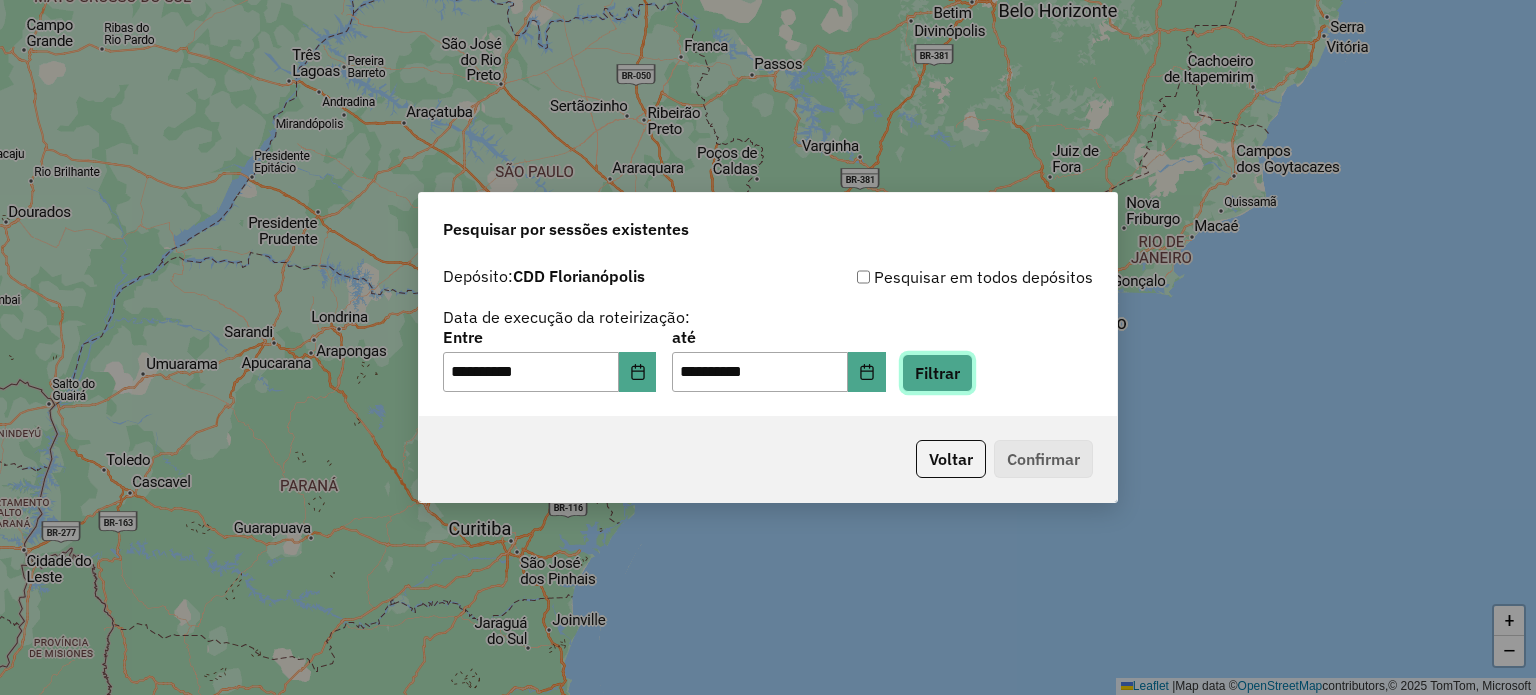 click on "Filtrar" 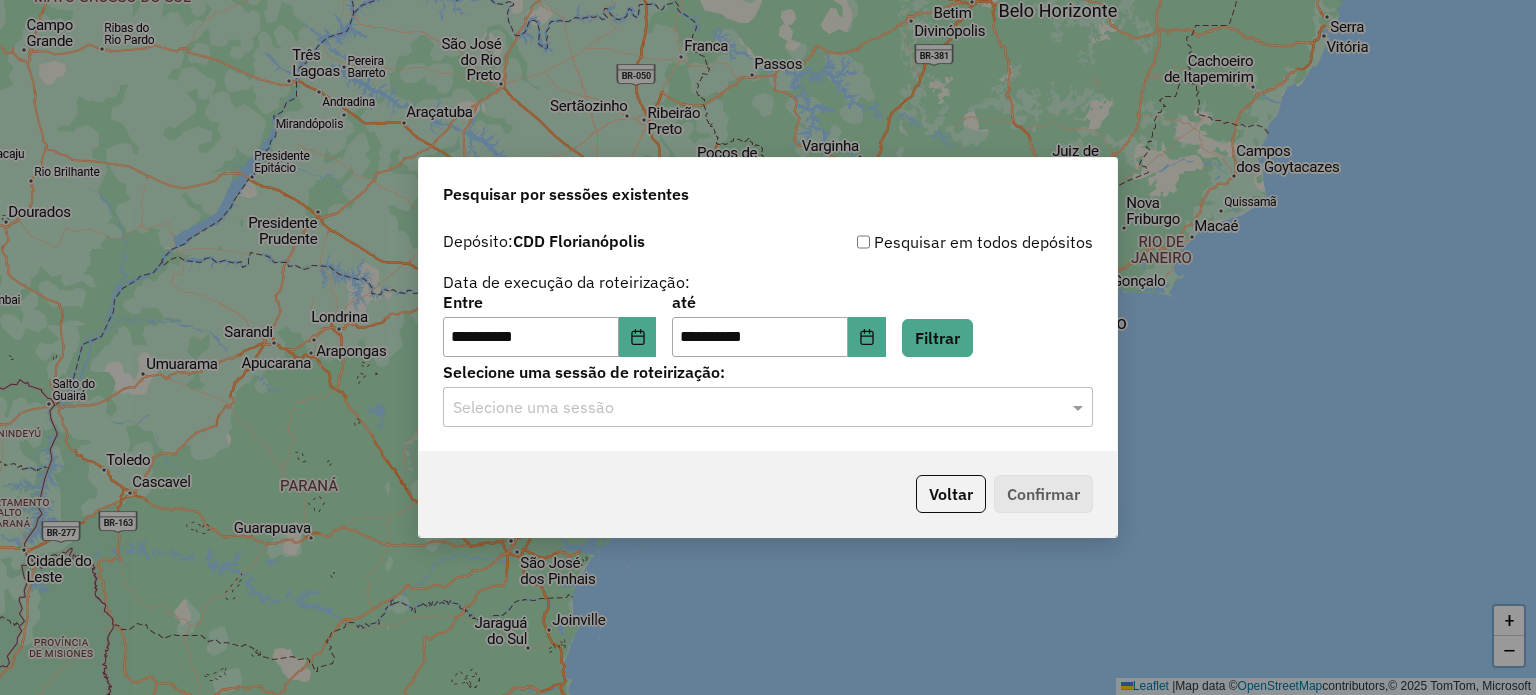click on "Selecione uma sessão" 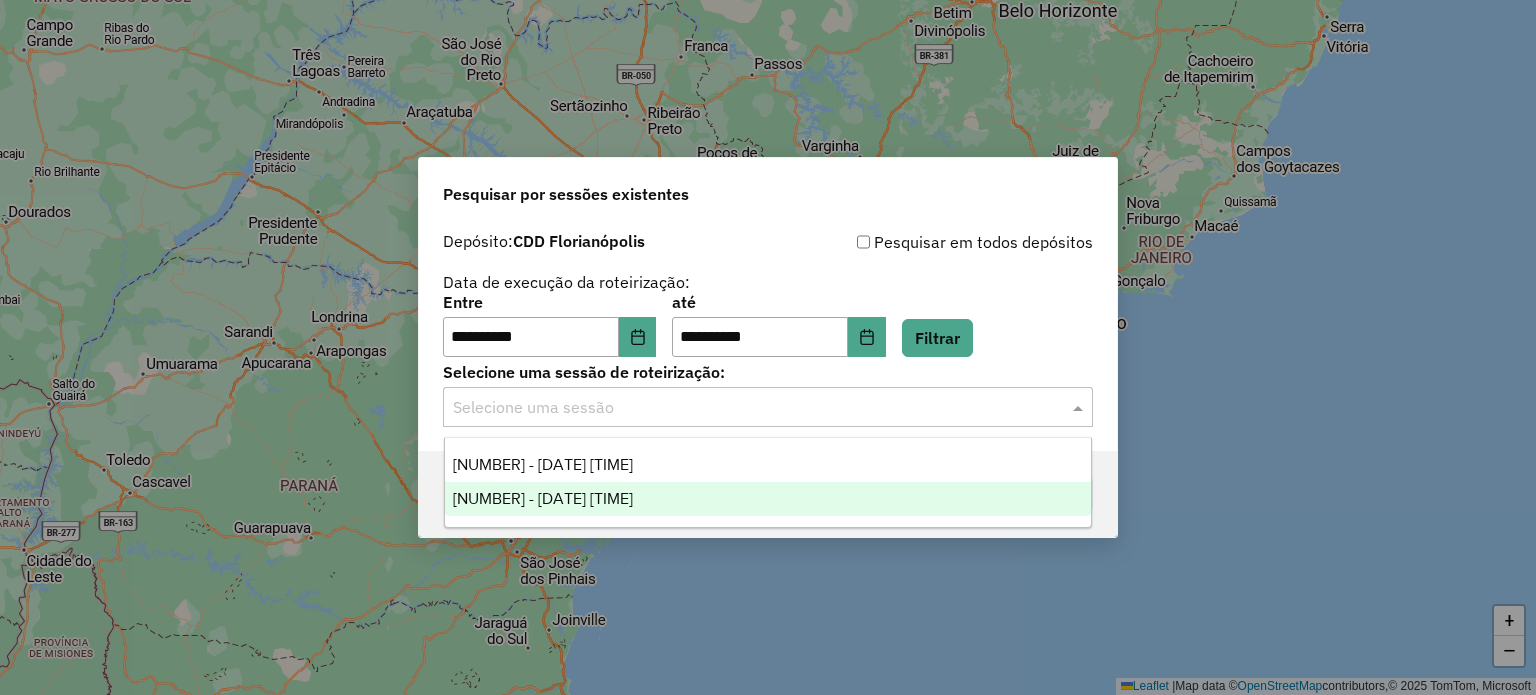 click on "[NUMBER] - [DATE] [TIME]" at bounding box center (543, 498) 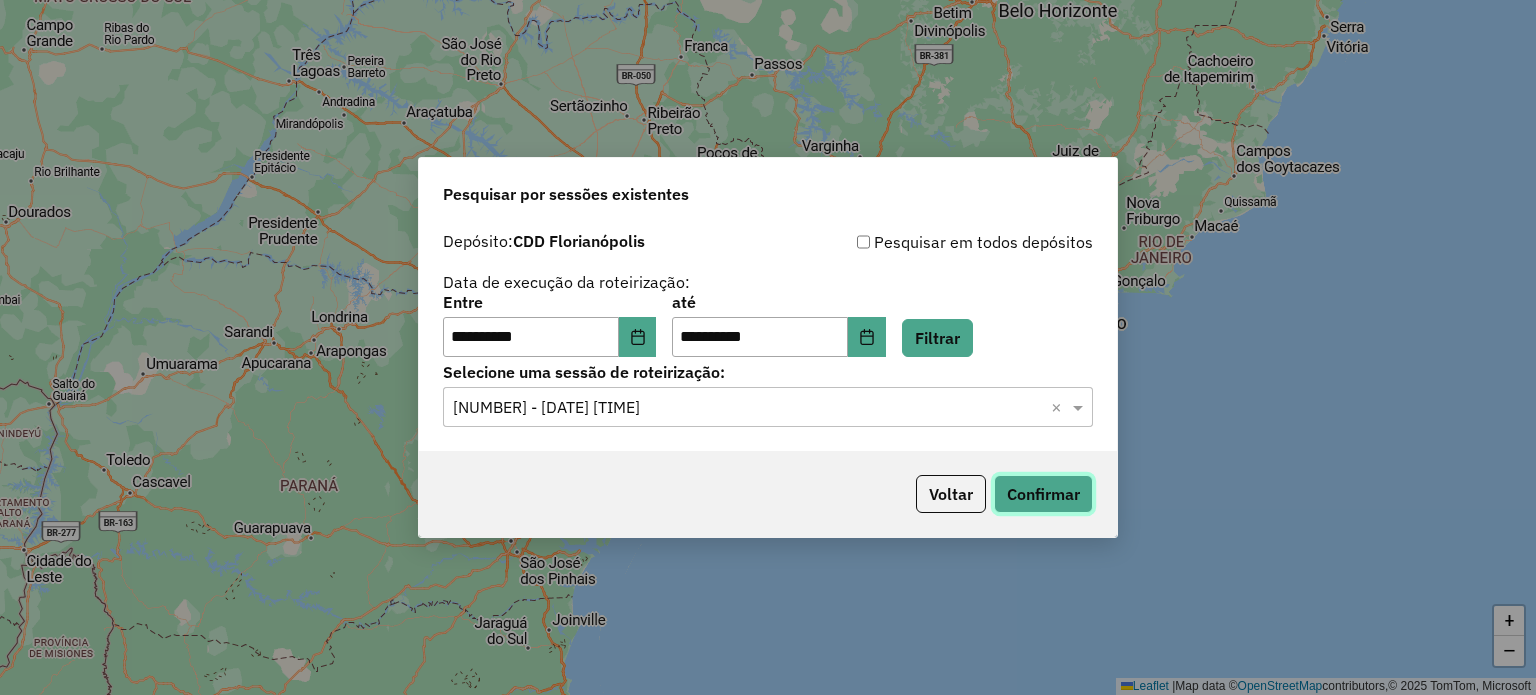 click on "Confirmar" 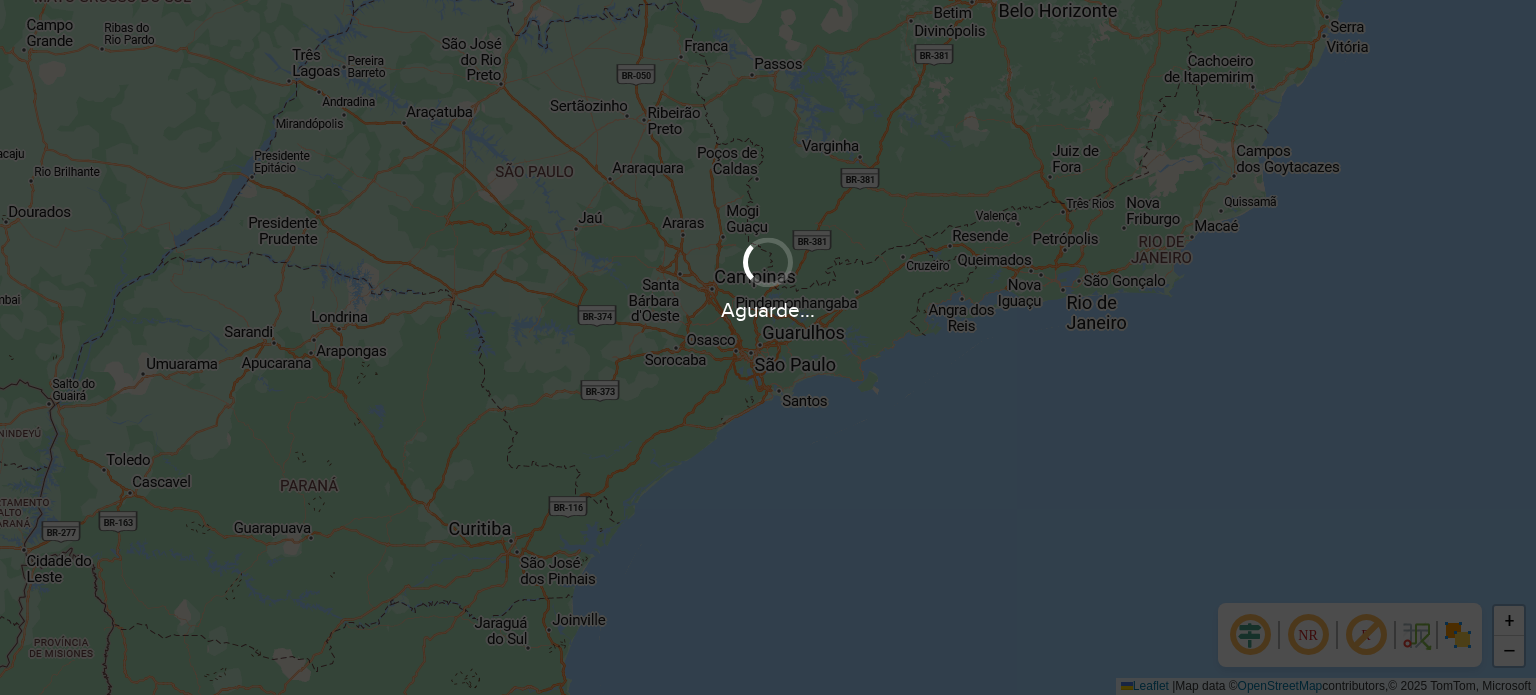 scroll, scrollTop: 0, scrollLeft: 0, axis: both 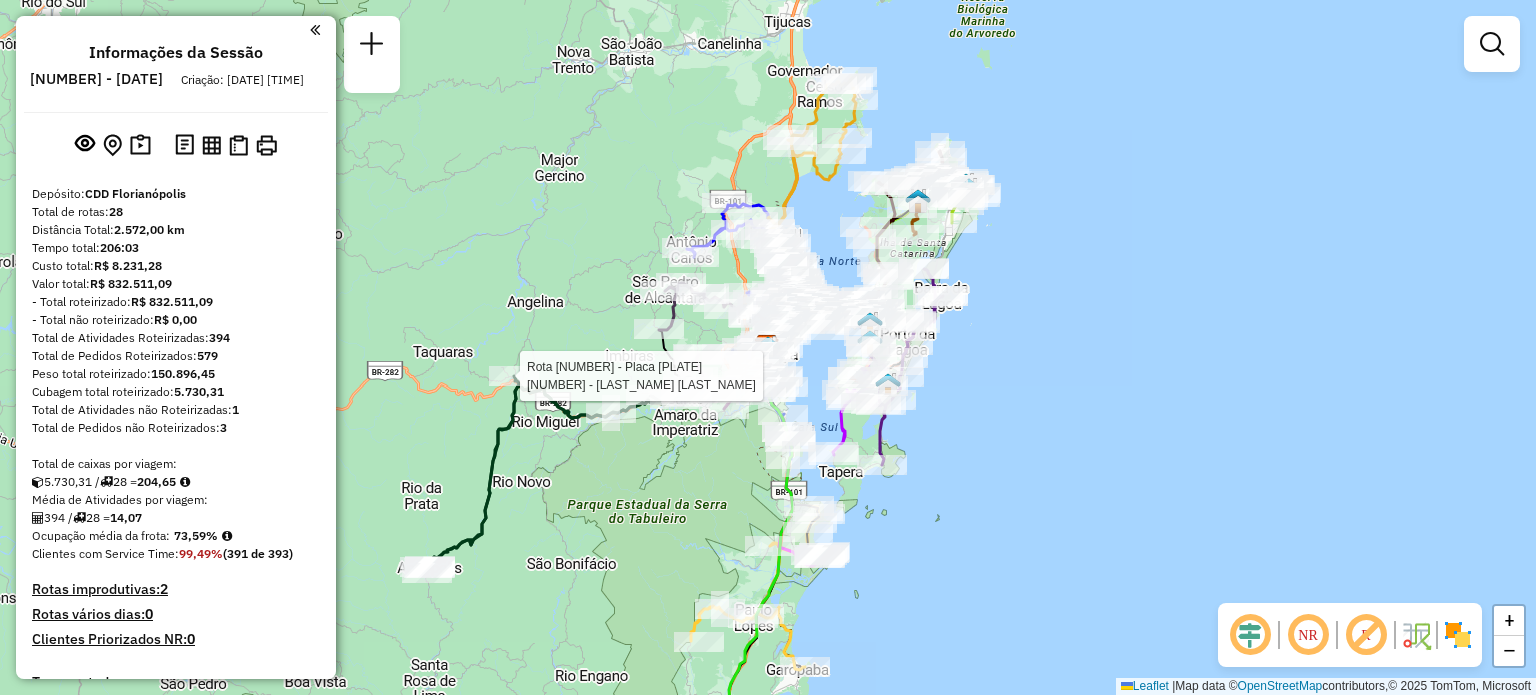 select on "**********" 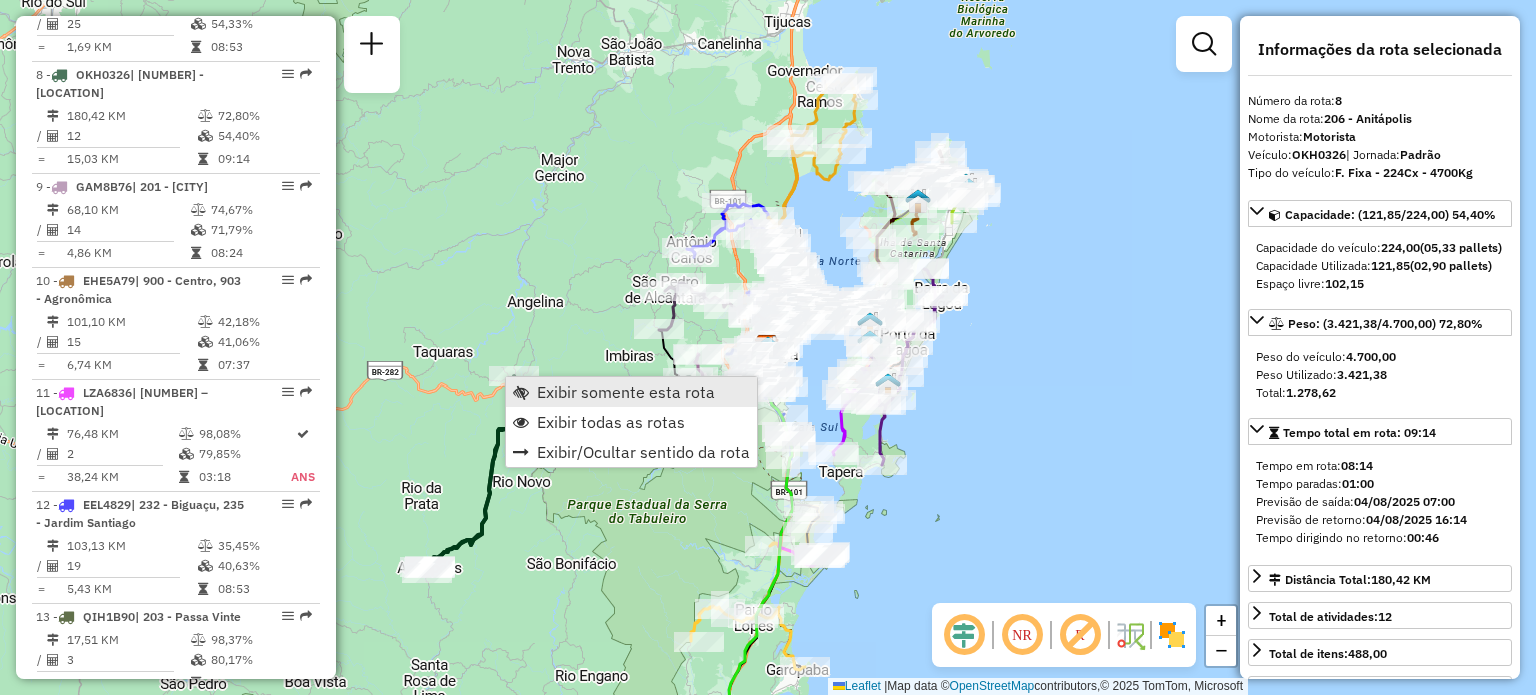 click on "Exibir somente esta rota" at bounding box center [626, 392] 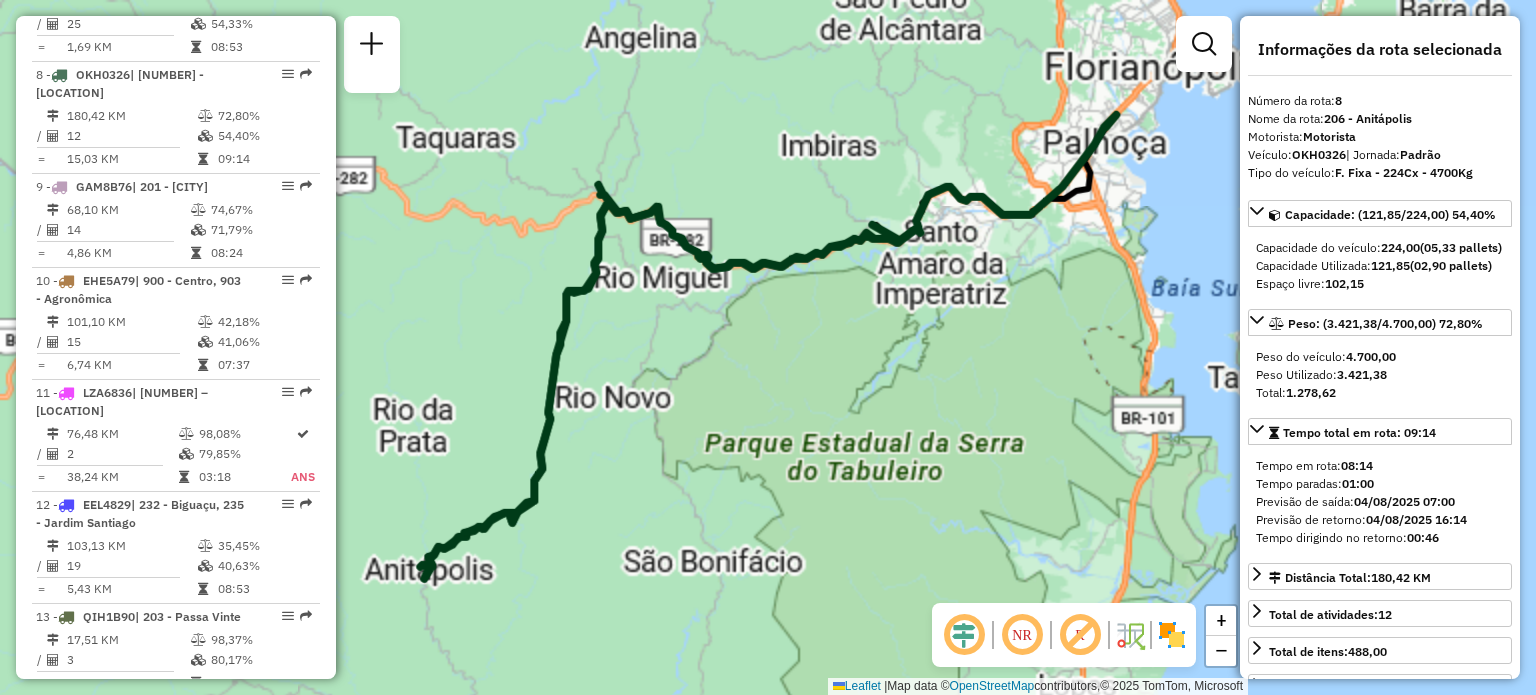 scroll, scrollTop: 1595, scrollLeft: 0, axis: vertical 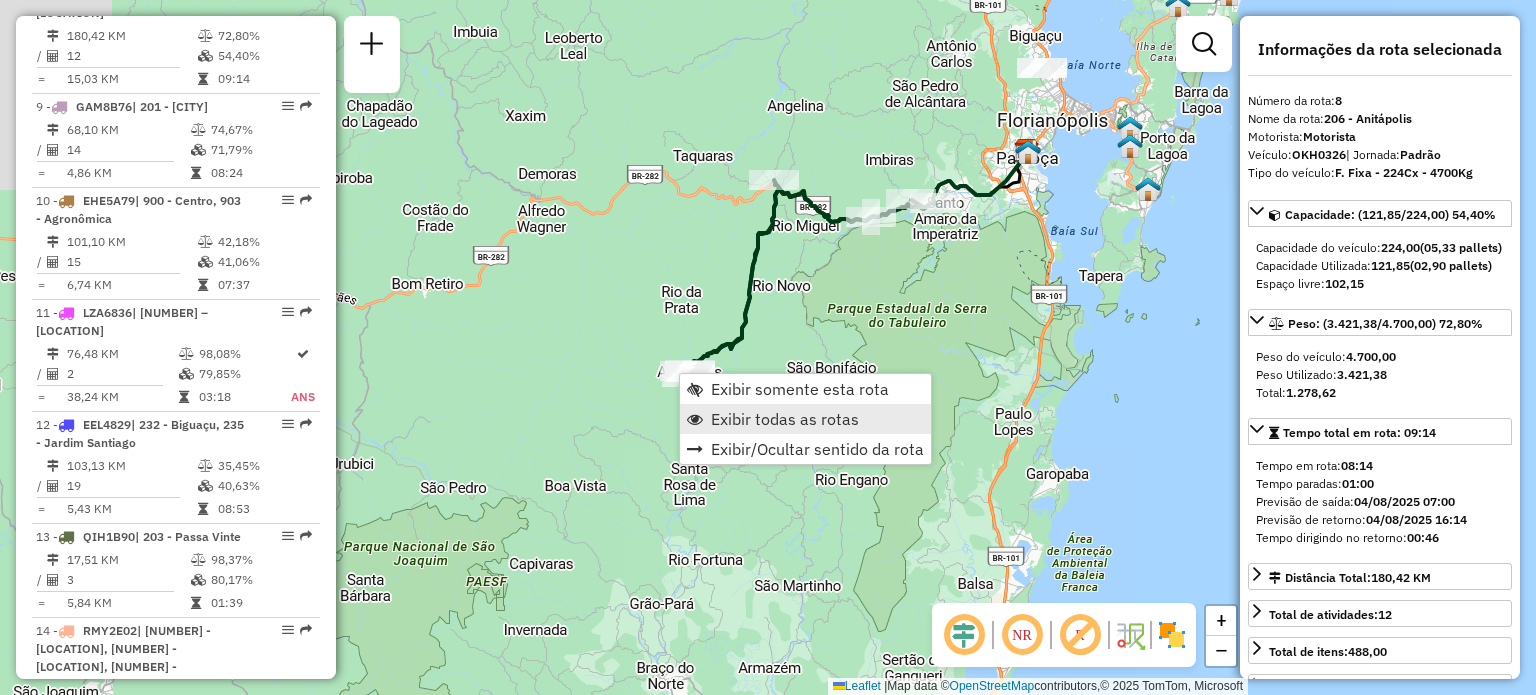click on "Exibir todas as rotas" at bounding box center [785, 419] 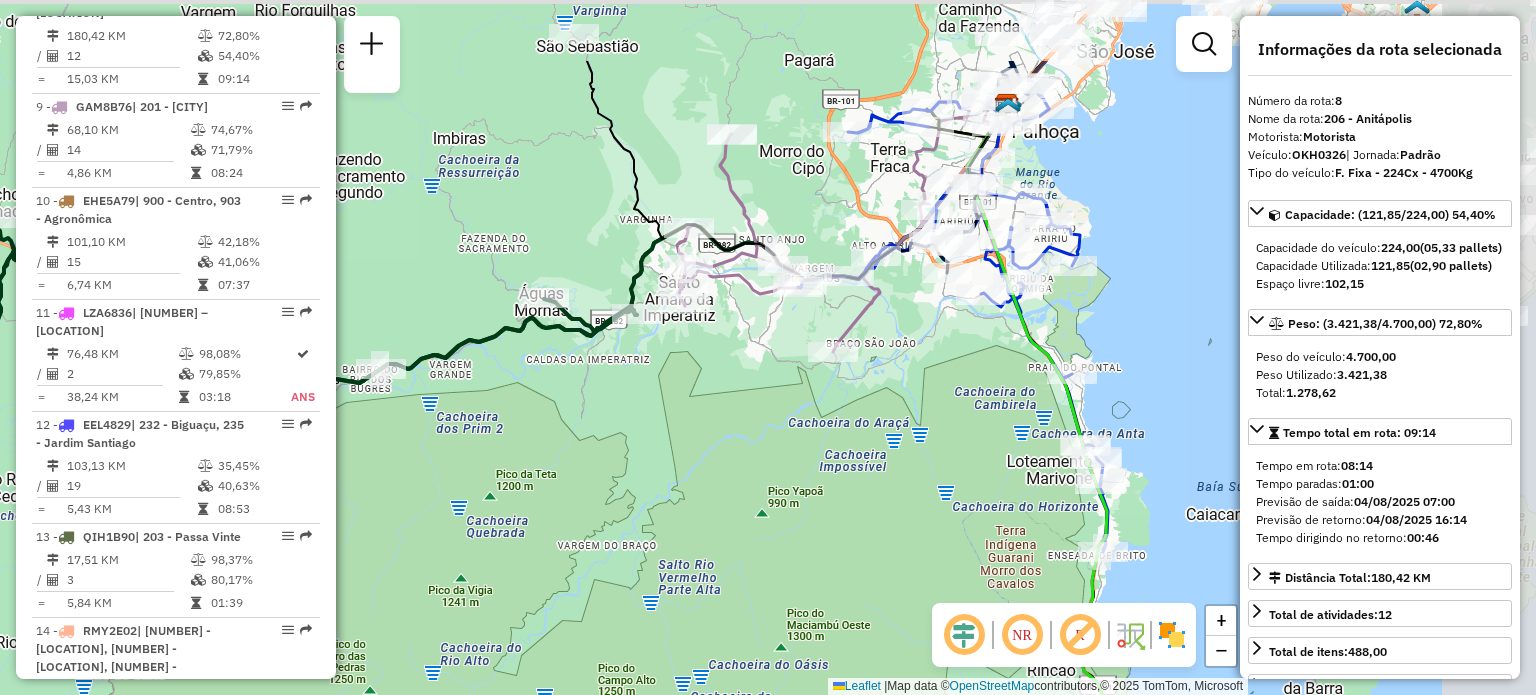 drag, startPoint x: 758, startPoint y: 327, endPoint x: 529, endPoint y: 464, distance: 266.85202 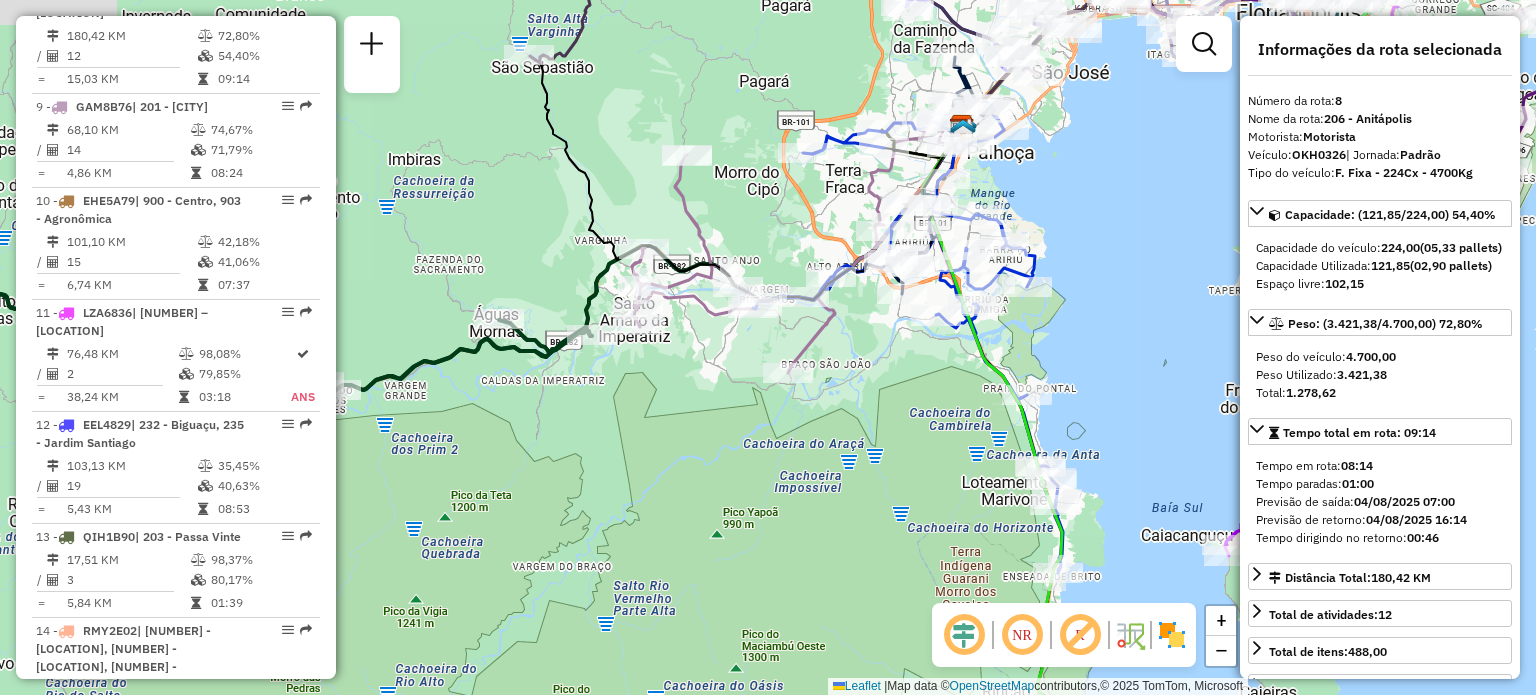 drag, startPoint x: 1124, startPoint y: 216, endPoint x: 1056, endPoint y: 267, distance: 85 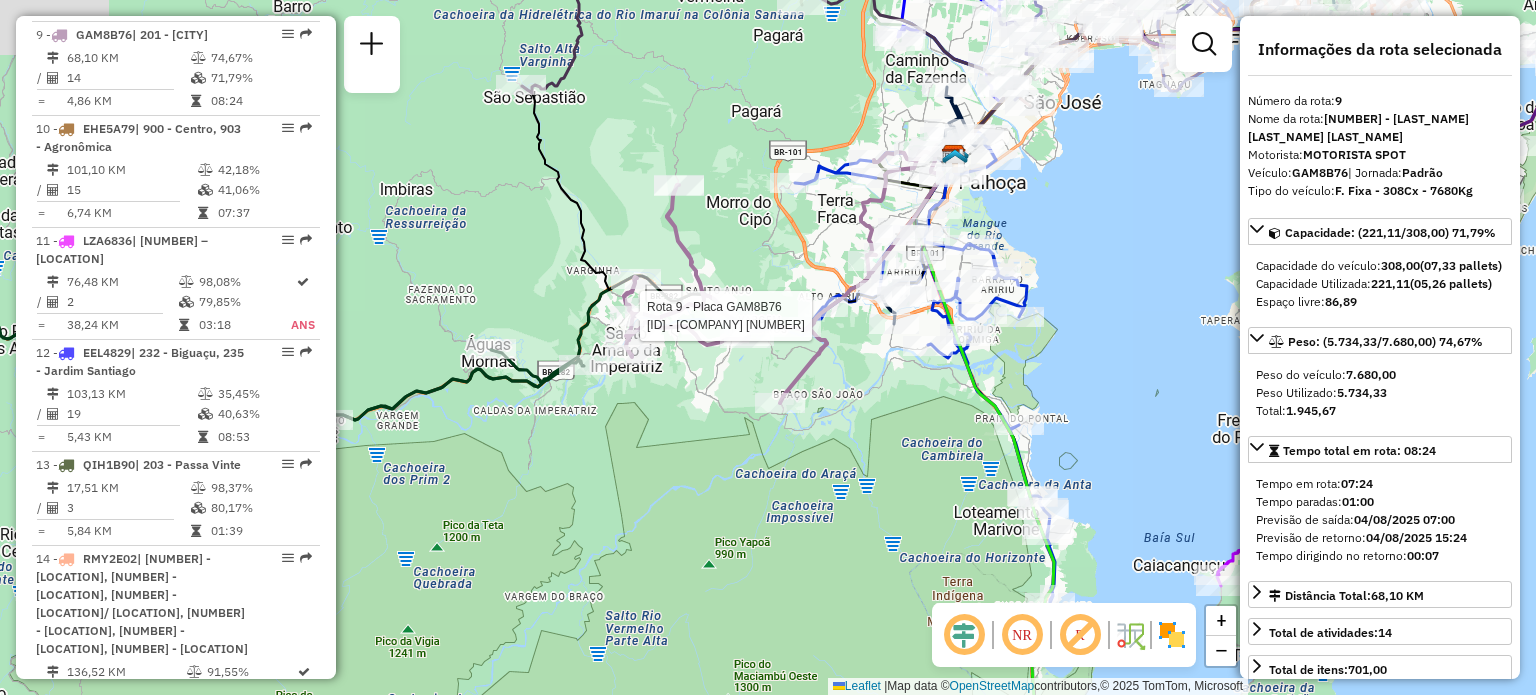 scroll, scrollTop: 1688, scrollLeft: 0, axis: vertical 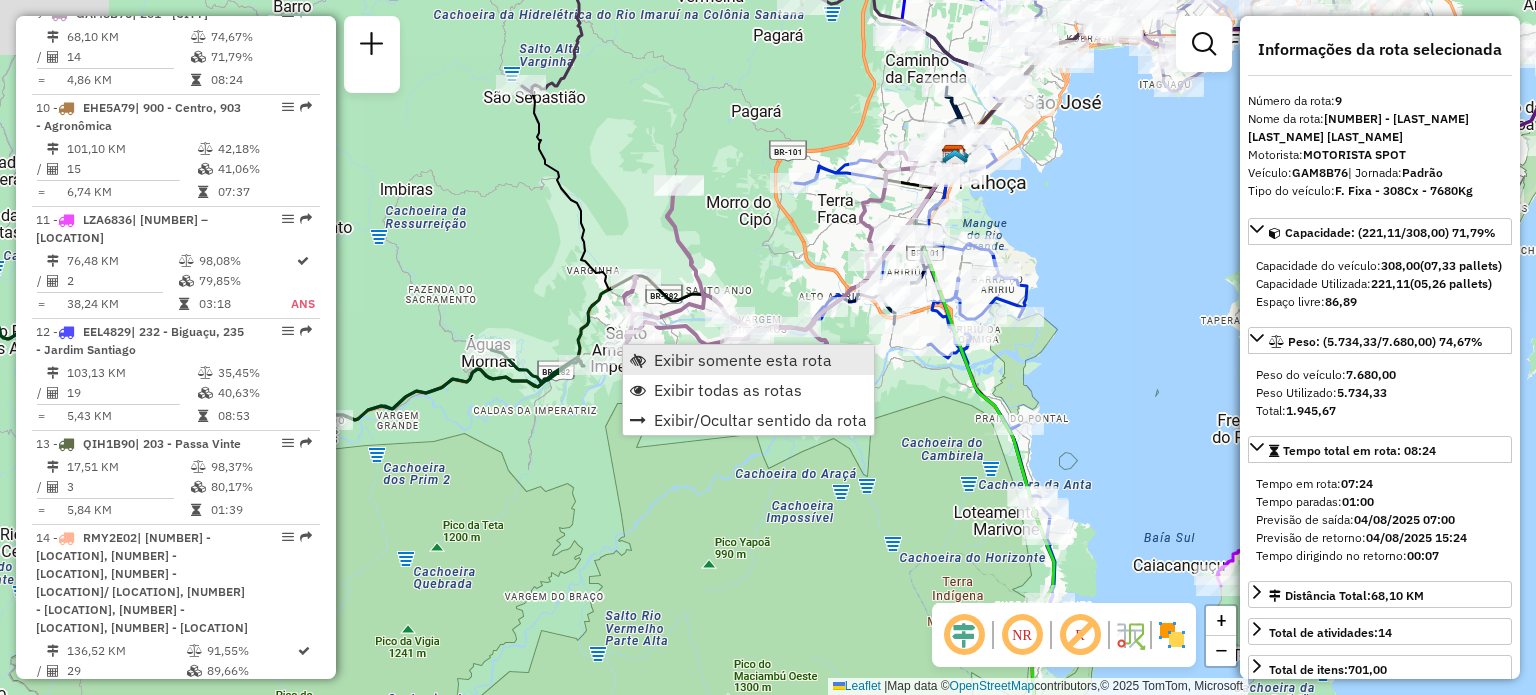 click on "Exibir somente esta rota" at bounding box center (743, 360) 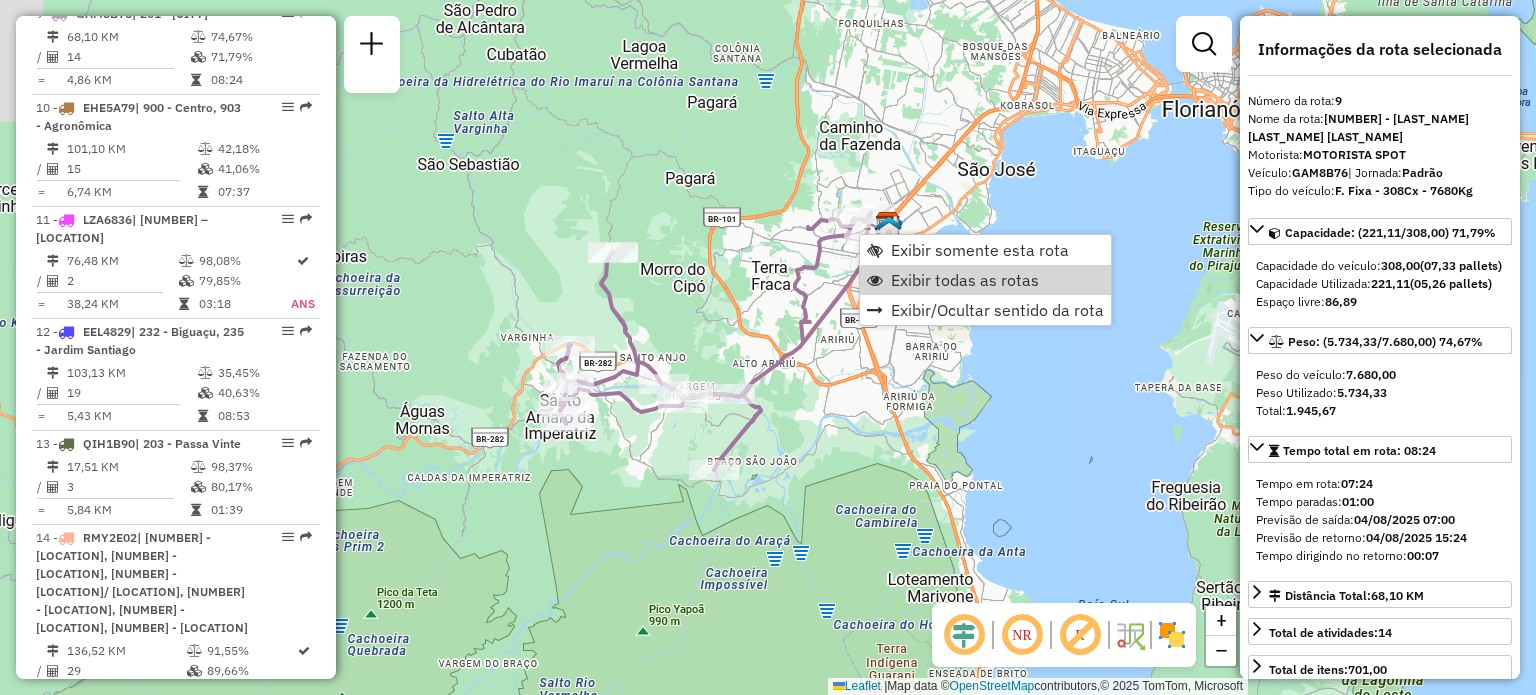 click on "Exibir todas as rotas" at bounding box center [965, 280] 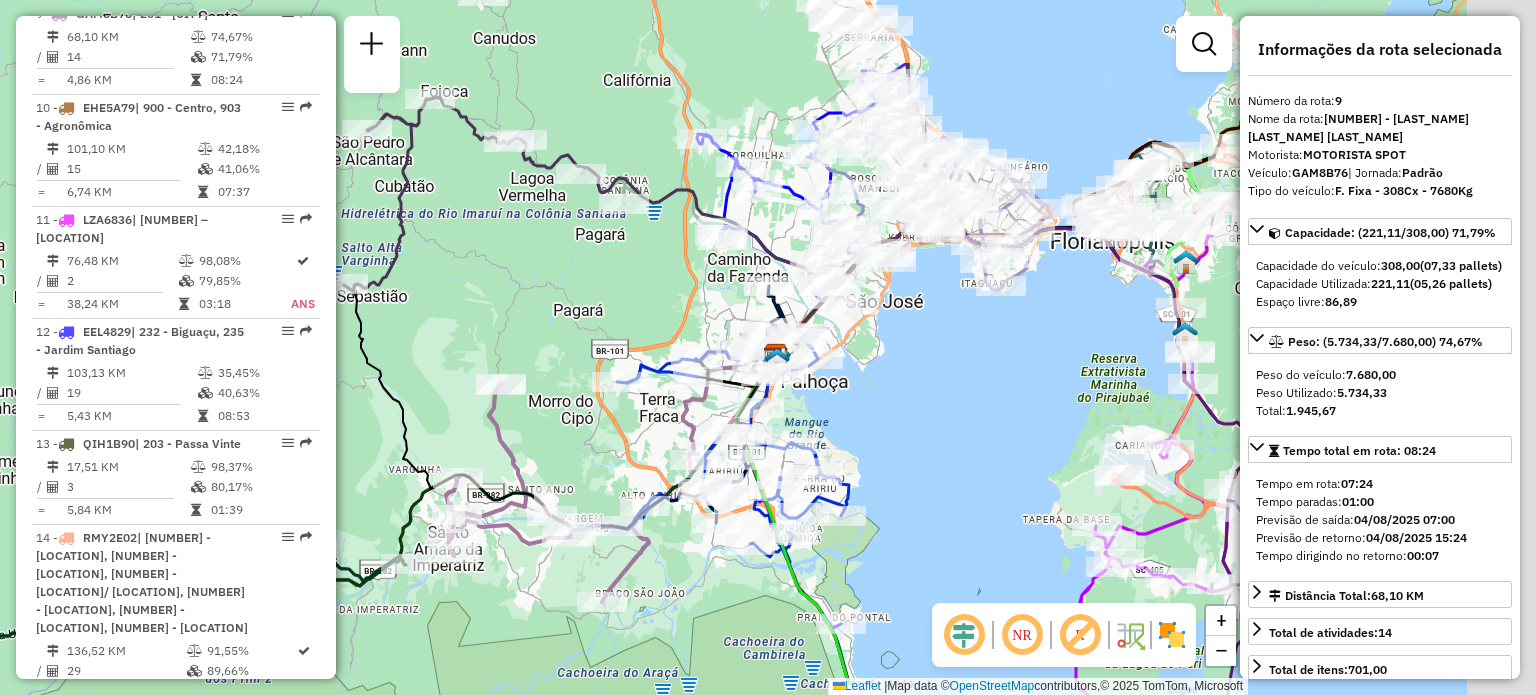 drag, startPoint x: 991, startPoint y: 144, endPoint x: 608, endPoint y: 622, distance: 612.5137 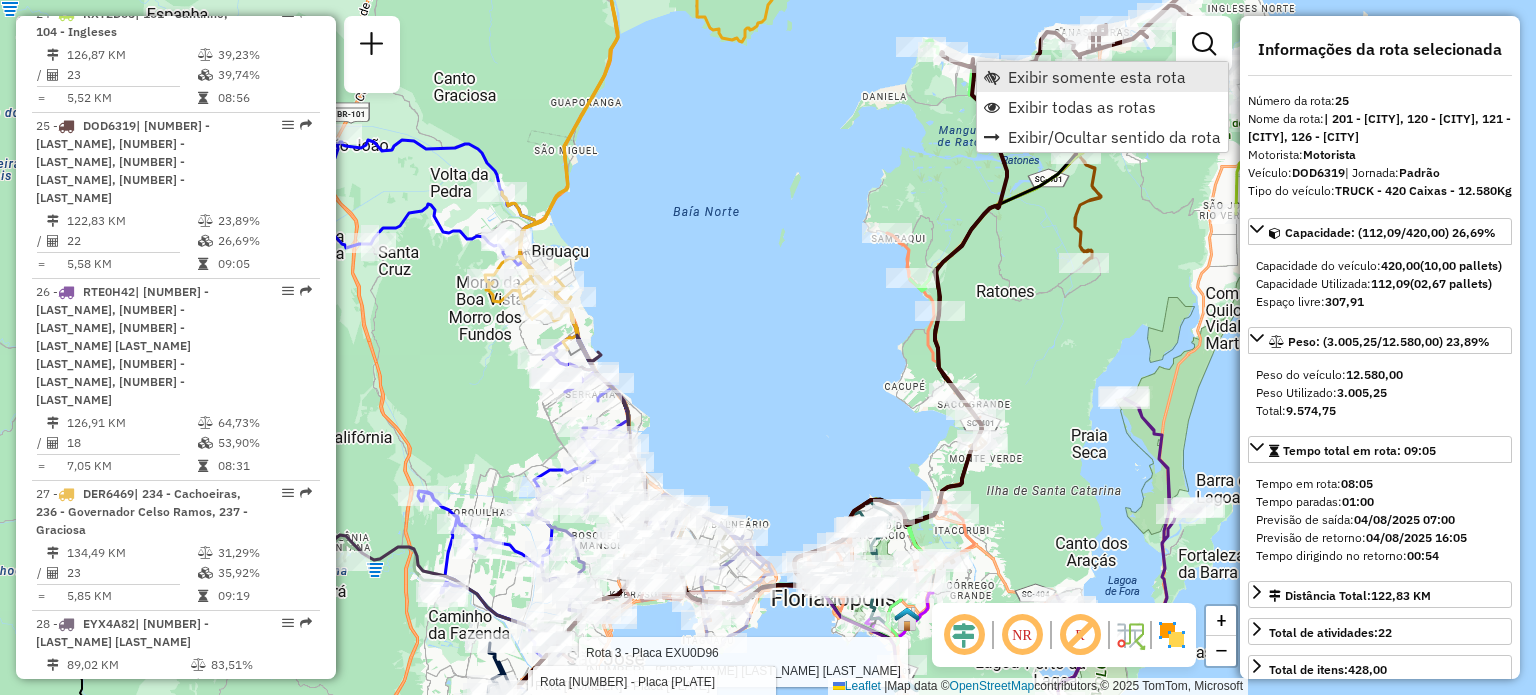 scroll, scrollTop: 3532, scrollLeft: 0, axis: vertical 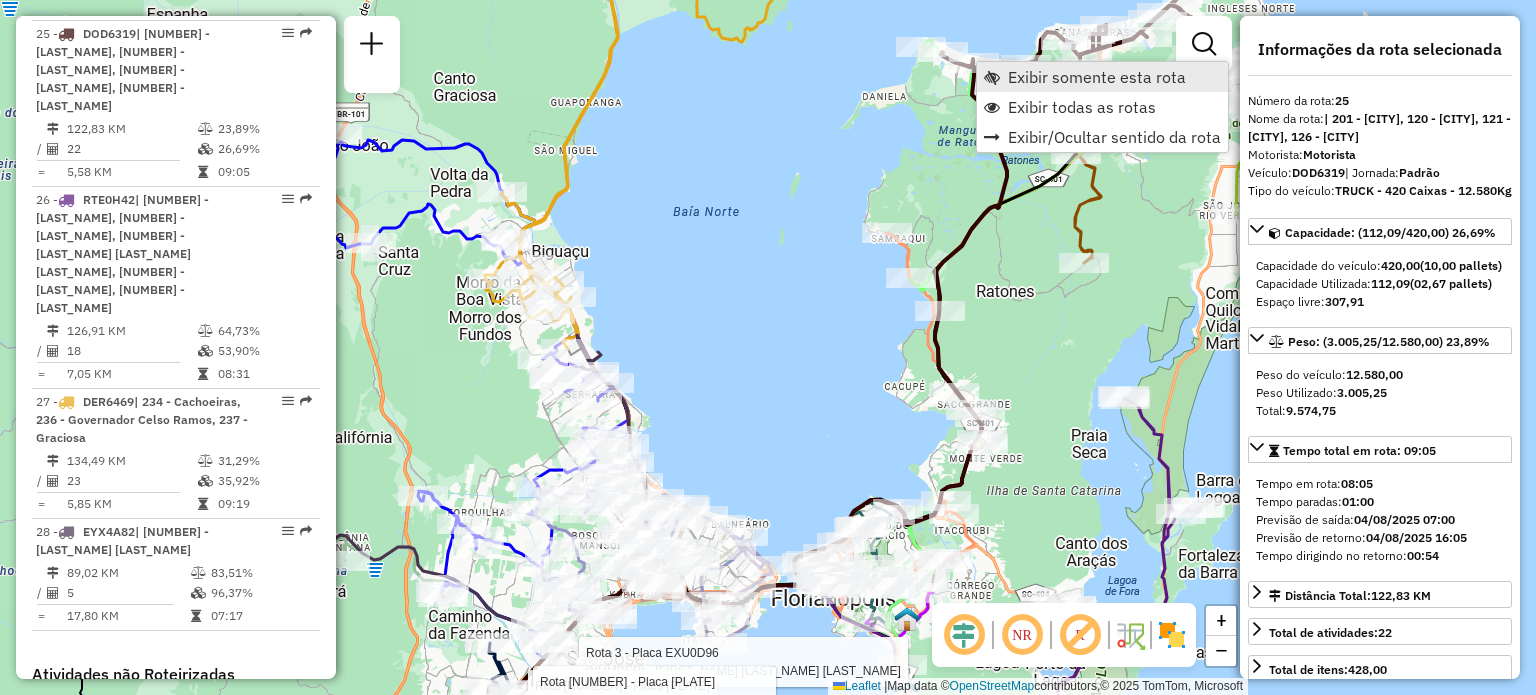 click on "Exibir somente esta rota" at bounding box center [1097, 77] 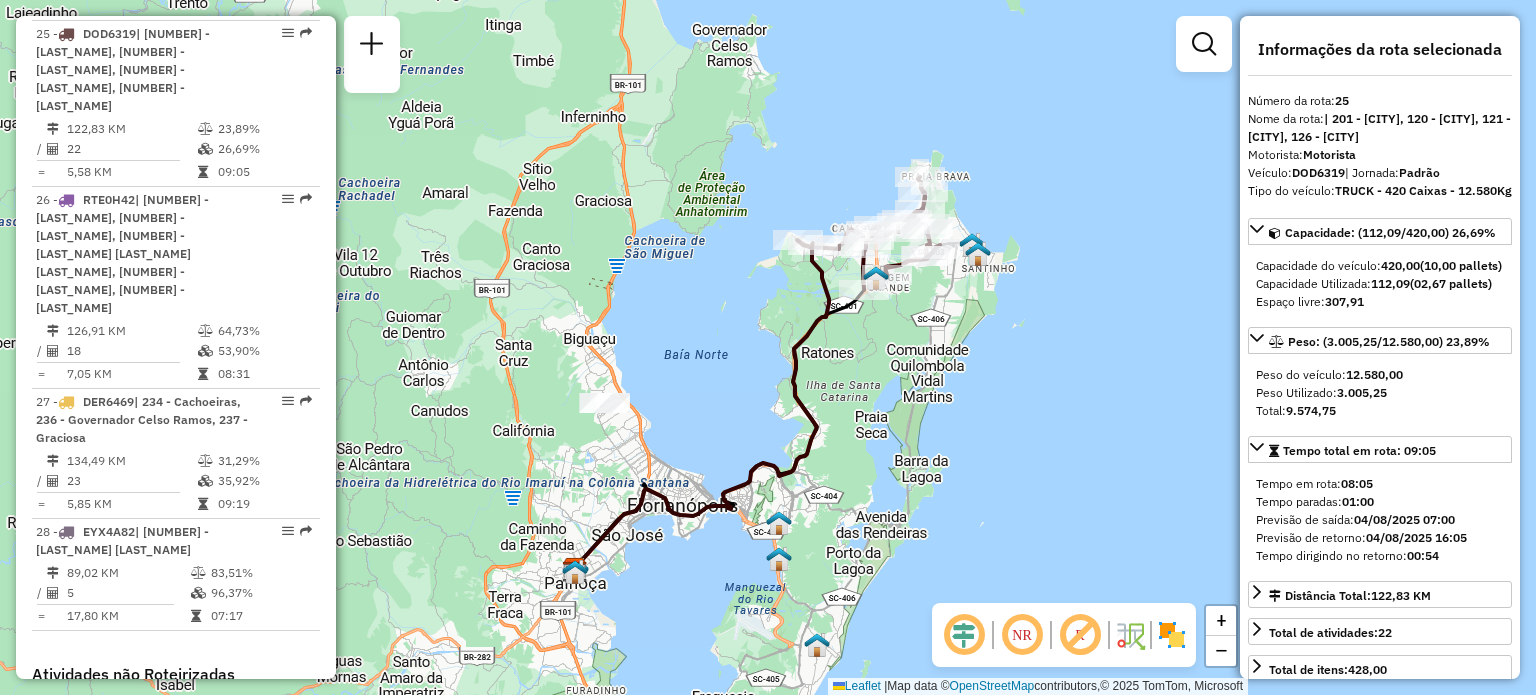 drag, startPoint x: 1022, startPoint y: 127, endPoint x: 974, endPoint y: 200, distance: 87.36704 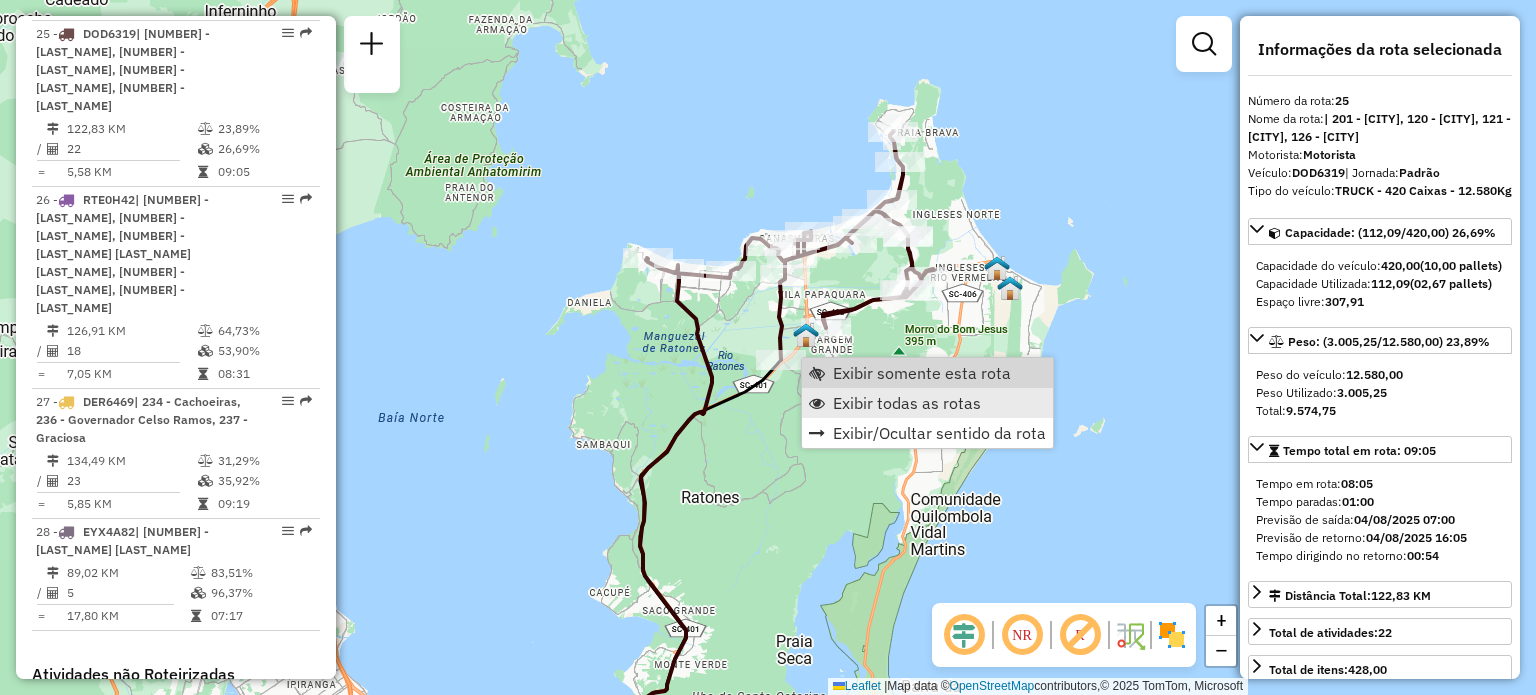 click on "Exibir todas as rotas" at bounding box center (927, 403) 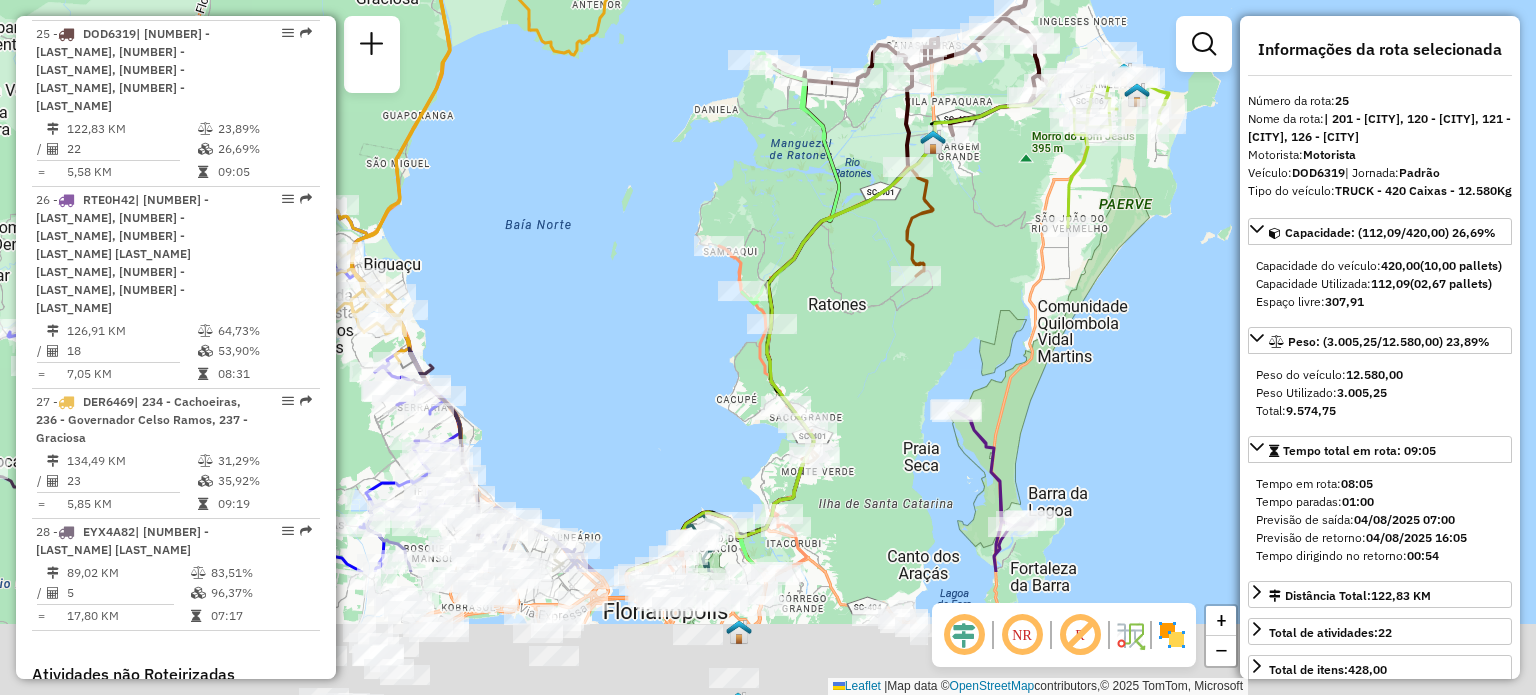 drag, startPoint x: 765, startPoint y: 381, endPoint x: 936, endPoint y: 142, distance: 293.8741 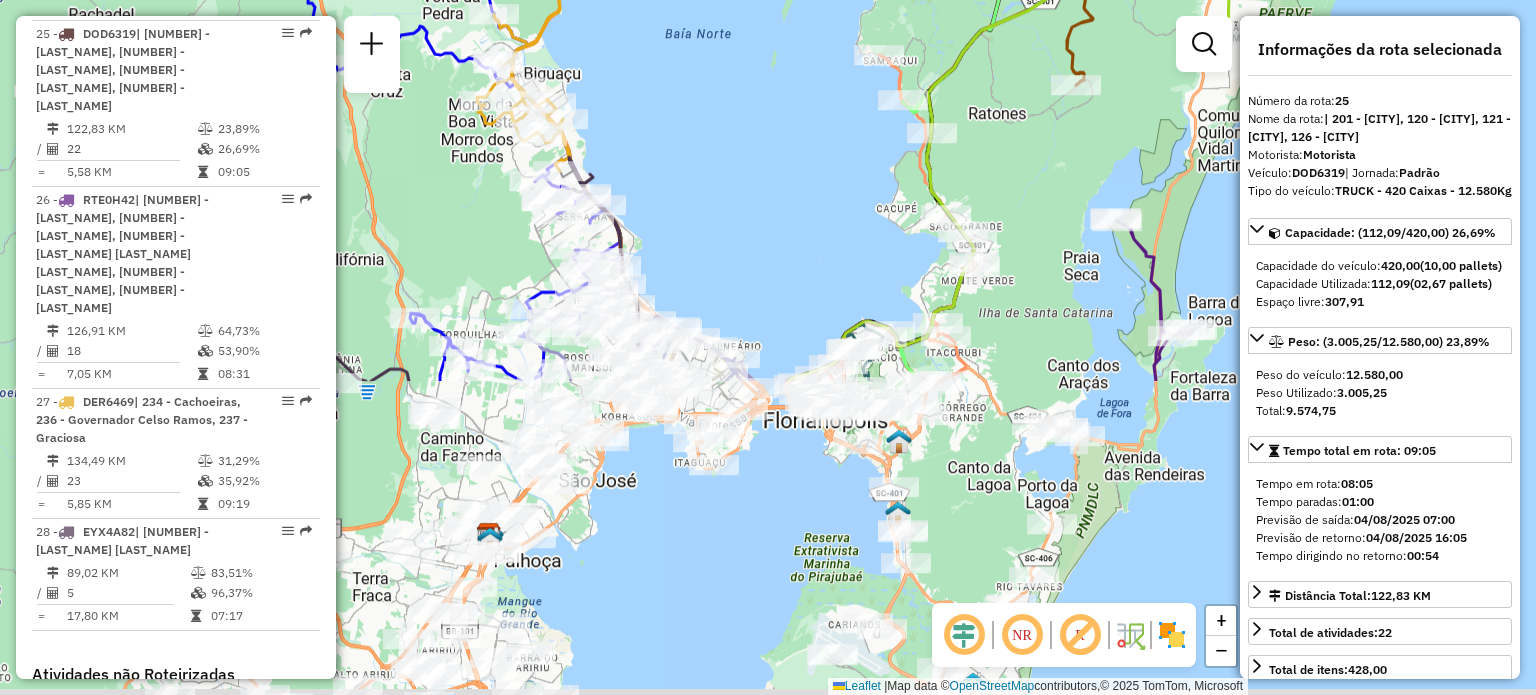 drag, startPoint x: 720, startPoint y: 296, endPoint x: 826, endPoint y: 355, distance: 121.313644 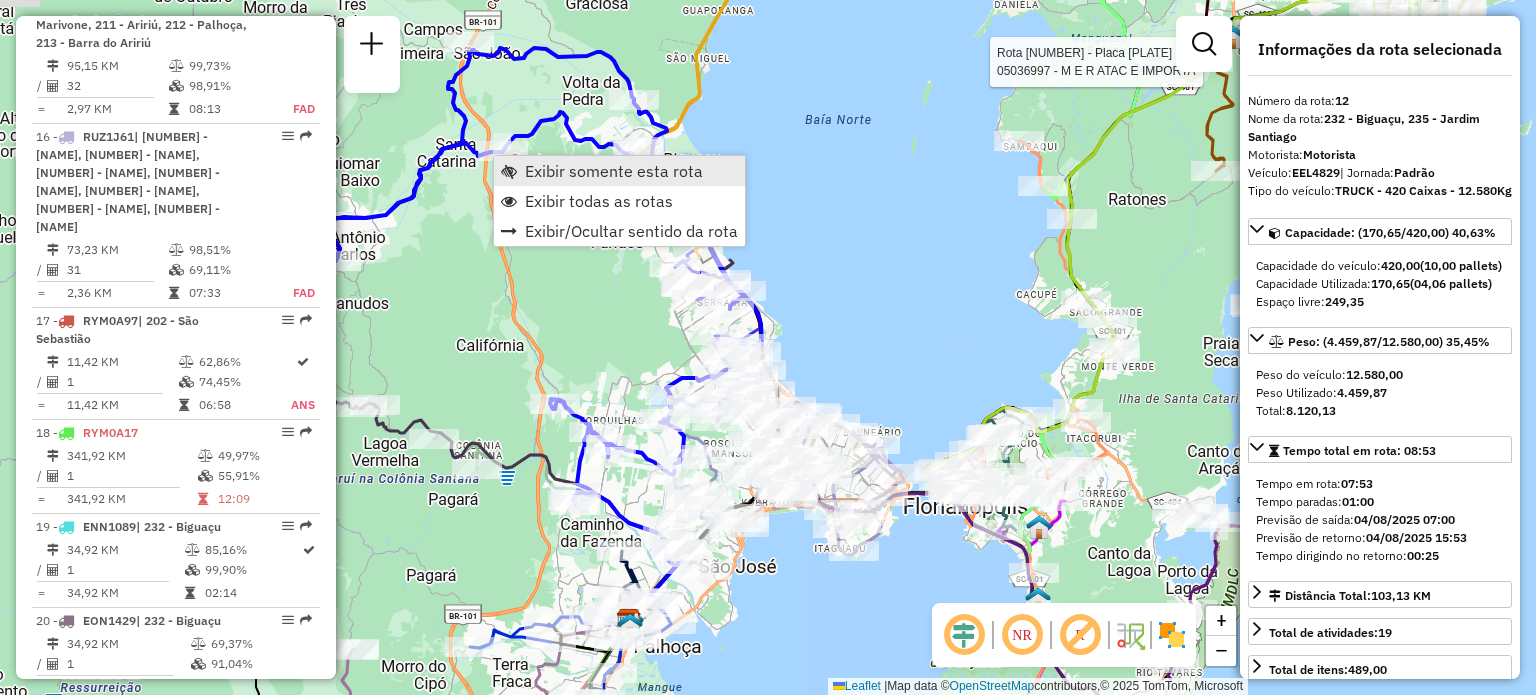 scroll, scrollTop: 2024, scrollLeft: 0, axis: vertical 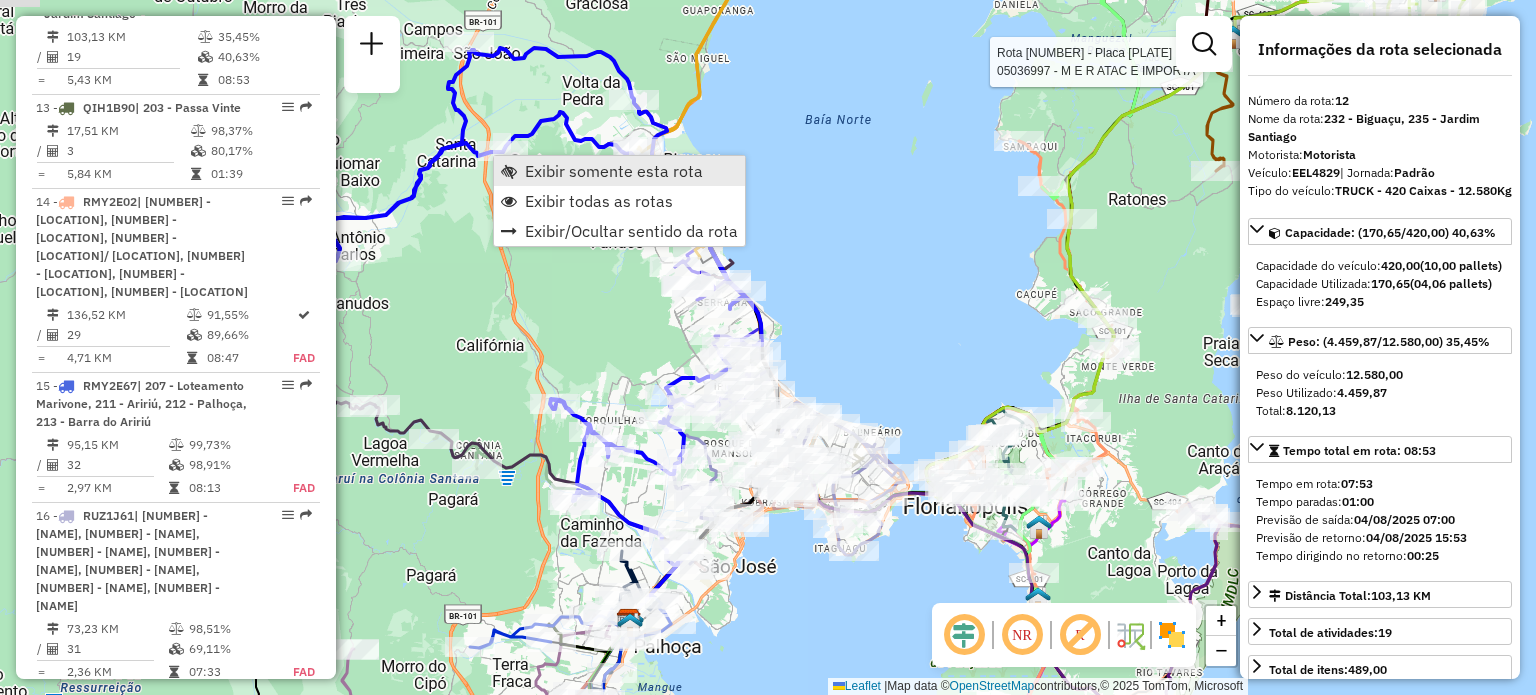 click on "Exibir somente esta rota" at bounding box center [614, 171] 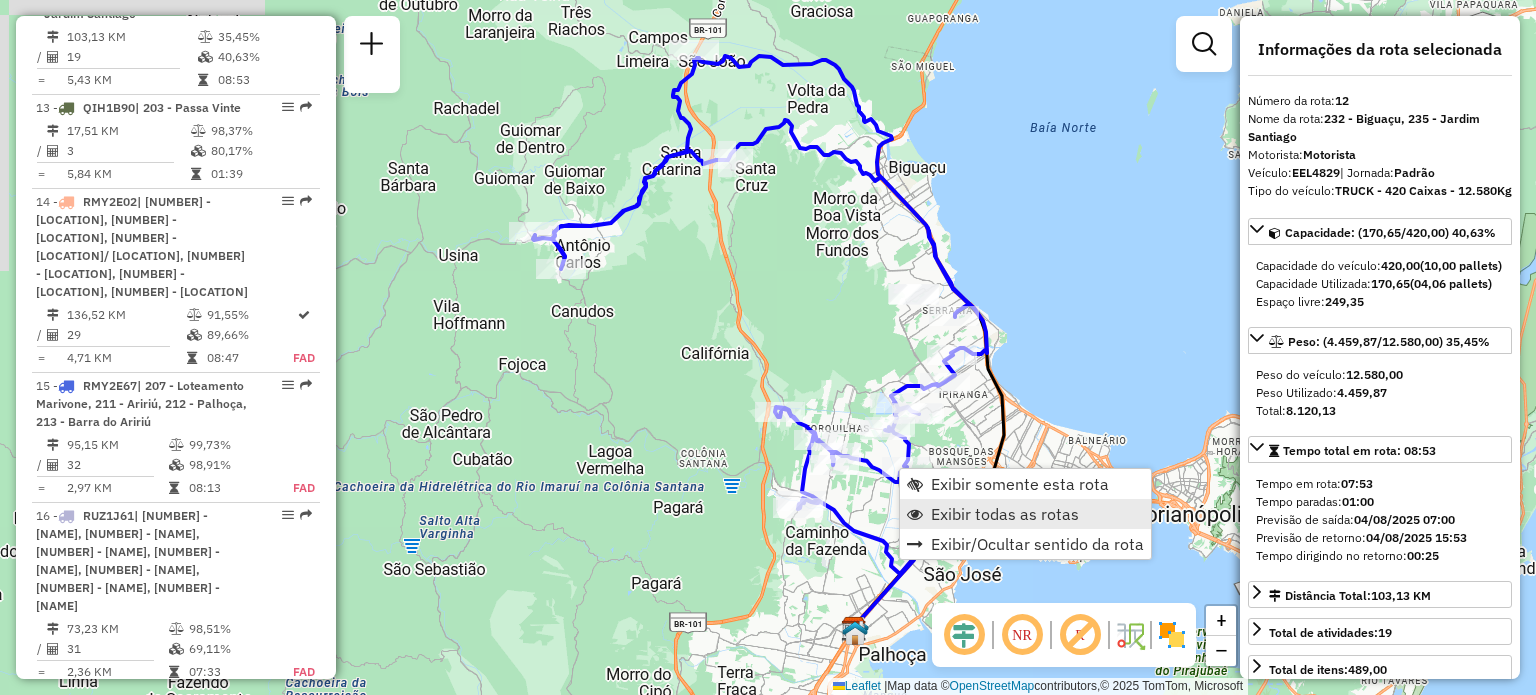 click on "Exibir todas as rotas" at bounding box center (1005, 514) 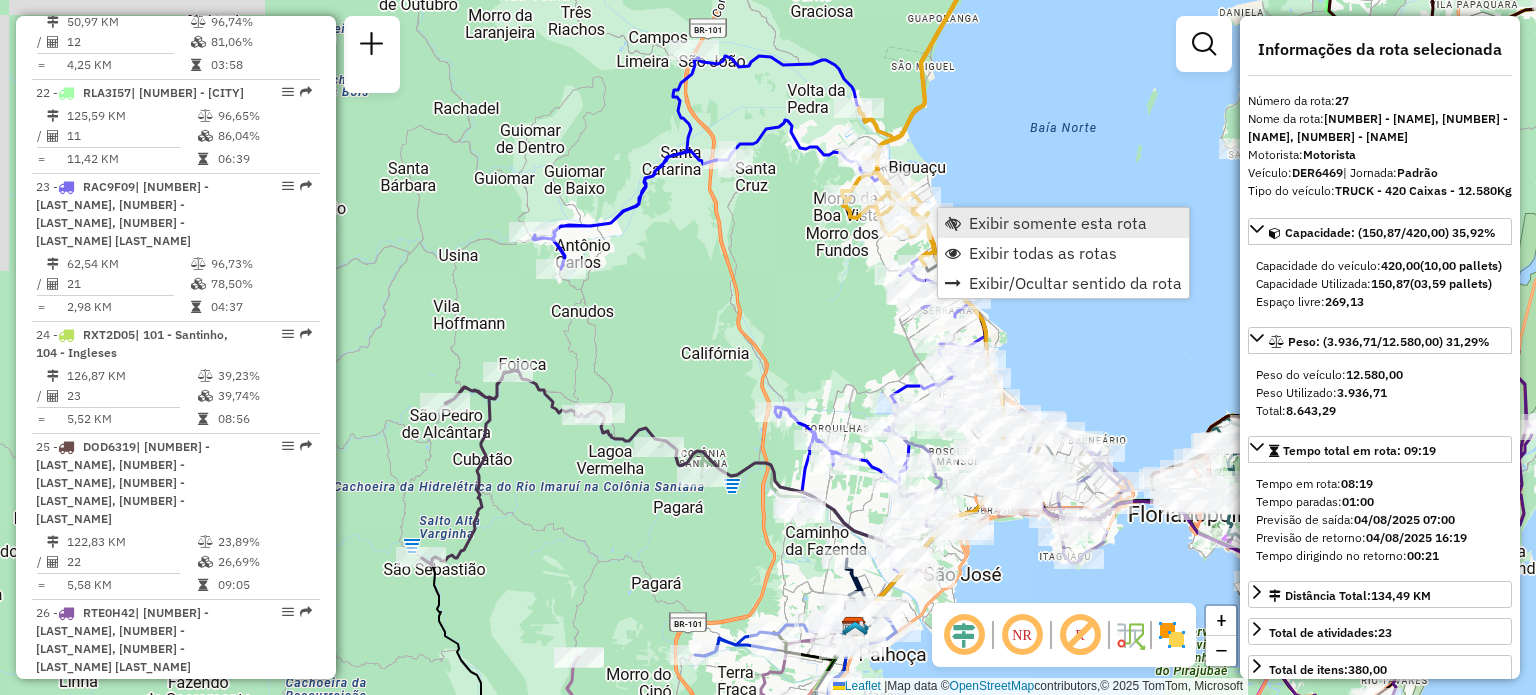 scroll, scrollTop: 3846, scrollLeft: 0, axis: vertical 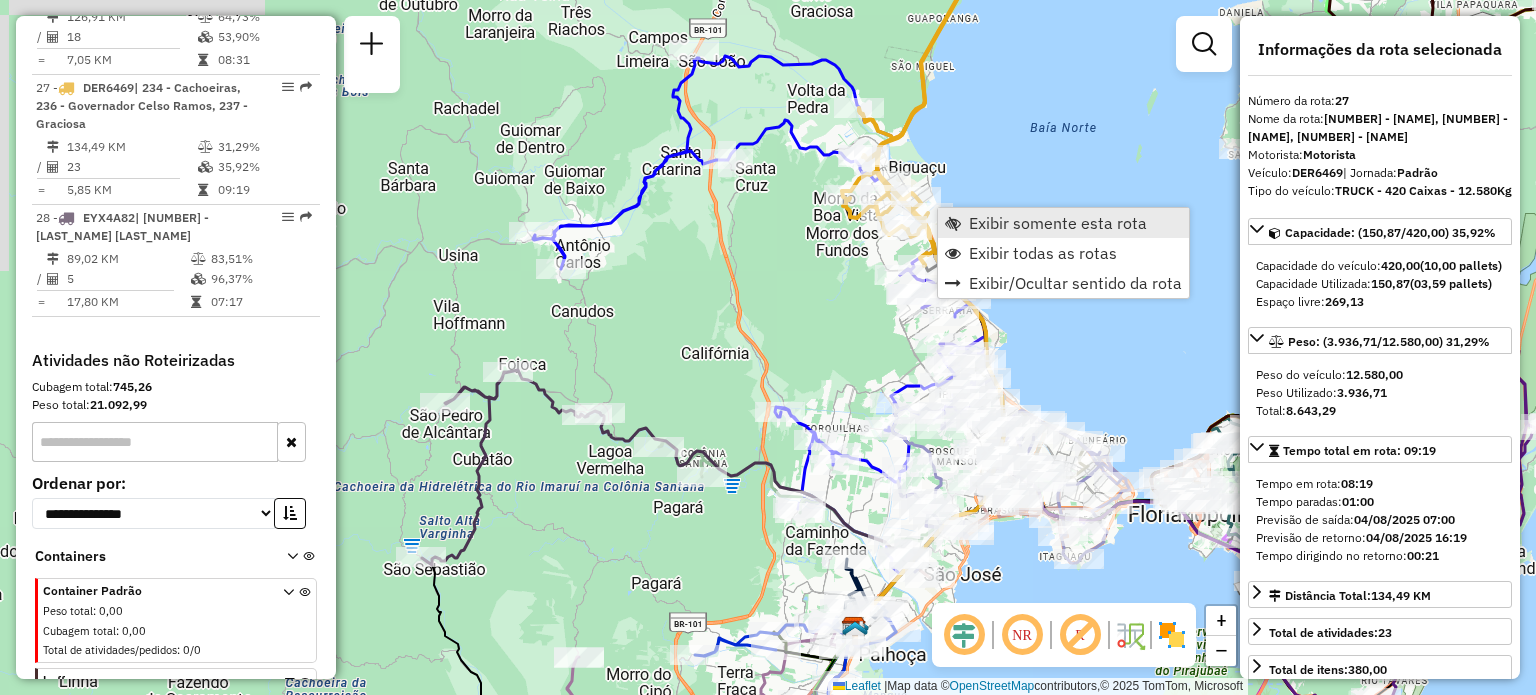 click at bounding box center [953, 223] 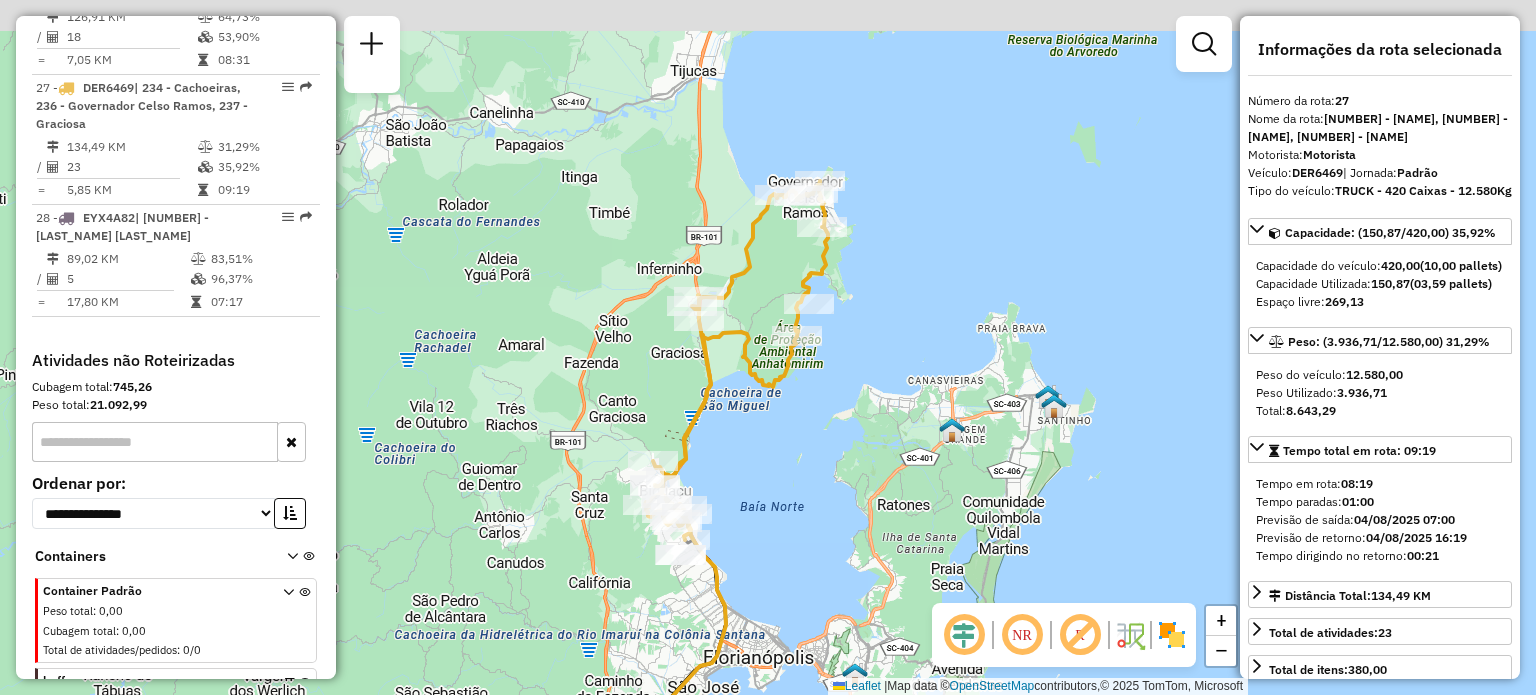 drag, startPoint x: 760, startPoint y: 365, endPoint x: 727, endPoint y: 471, distance: 111.01801 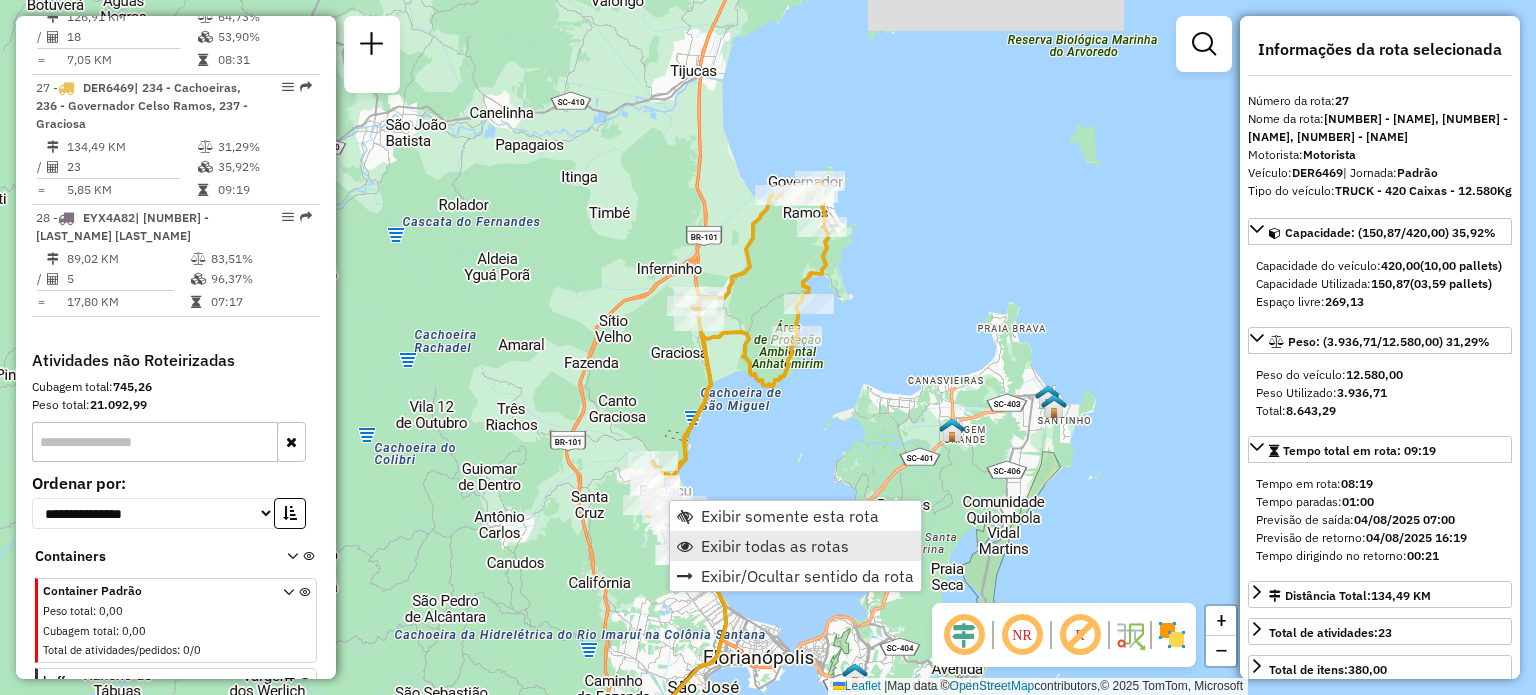 click on "Exibir todas as rotas" at bounding box center [795, 546] 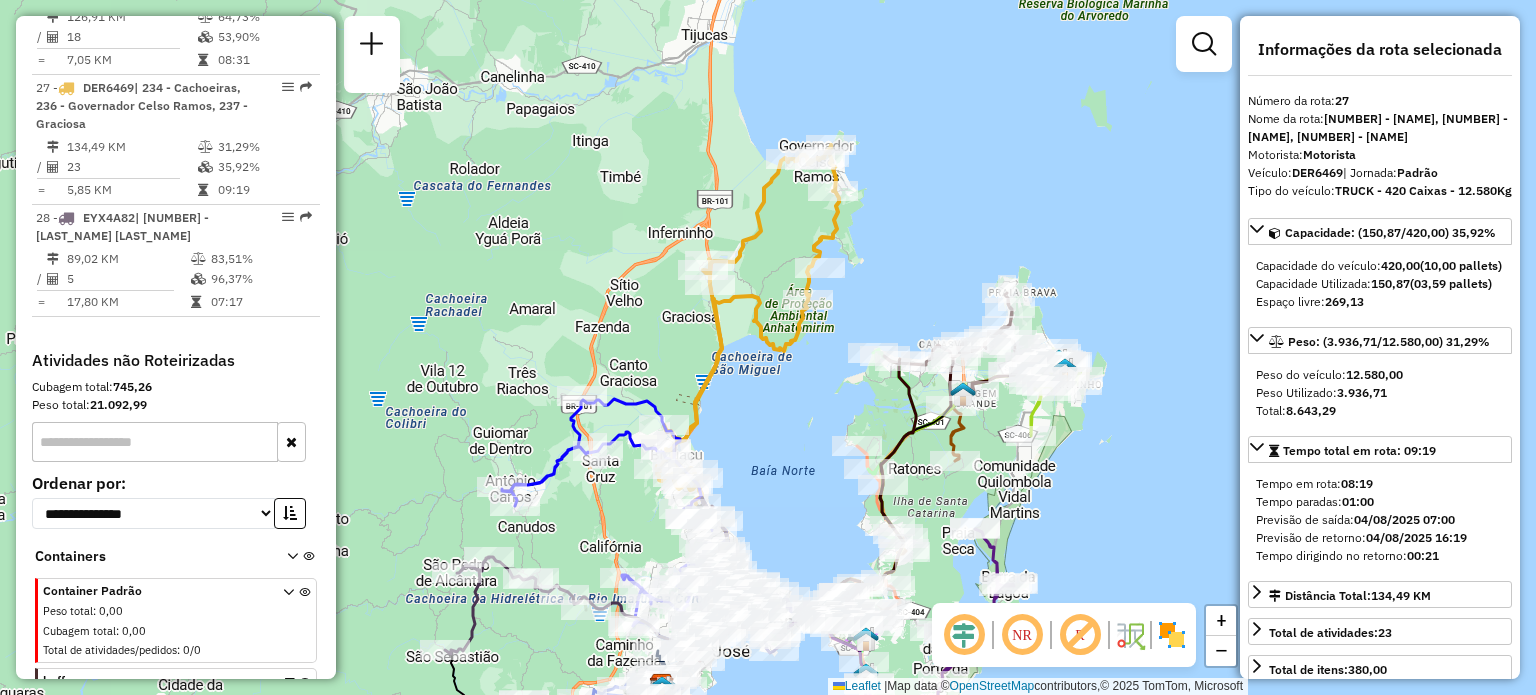 drag, startPoint x: 803, startPoint y: 558, endPoint x: 903, endPoint y: 276, distance: 299.20563 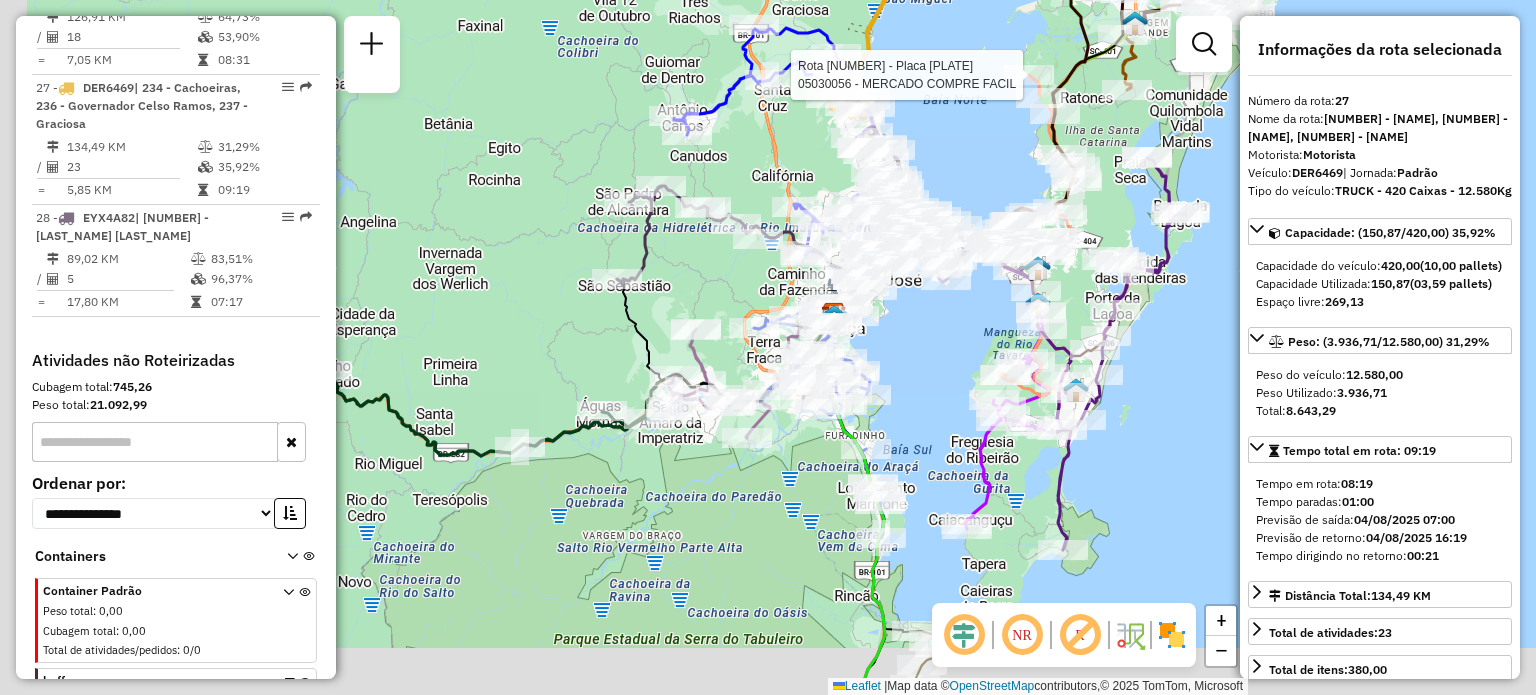drag, startPoint x: 530, startPoint y: 517, endPoint x: 606, endPoint y: 426, distance: 118.56222 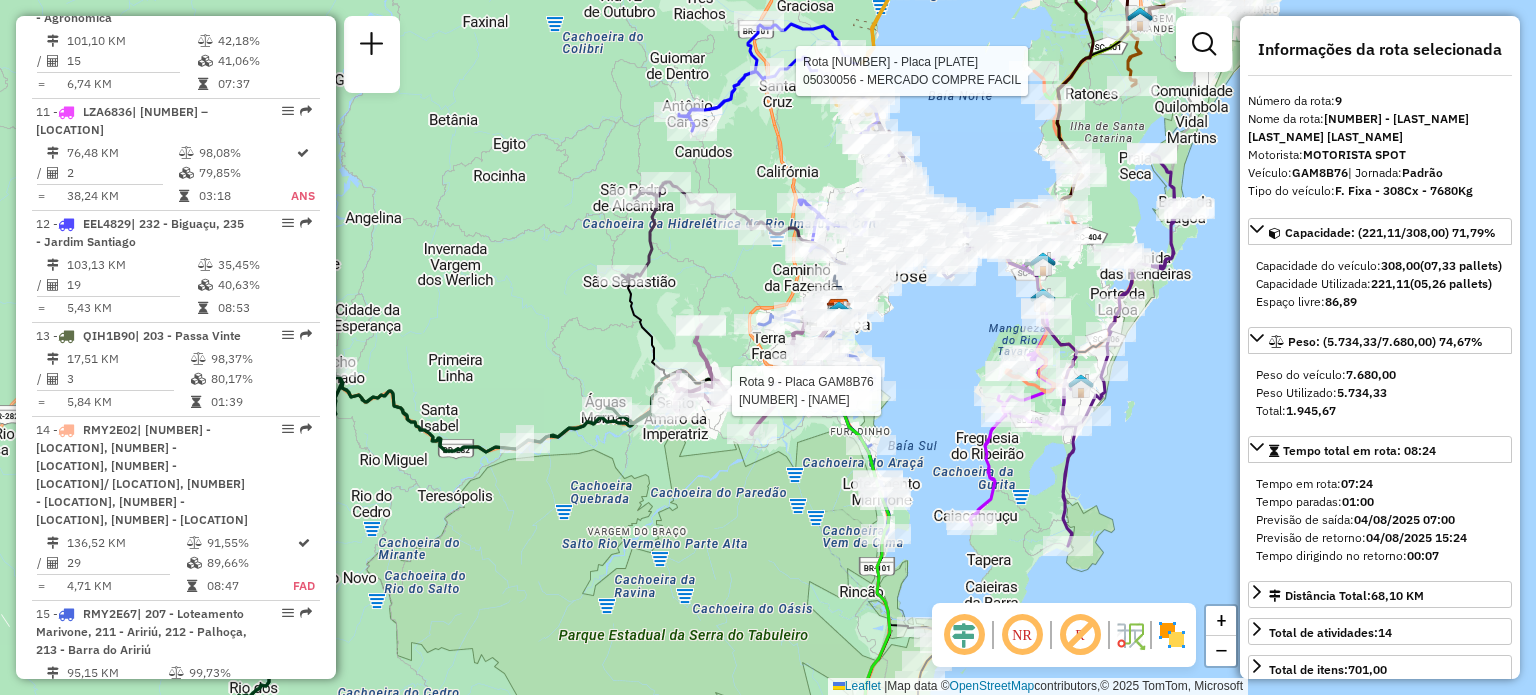 scroll, scrollTop: 1688, scrollLeft: 0, axis: vertical 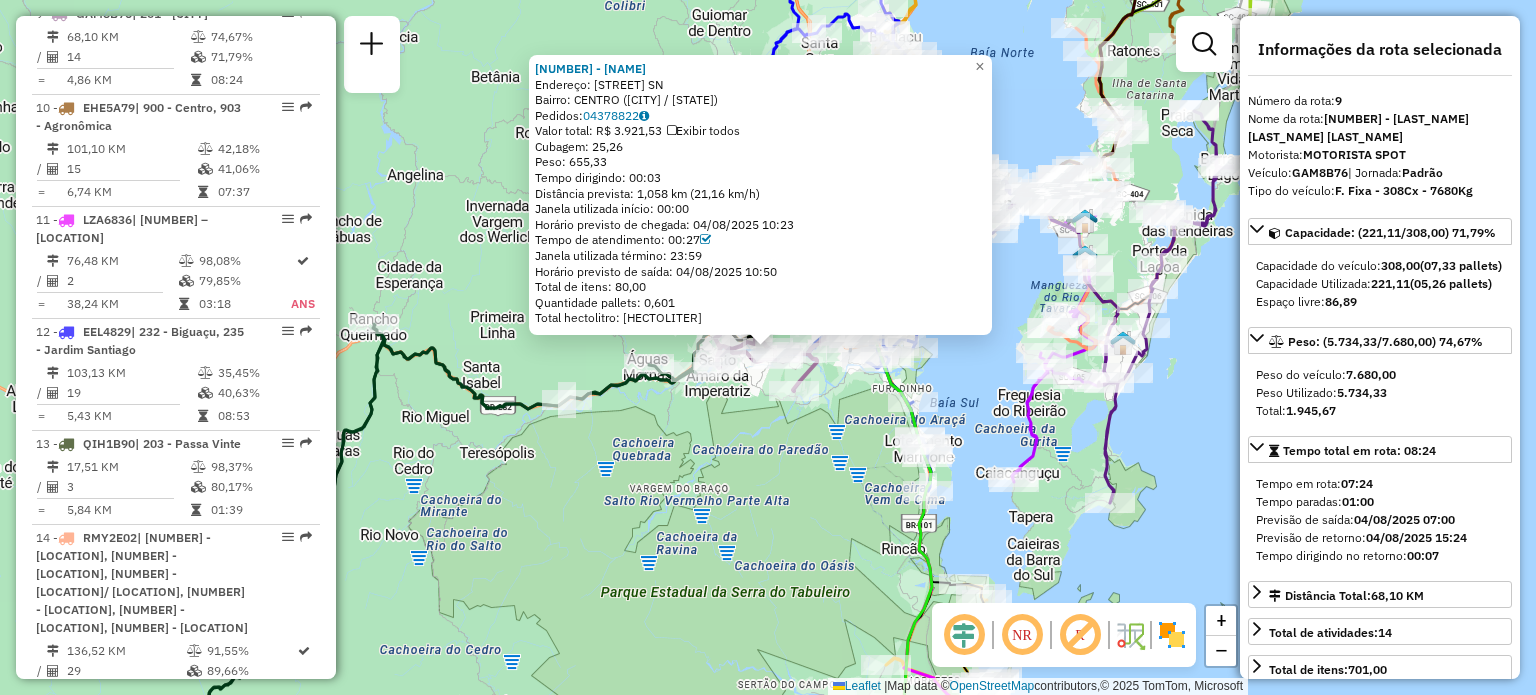 click on "Rota 8 - Placa OKH0326 [NUMBER] - EVALDO LEHMKUHL NETO [NUMBER] - POSTO IMPERATRIZ NER Endereço: [STREET] SN Bairro: [NEIGHBORHOOD] ([CITY] / [STATE]) Pedidos: [ORDER_NUMBER] Valor total: R$ 3.921,53 Exibir todos Cubagem: 25,26 Peso: 655,33 Tempo dirigindo: 00:03 Distância prevista: 1,058 km (21,16 km/h) Janela utilizada início: 00:00 Horário previsto de chegada: 04/08/2025 10:23 Tempo de atendimento: 00:27 Janela utilizada término: 23:59 Horário previsto de saída: 04/08/2025 10:50 Total de itens: 80,00 Quantidade pallets: 0,601 Total hectolitro: 4,346 × Janela de atendimento Grade de atendimento Capacidade Transportadoras Veículos Cliente Pedidos Rotas Selecione os dias de semana para filtrar as janelas de atendimento Seg Ter Qua Qui Sex Sáb Dom Informe o período da janela de atendimento: De: Até: Filtrar exatamente a janela do cliente Considerar janela de atendimento padrão Seg Ter Qua Qui Sex Sáb Dom De: Até:" 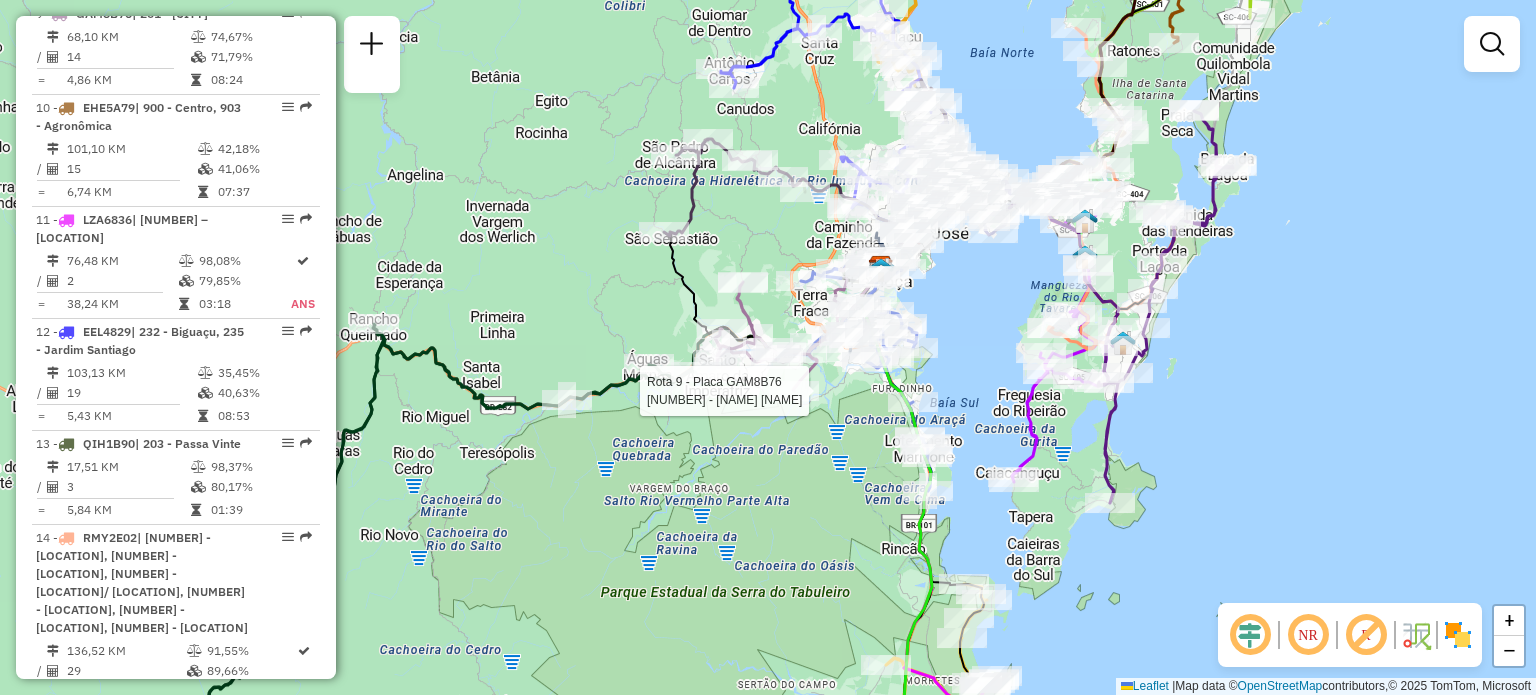 select on "**********" 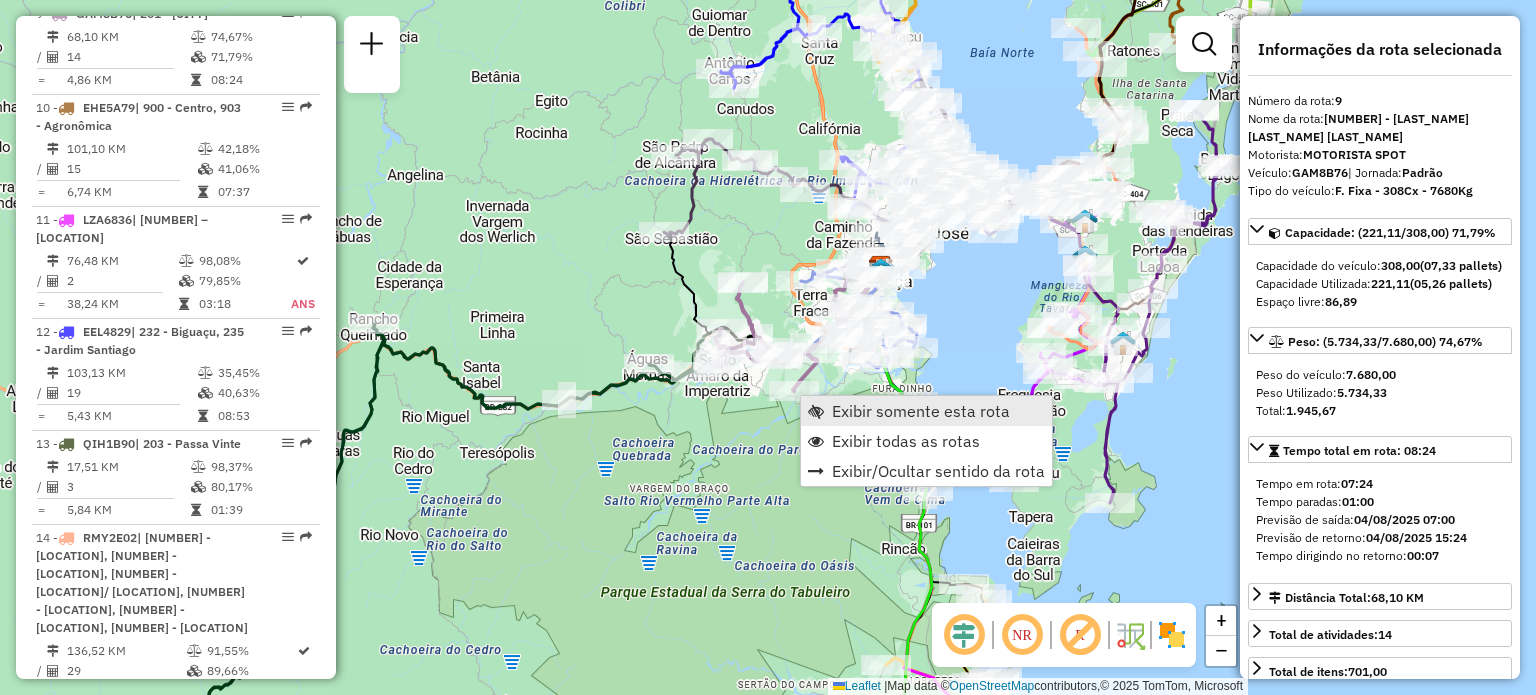 click on "Exibir somente esta rota" at bounding box center [921, 411] 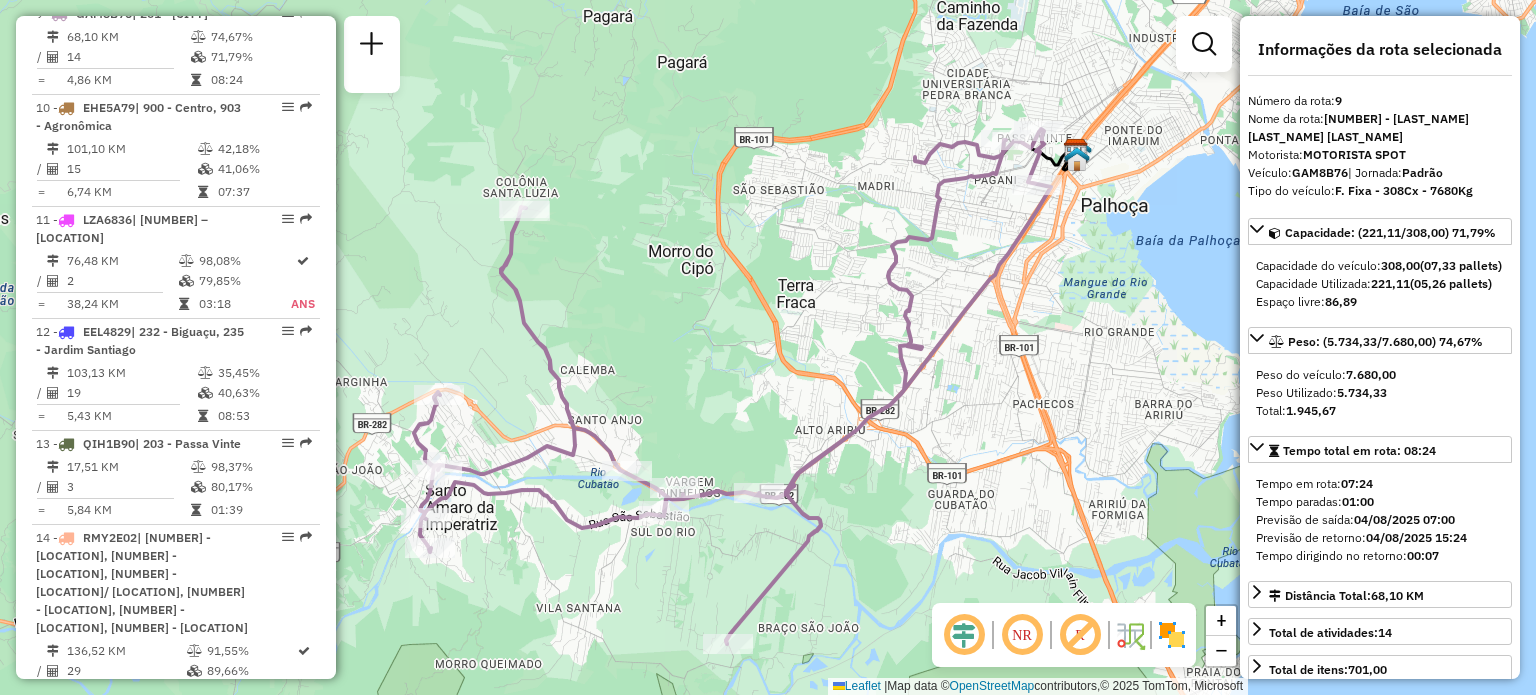 drag, startPoint x: 799, startPoint y: 294, endPoint x: 778, endPoint y: 344, distance: 54.230988 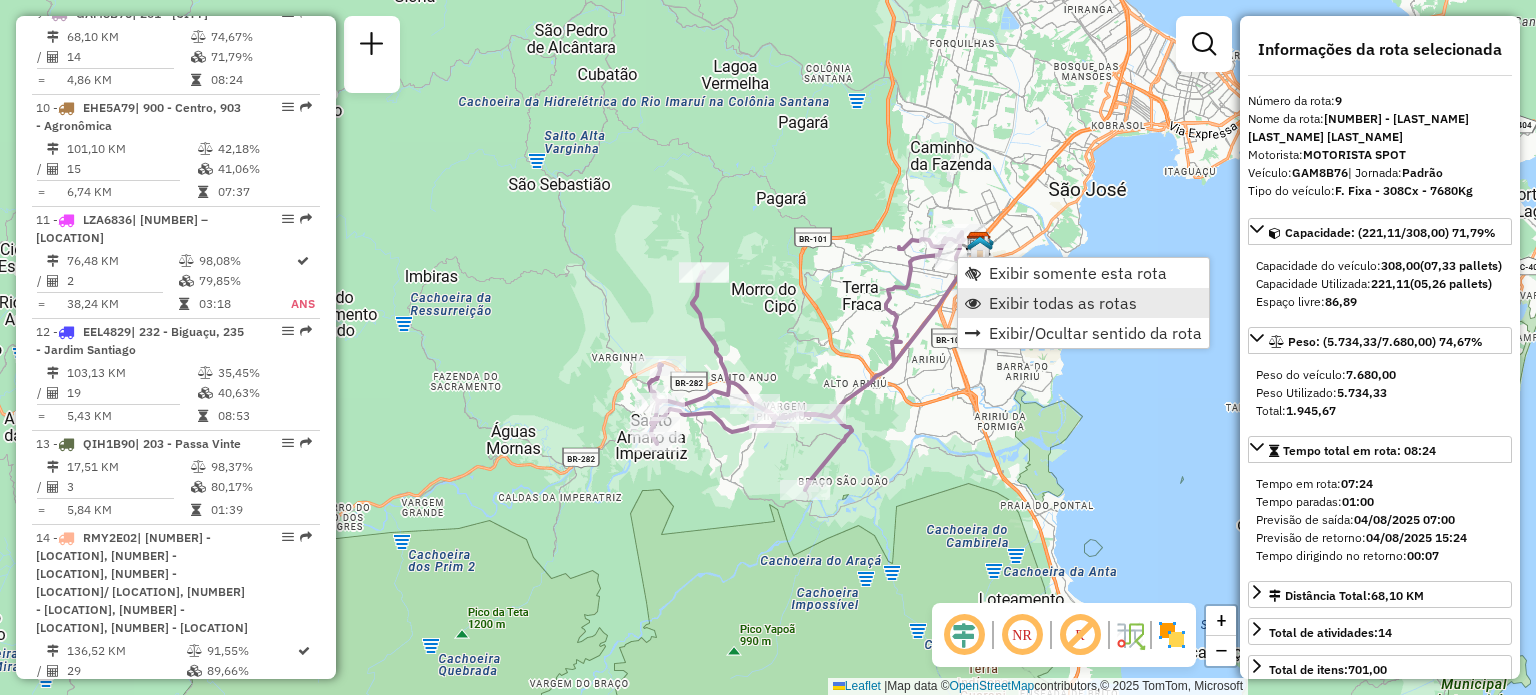 click on "Exibir todas as rotas" at bounding box center (1063, 303) 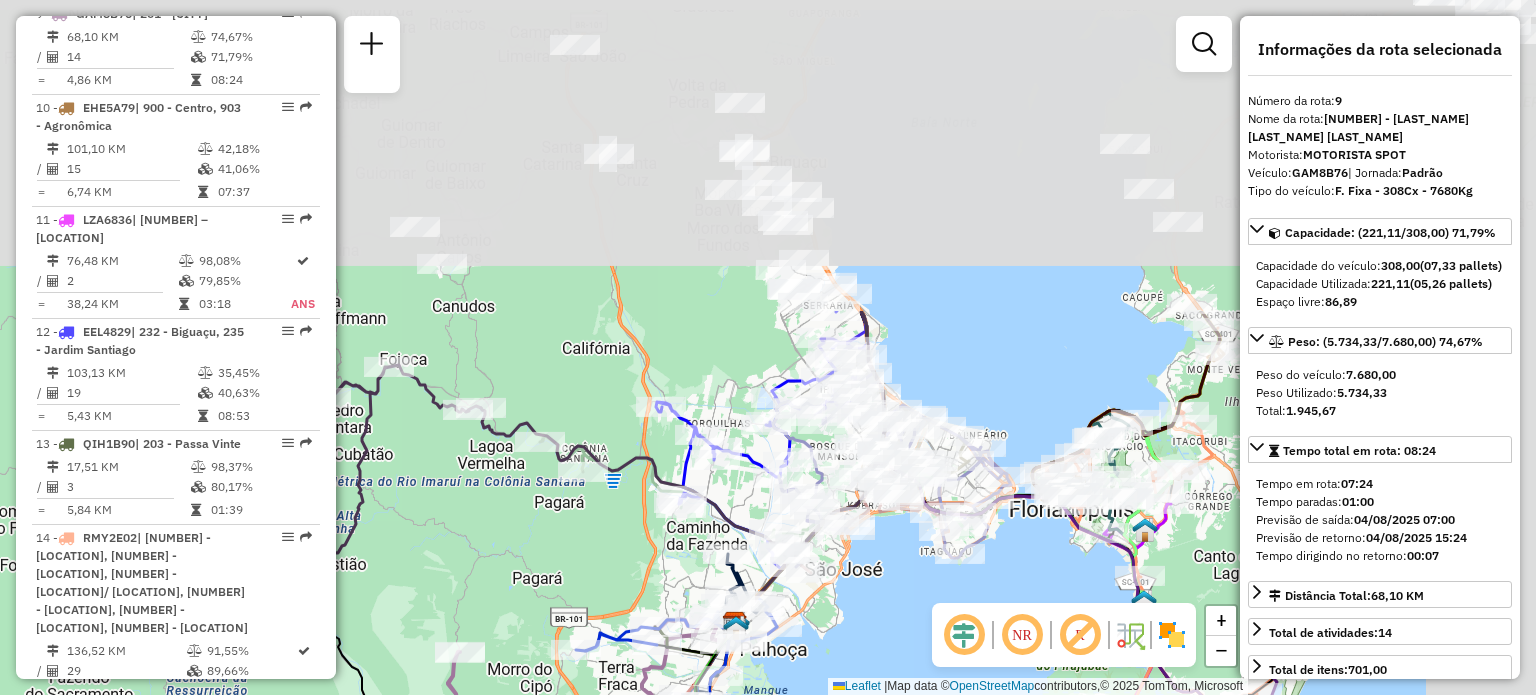 drag, startPoint x: 920, startPoint y: 147, endPoint x: 666, endPoint y: 554, distance: 479.75516 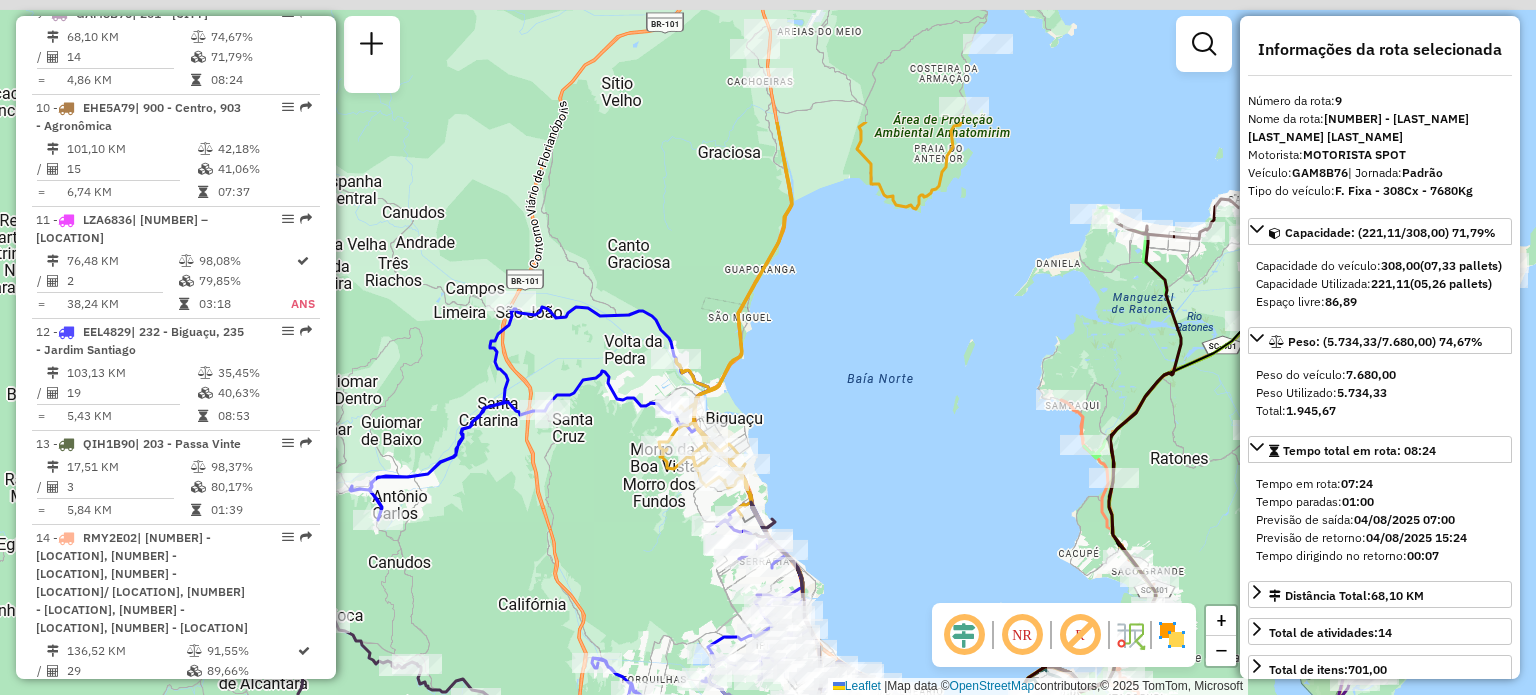 drag, startPoint x: 872, startPoint y: 139, endPoint x: 786, endPoint y: 411, distance: 285.2718 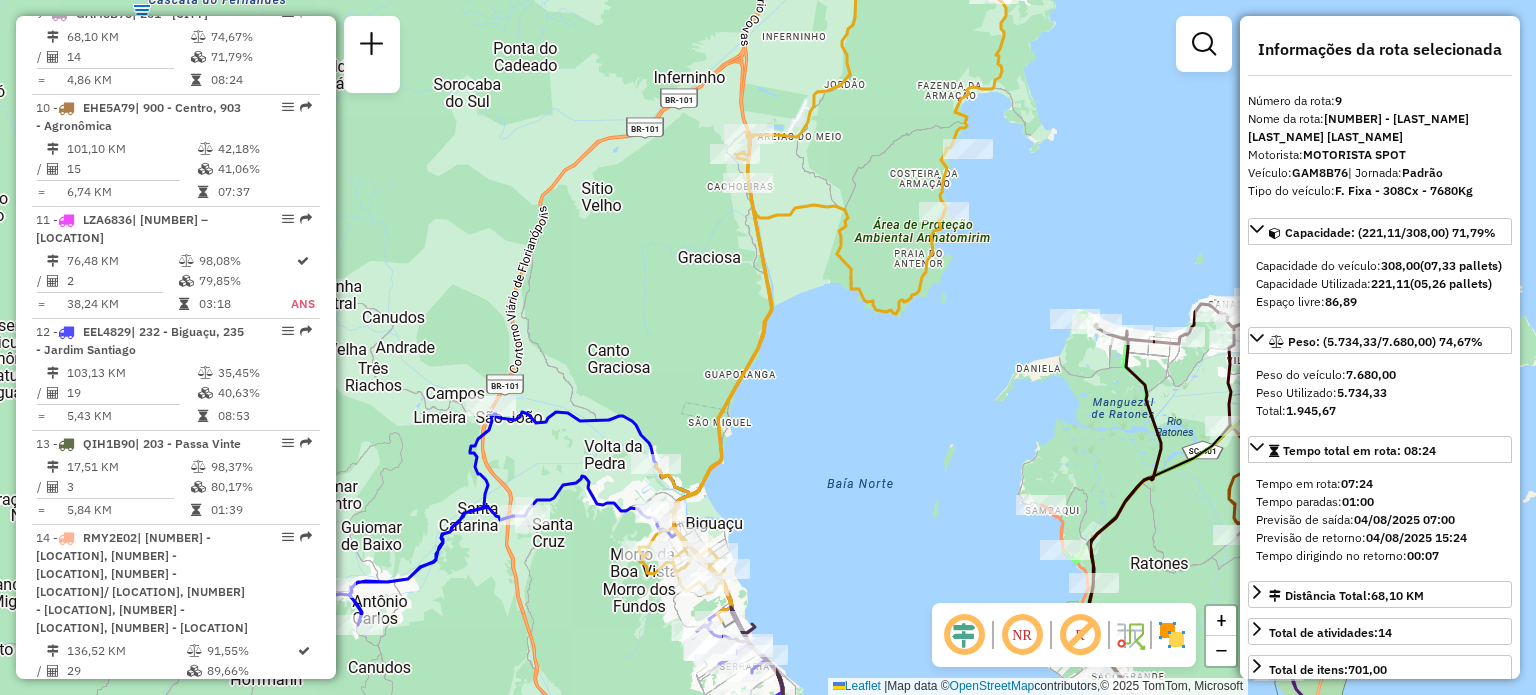 drag, startPoint x: 850, startPoint y: 213, endPoint x: 853, endPoint y: 257, distance: 44.102154 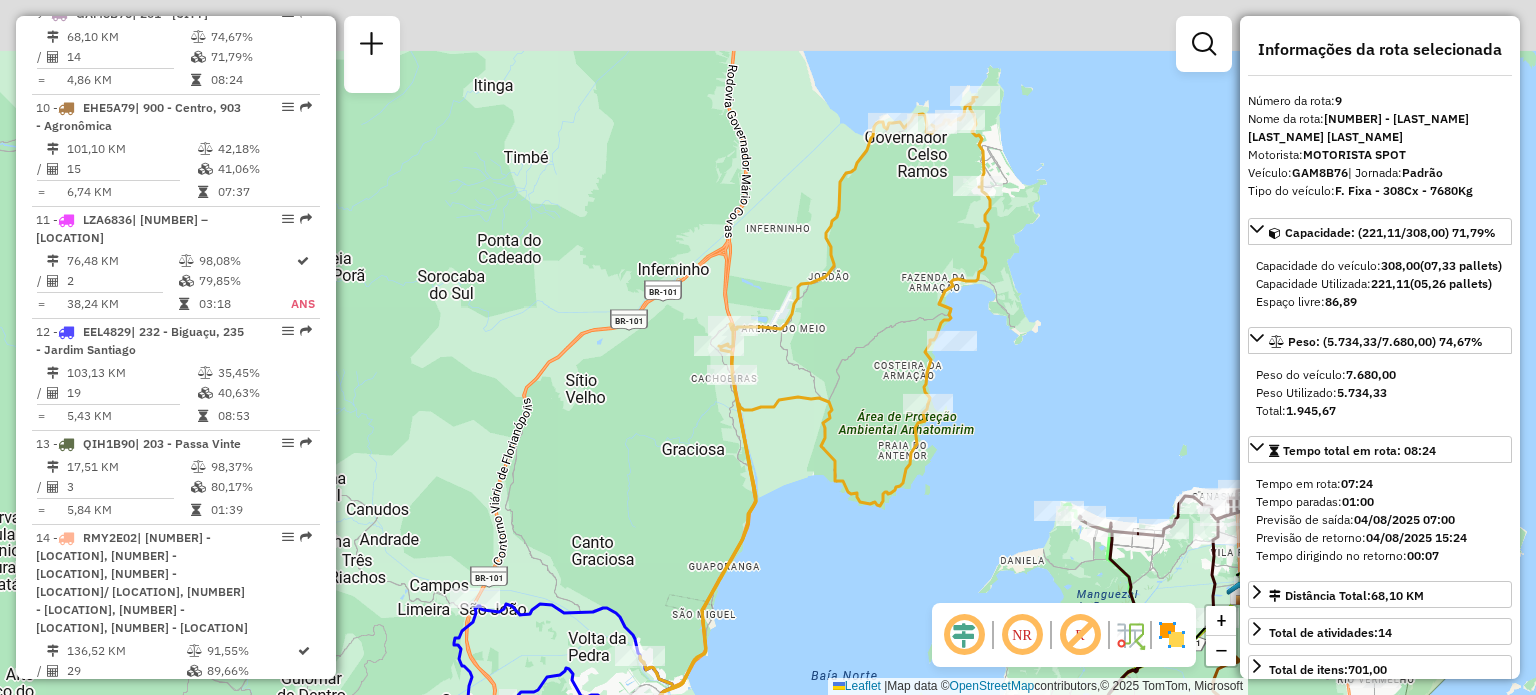 drag, startPoint x: 862, startPoint y: 201, endPoint x: 842, endPoint y: 366, distance: 166.2077 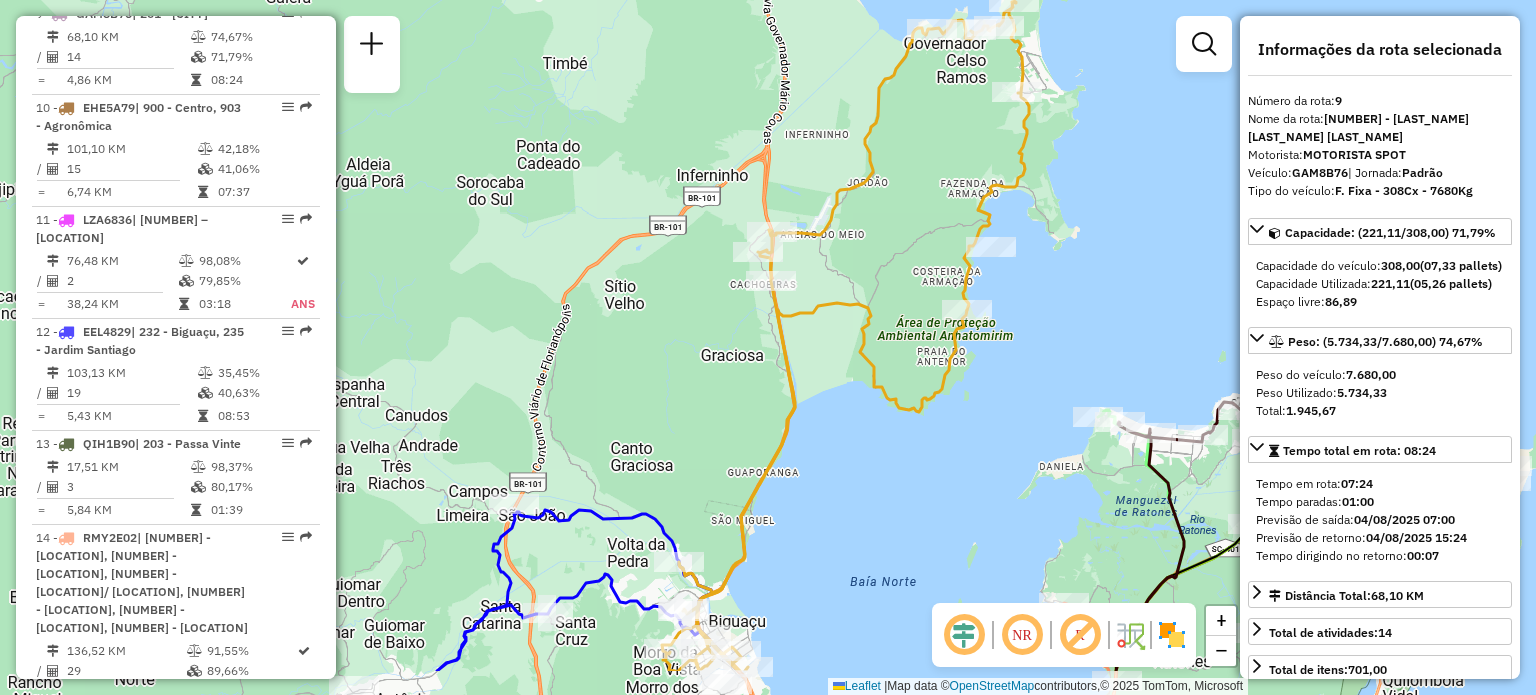 drag, startPoint x: 735, startPoint y: 527, endPoint x: 864, endPoint y: 325, distance: 239.67686 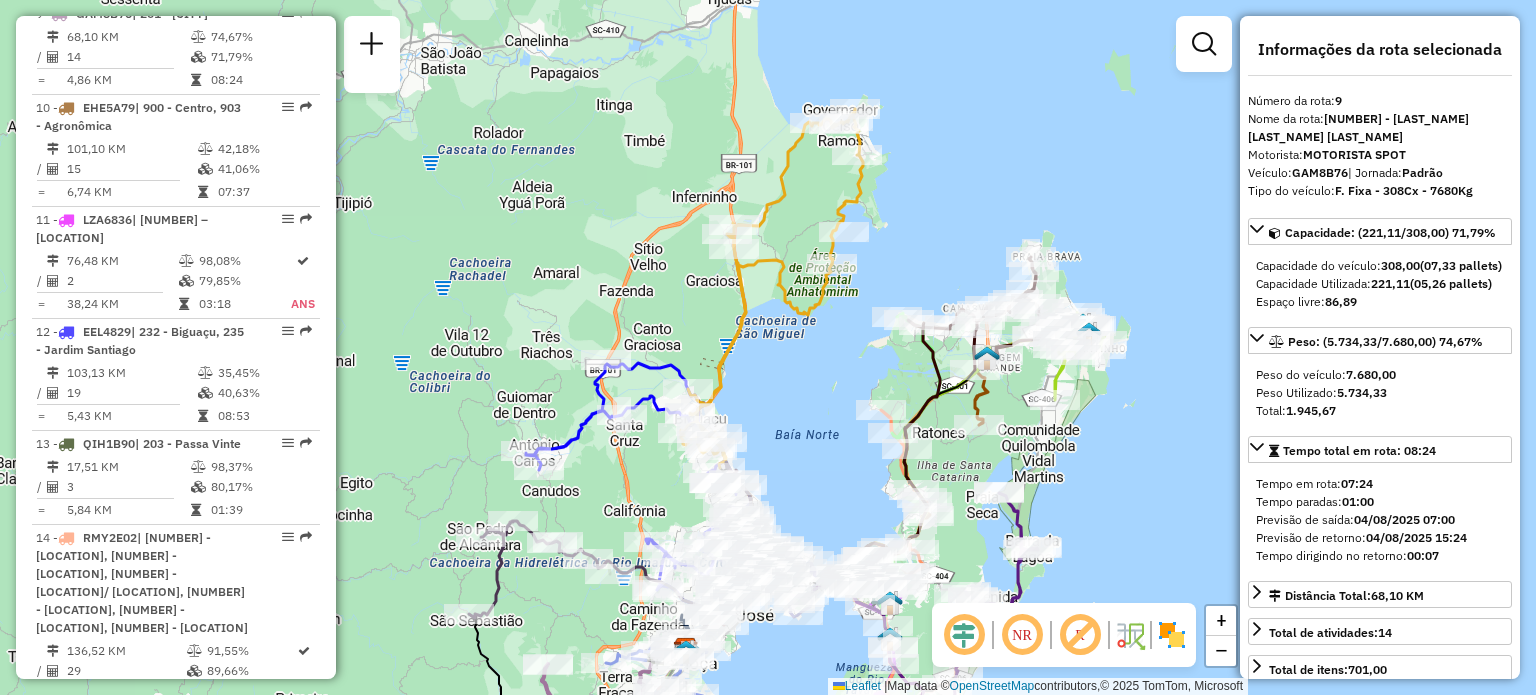 drag, startPoint x: 747, startPoint y: 480, endPoint x: 740, endPoint y: 420, distance: 60.40695 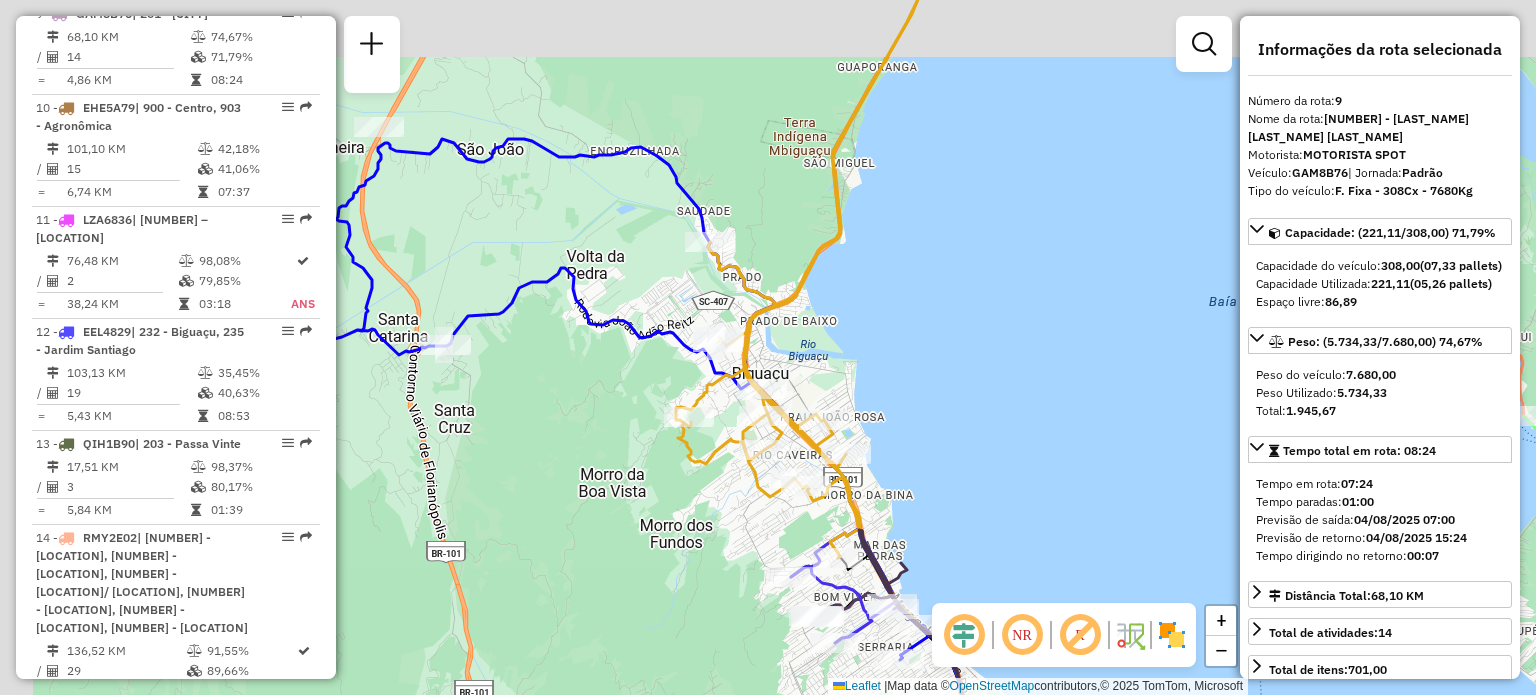 drag, startPoint x: 632, startPoint y: 119, endPoint x: 850, endPoint y: 238, distance: 248.36465 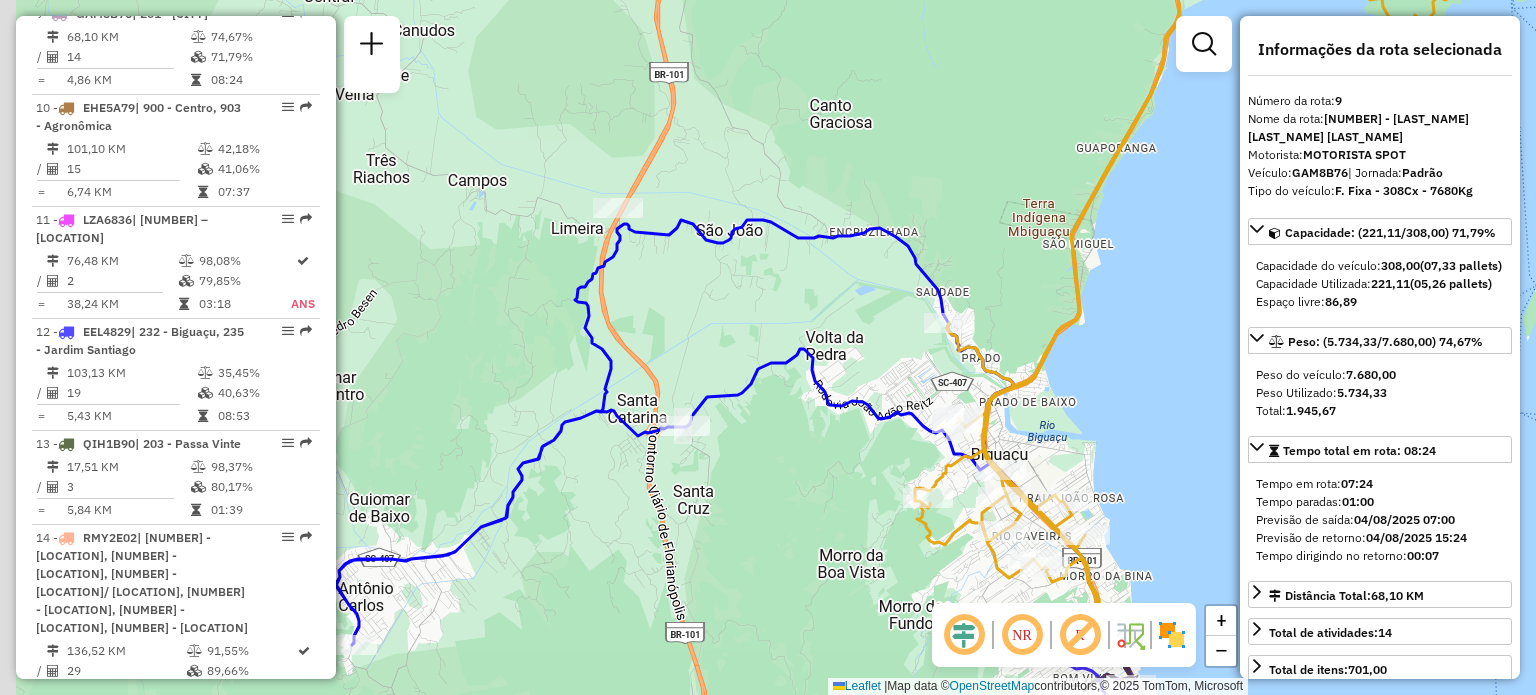 drag, startPoint x: 628, startPoint y: 251, endPoint x: 939, endPoint y: 280, distance: 312.34915 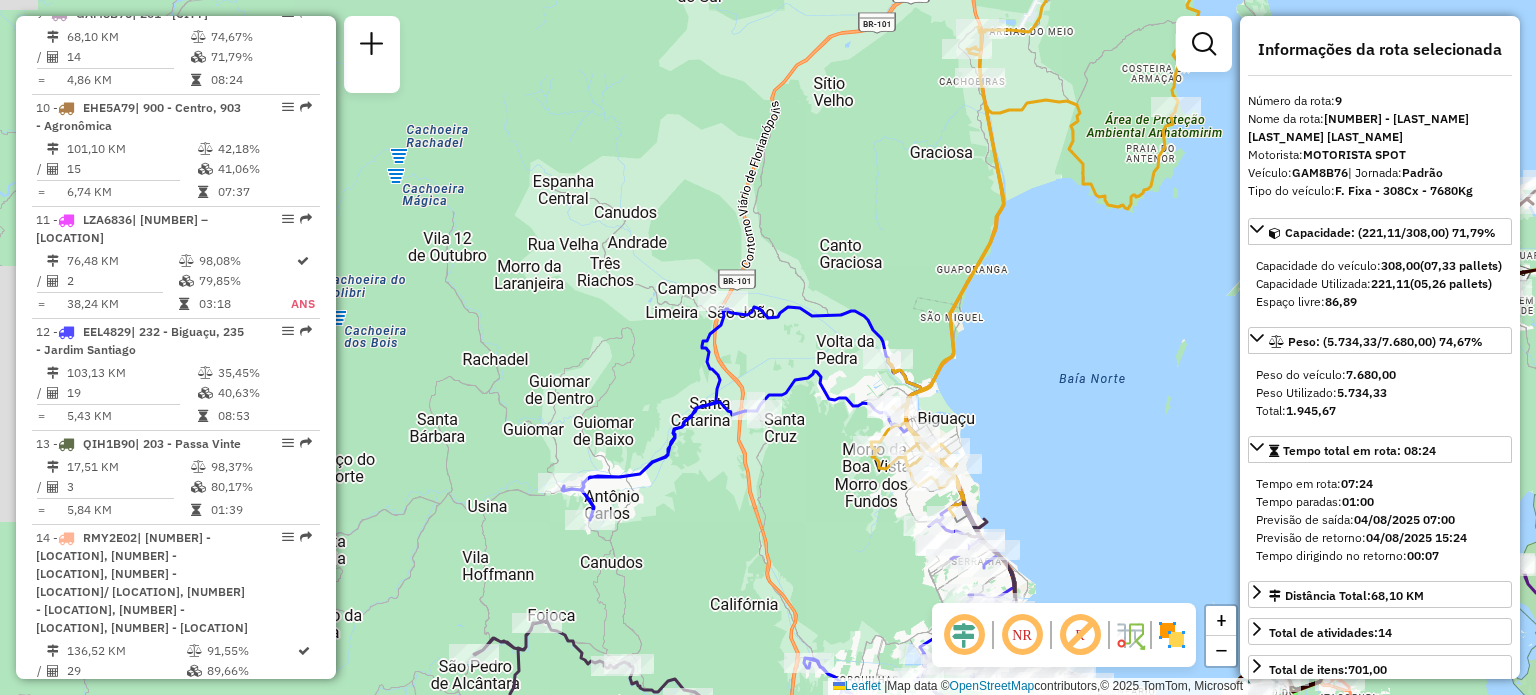 drag, startPoint x: 833, startPoint y: 427, endPoint x: 672, endPoint y: 471, distance: 166.90416 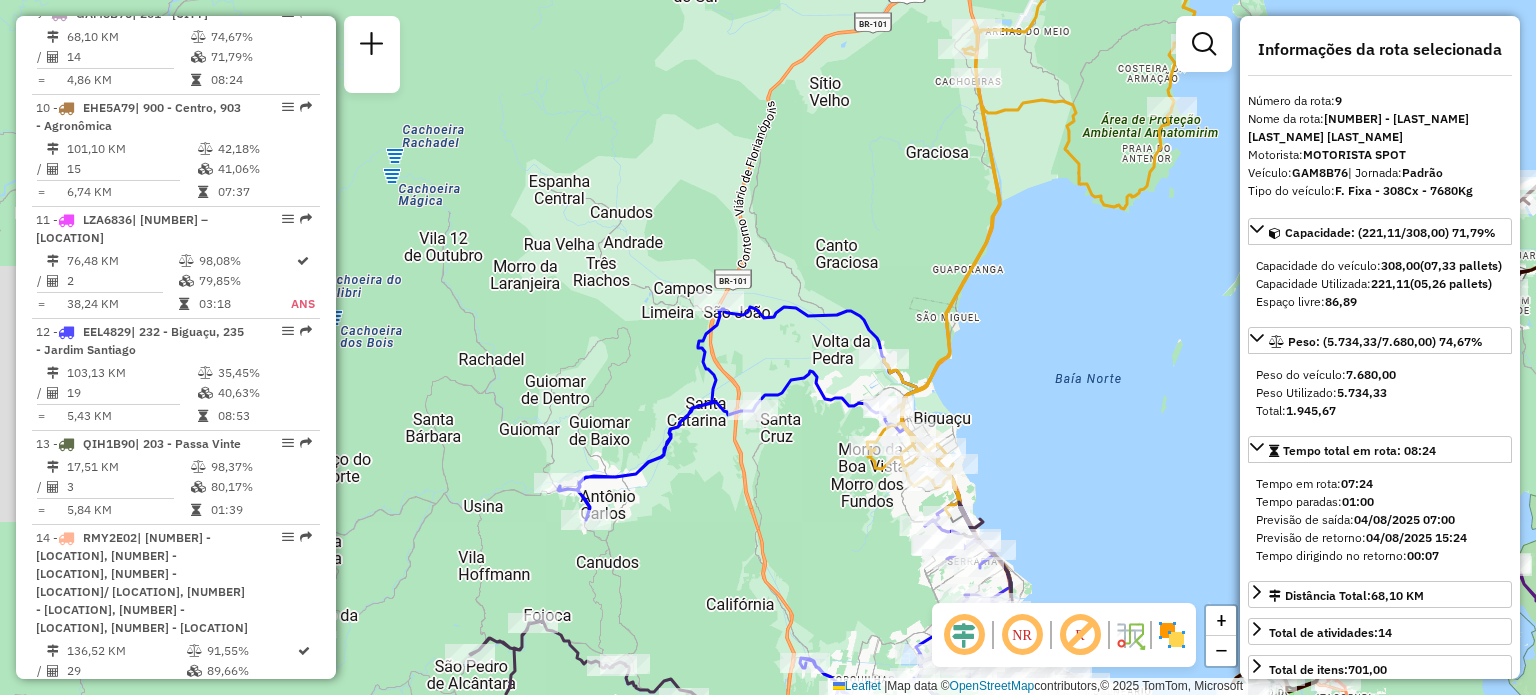 drag, startPoint x: 1013, startPoint y: 467, endPoint x: 1001, endPoint y: 405, distance: 63.15061 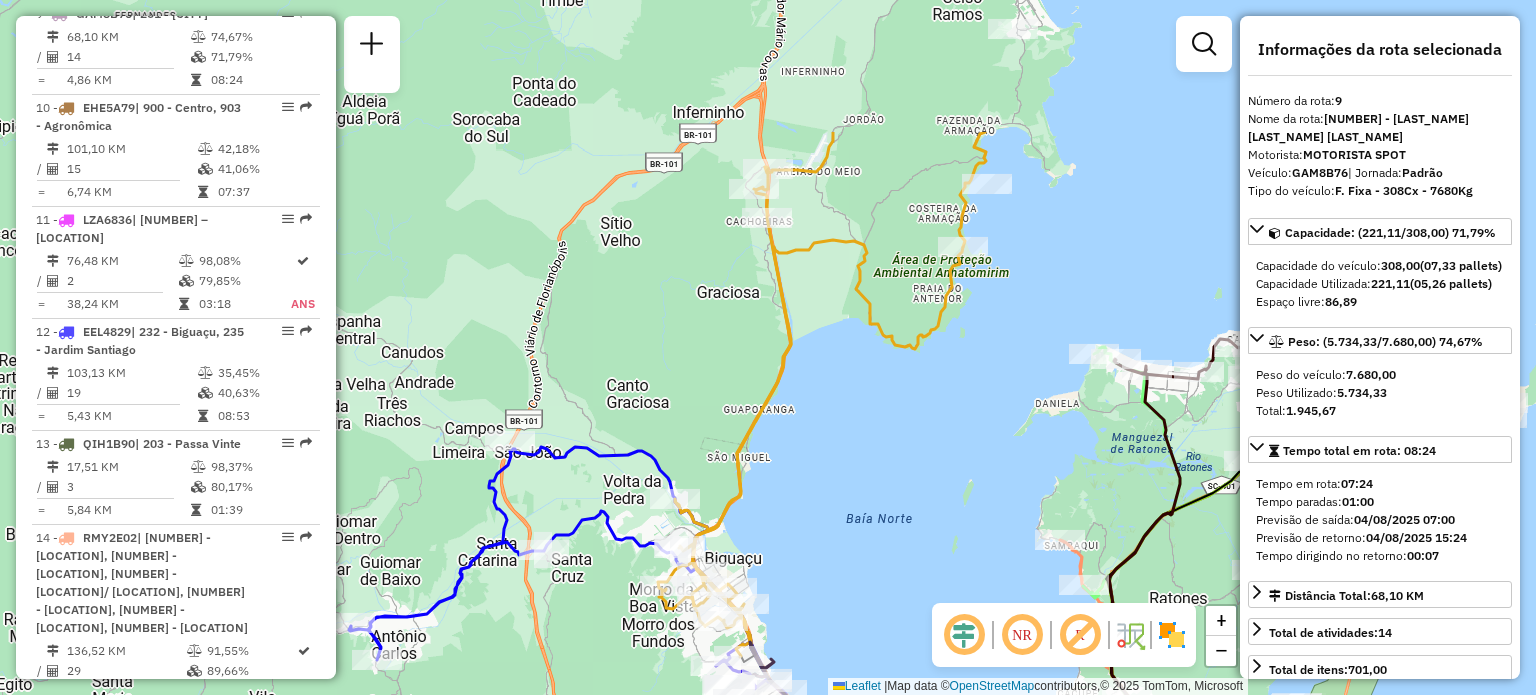 drag, startPoint x: 954, startPoint y: 168, endPoint x: 756, endPoint y: 369, distance: 282.1436 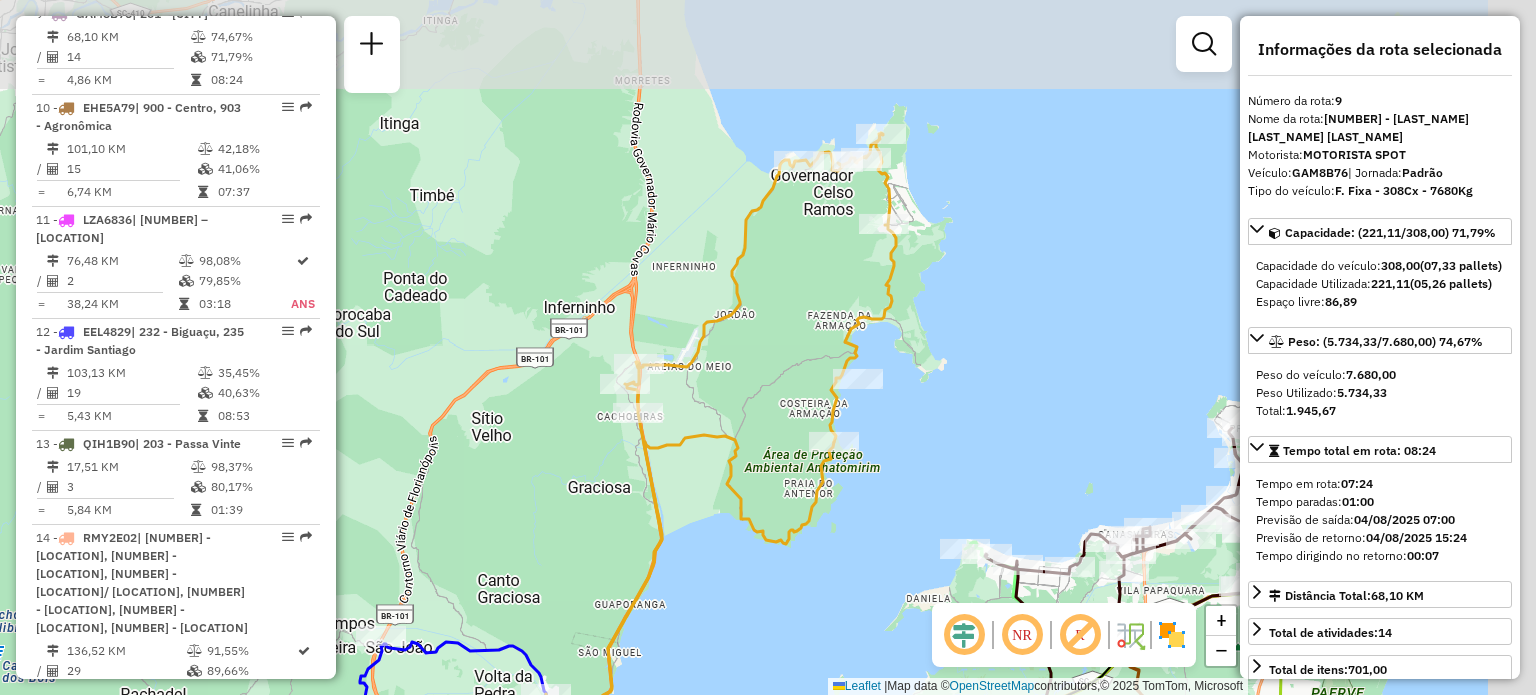 drag, startPoint x: 922, startPoint y: 168, endPoint x: 758, endPoint y: 386, distance: 272.8003 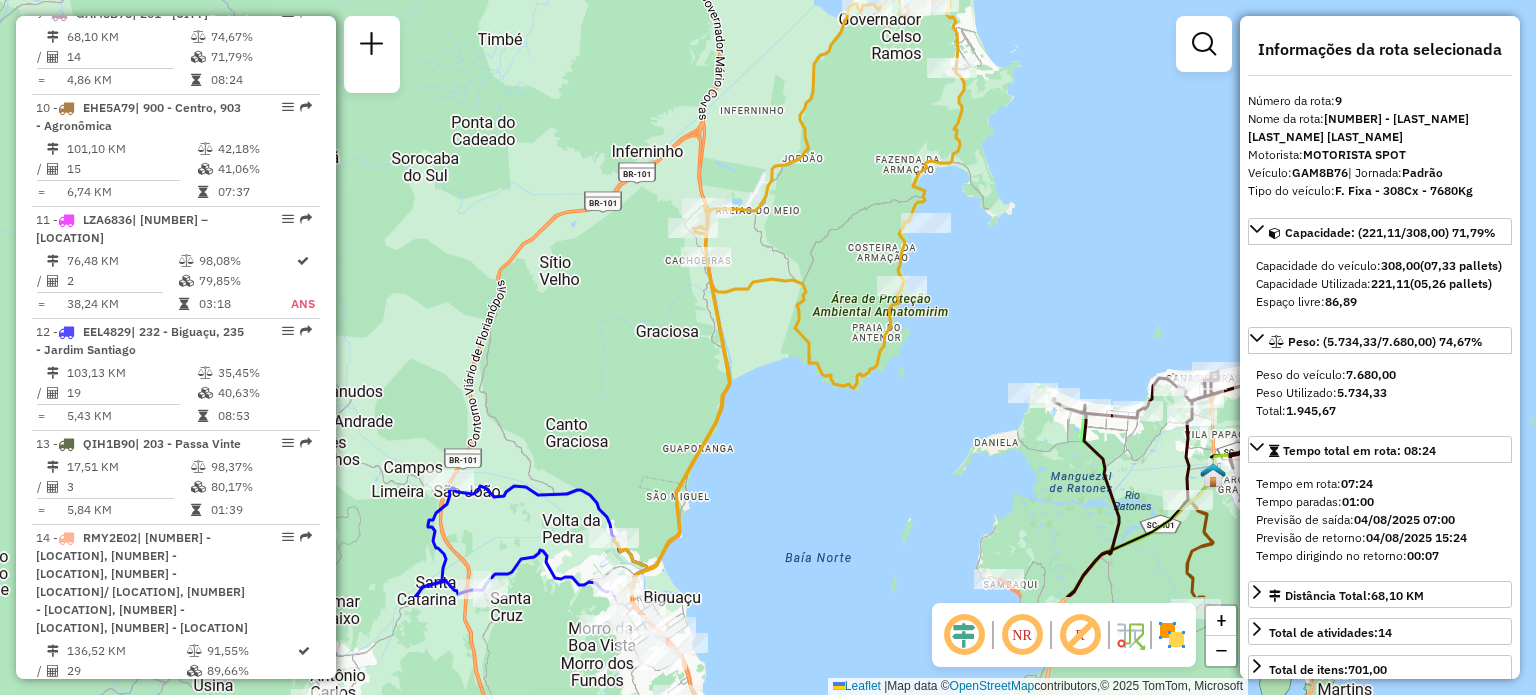 drag, startPoint x: 759, startPoint y: 393, endPoint x: 844, endPoint y: 220, distance: 192.75372 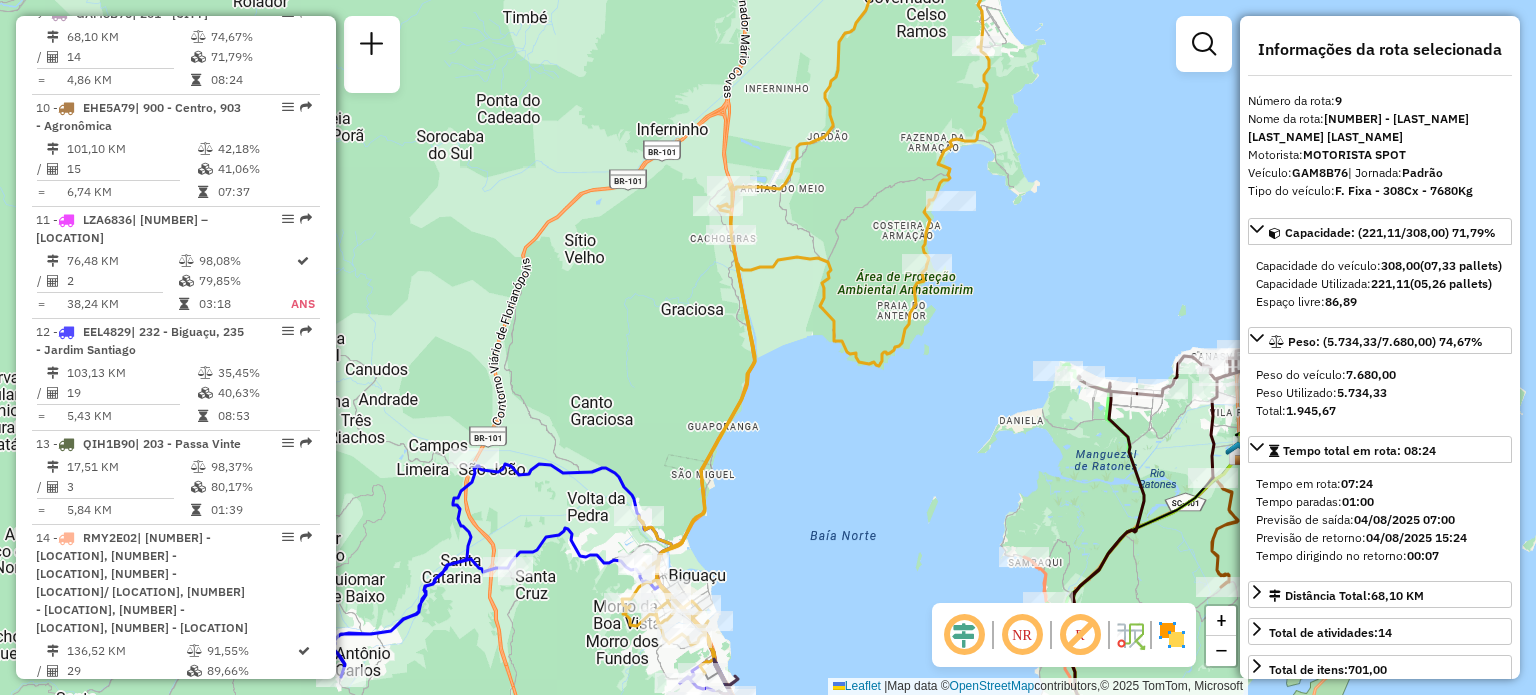 drag, startPoint x: 582, startPoint y: 477, endPoint x: 712, endPoint y: 336, distance: 191.78374 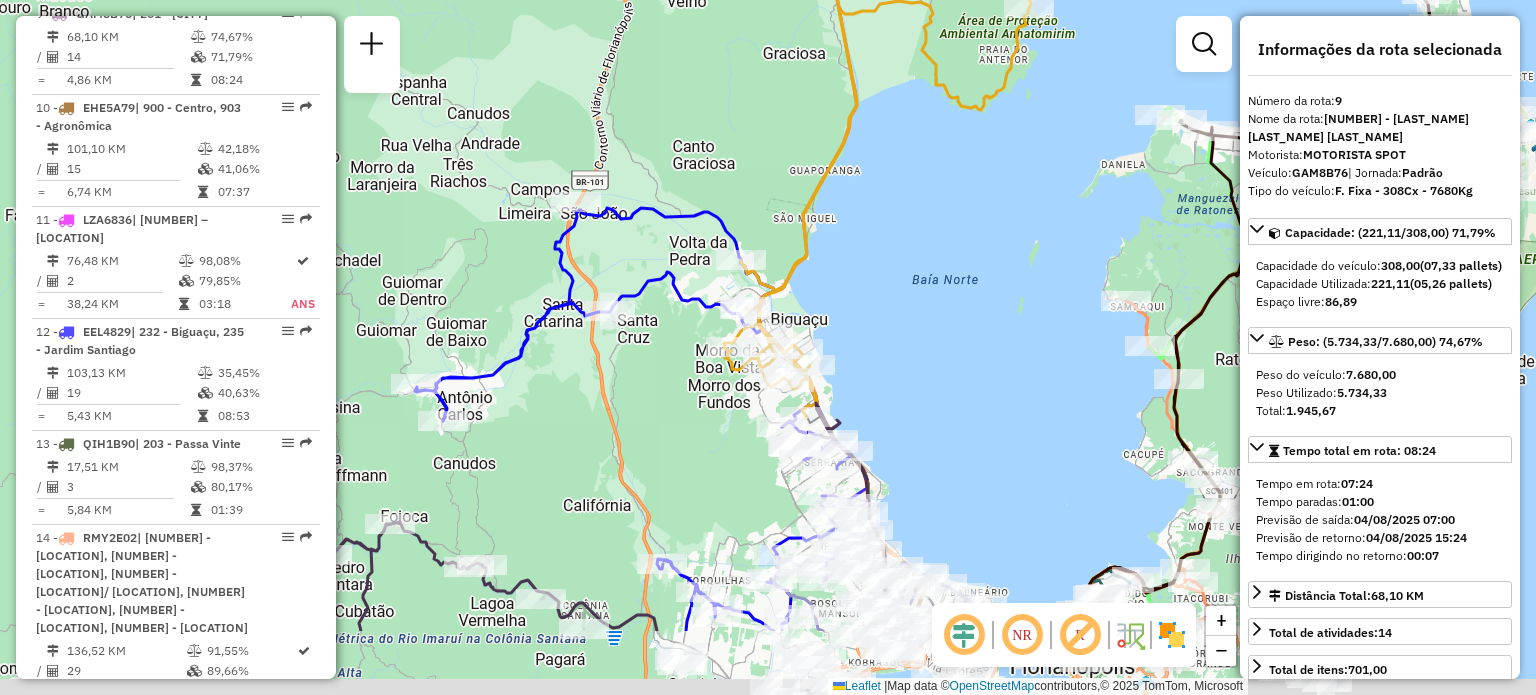 drag, startPoint x: 825, startPoint y: 343, endPoint x: 776, endPoint y: 199, distance: 152.10852 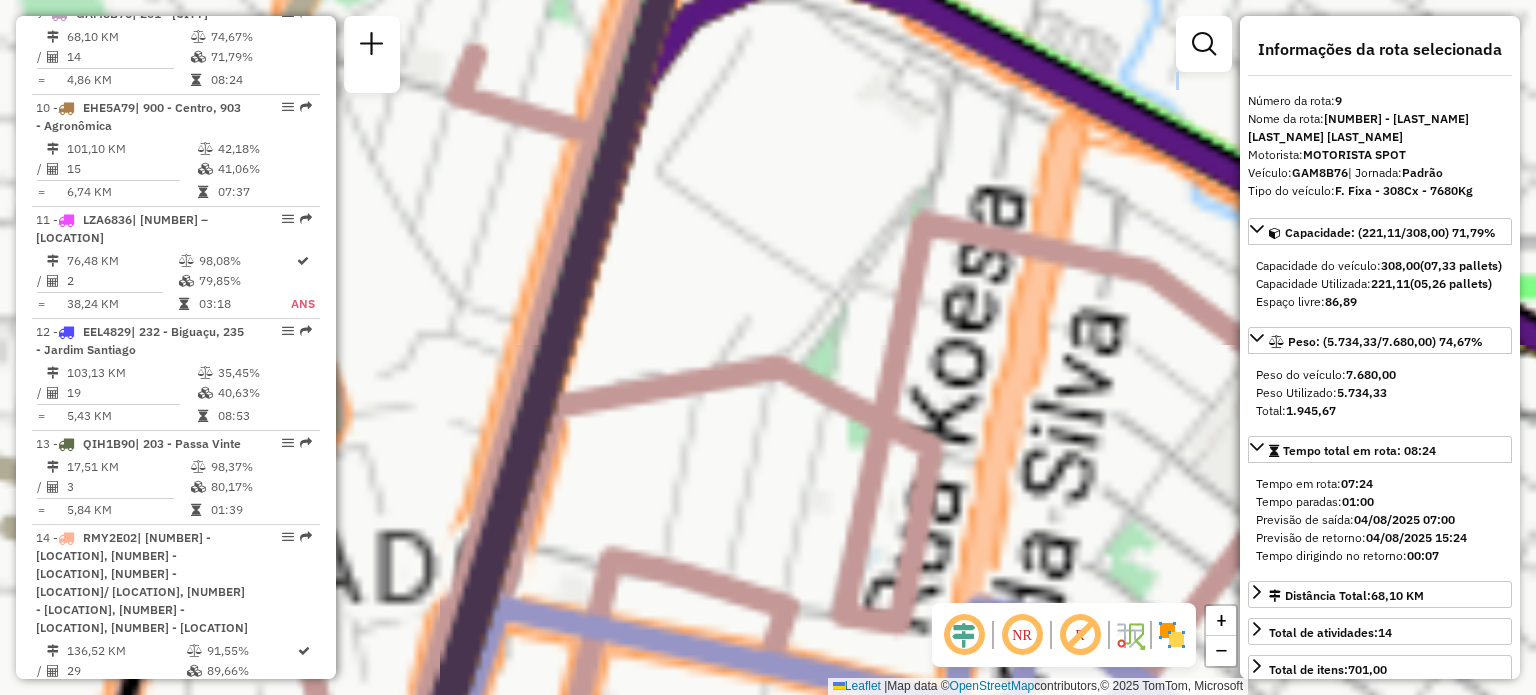 drag, startPoint x: 836, startPoint y: 499, endPoint x: 846, endPoint y: 303, distance: 196.25494 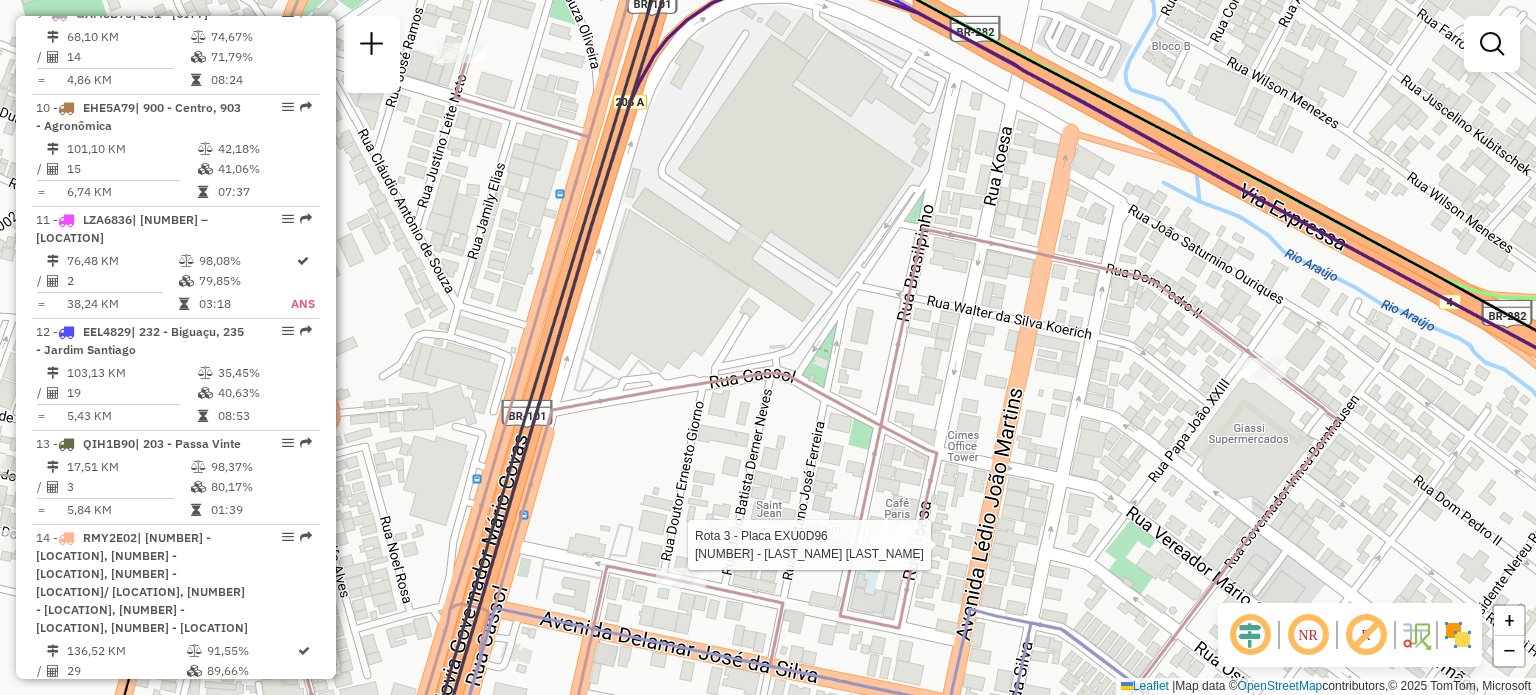 select on "**********" 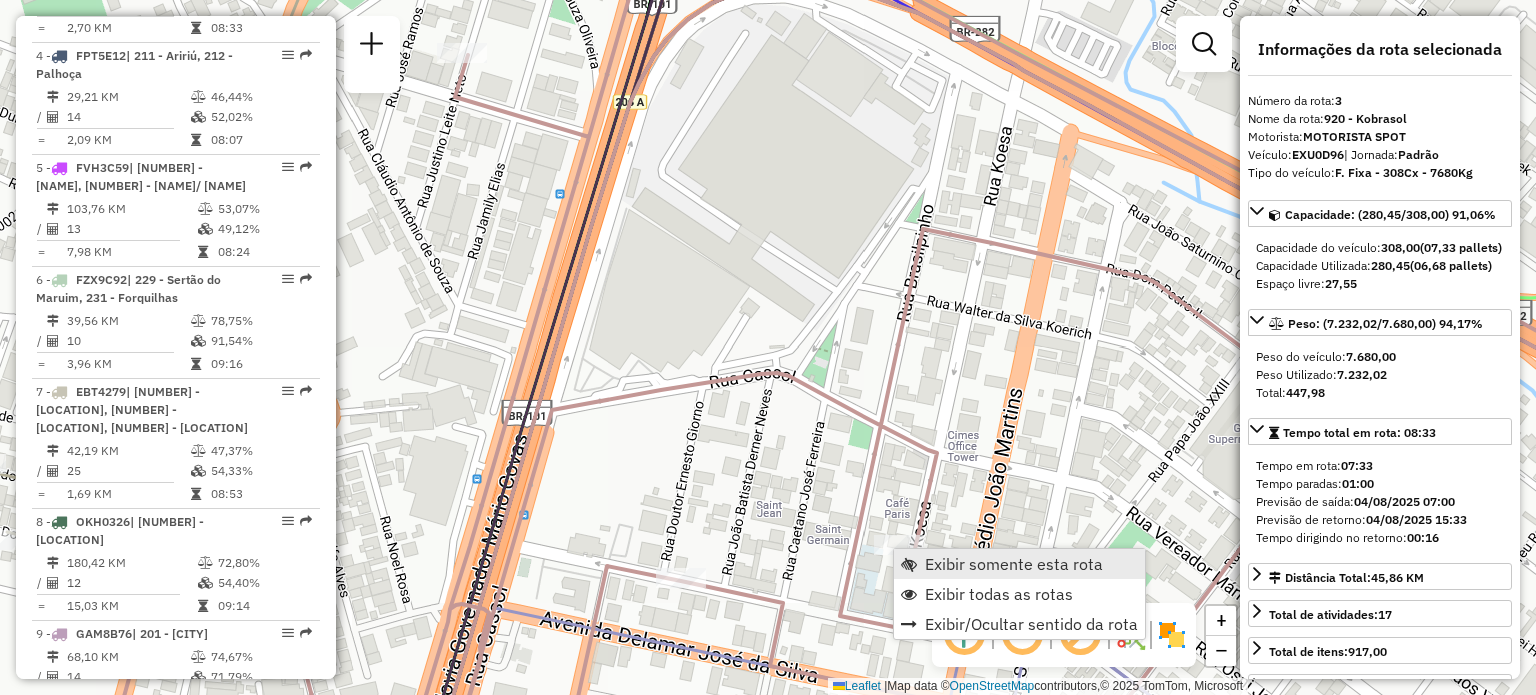 scroll, scrollTop: 1036, scrollLeft: 0, axis: vertical 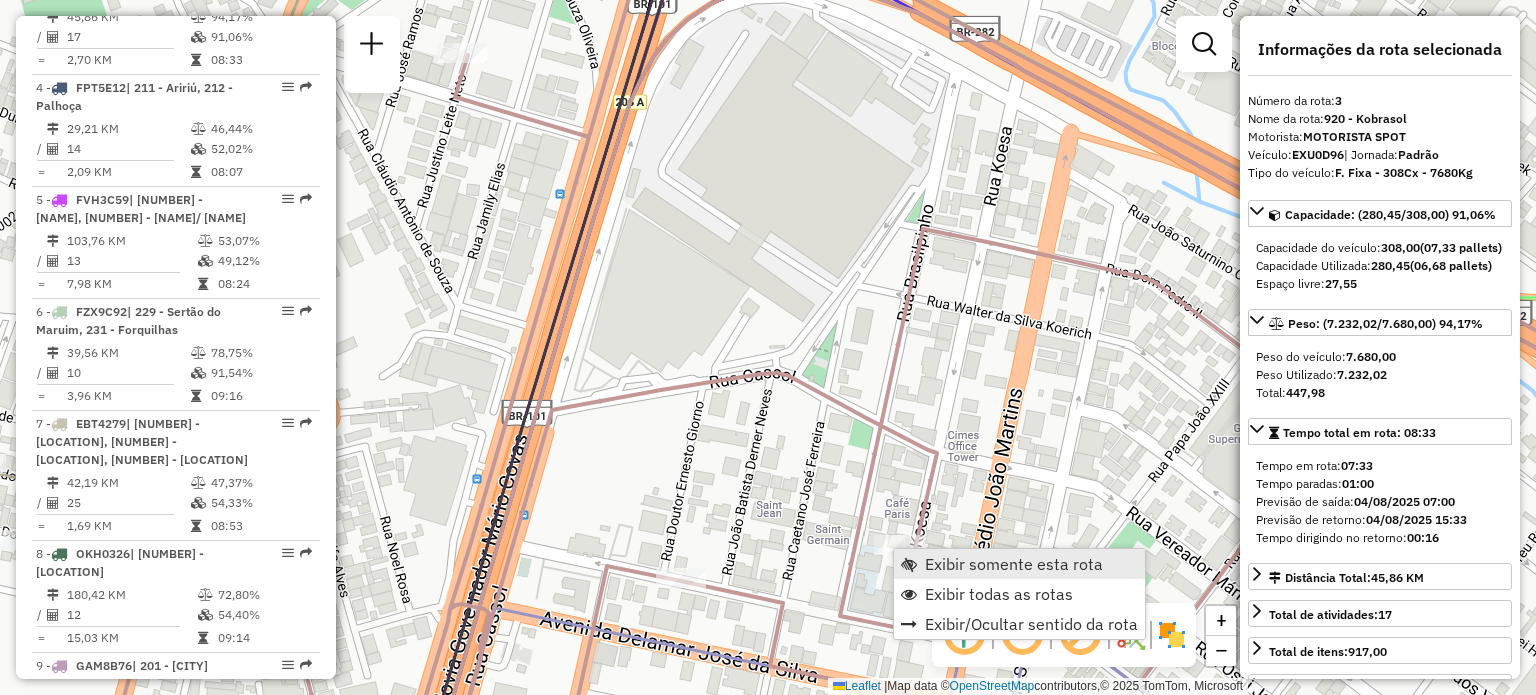 click on "Exibir somente esta rota" at bounding box center (1014, 564) 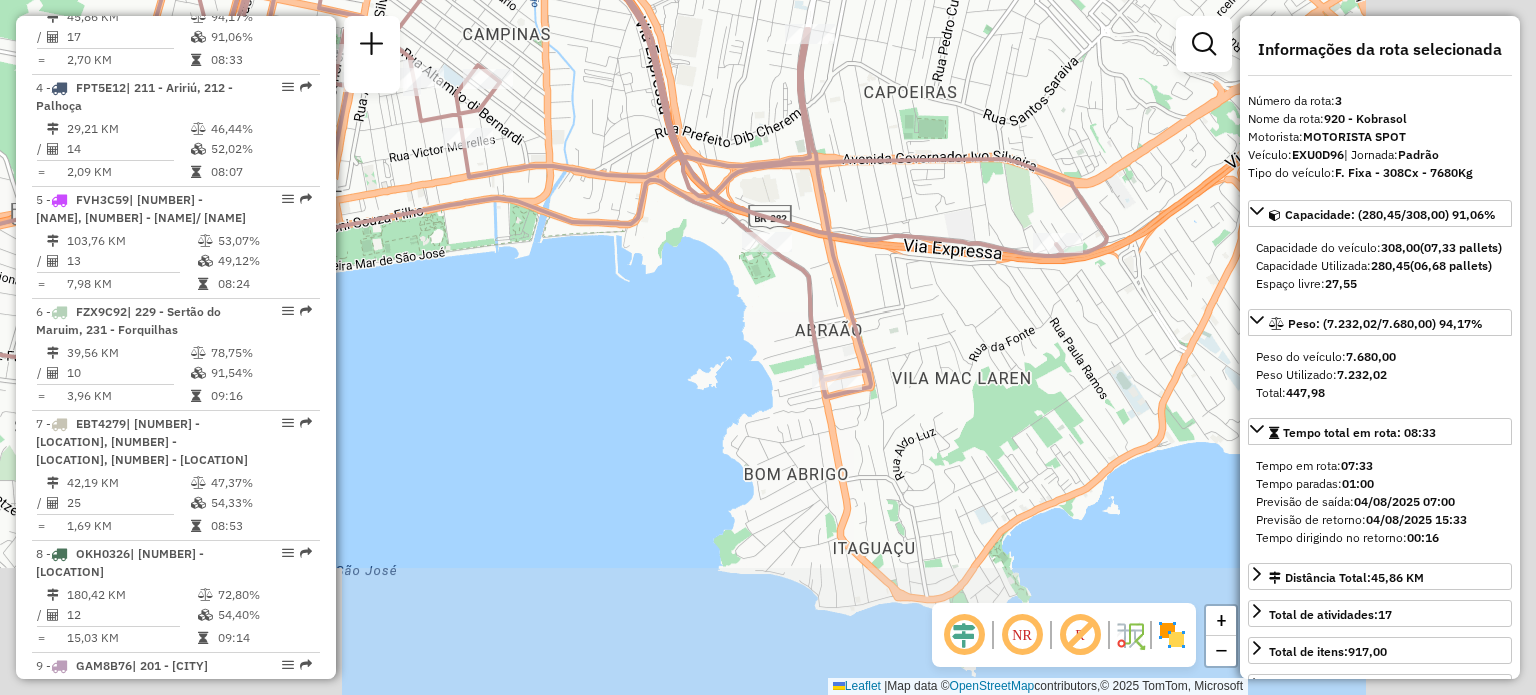 drag, startPoint x: 1088, startPoint y: 423, endPoint x: 736, endPoint y: 303, distance: 371.89246 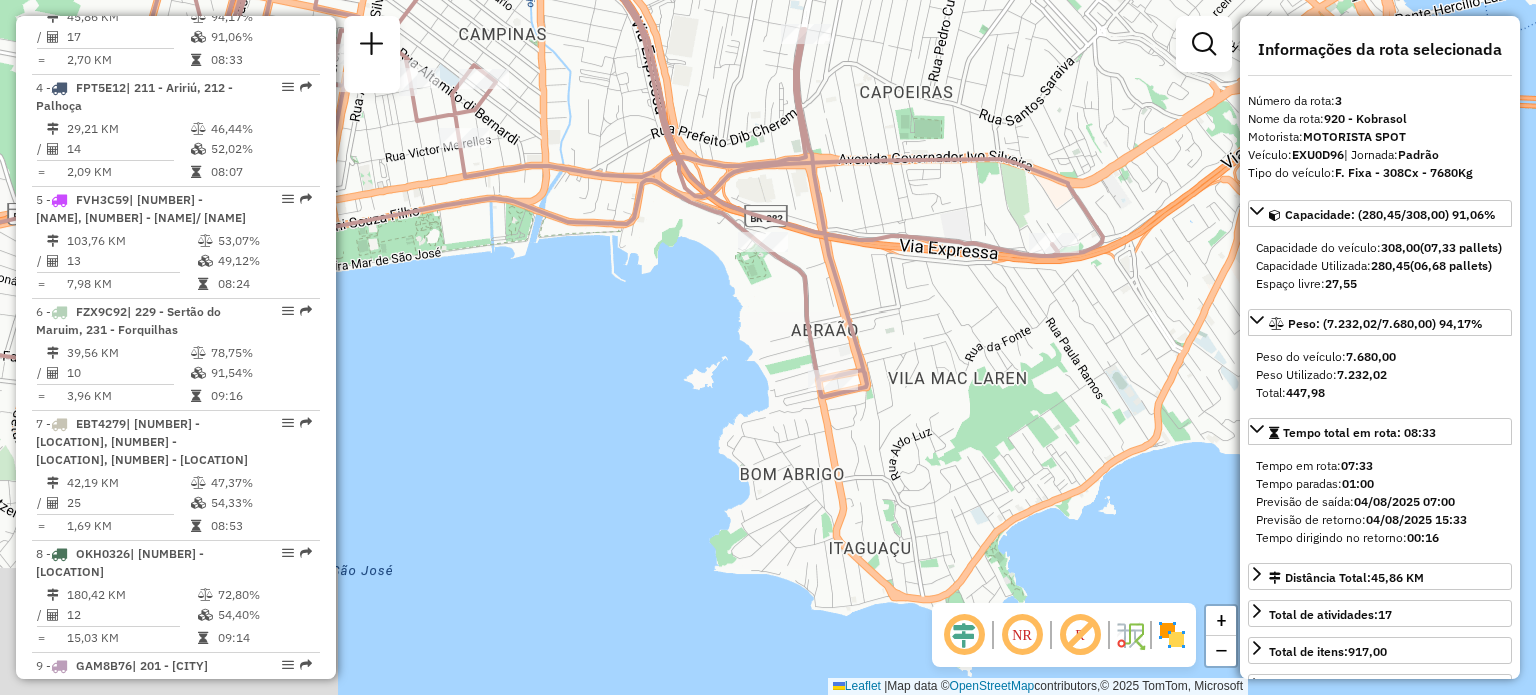 drag, startPoint x: 880, startPoint y: 163, endPoint x: 913, endPoint y: 242, distance: 85.61542 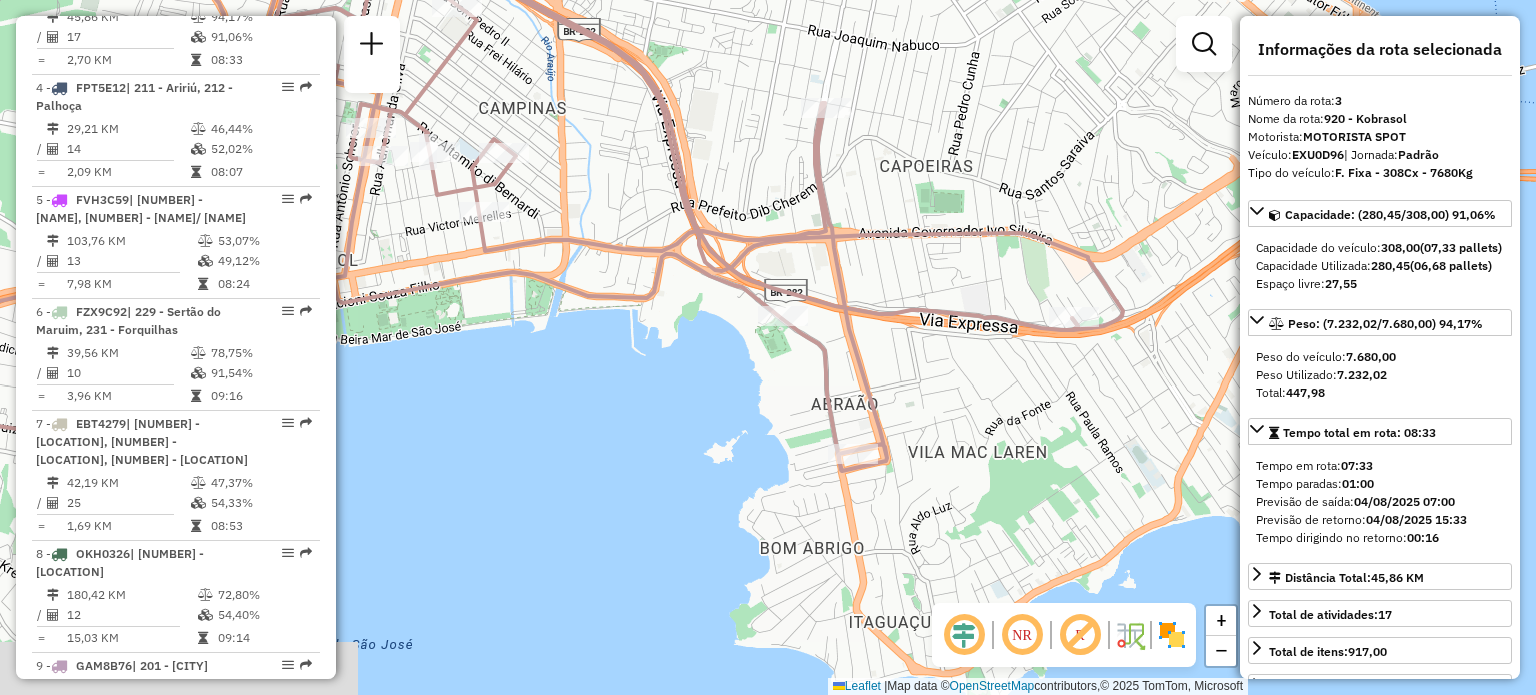 drag, startPoint x: 620, startPoint y: 227, endPoint x: 1000, endPoint y: 408, distance: 420.90497 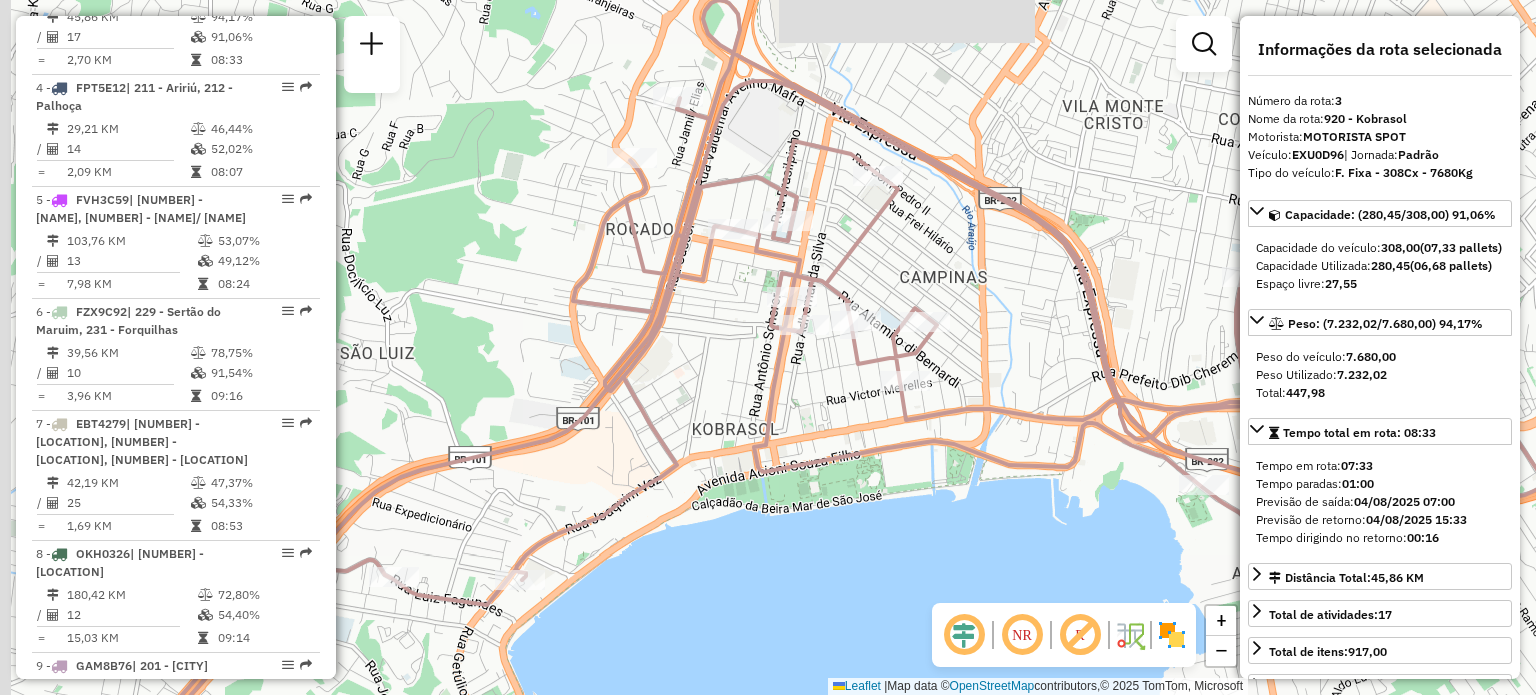 drag, startPoint x: 863, startPoint y: 236, endPoint x: 919, endPoint y: 213, distance: 60.53924 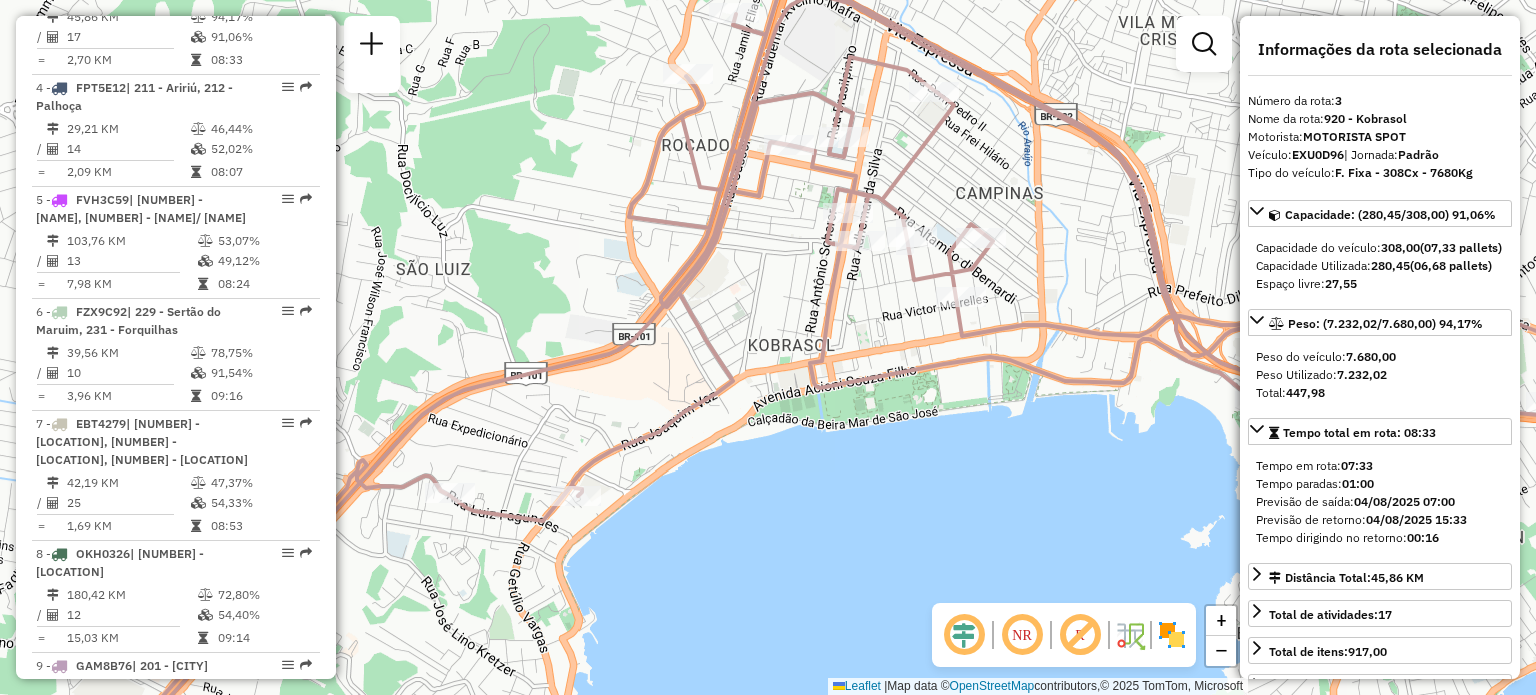 drag, startPoint x: 541, startPoint y: 531, endPoint x: 670, endPoint y: 299, distance: 265.45245 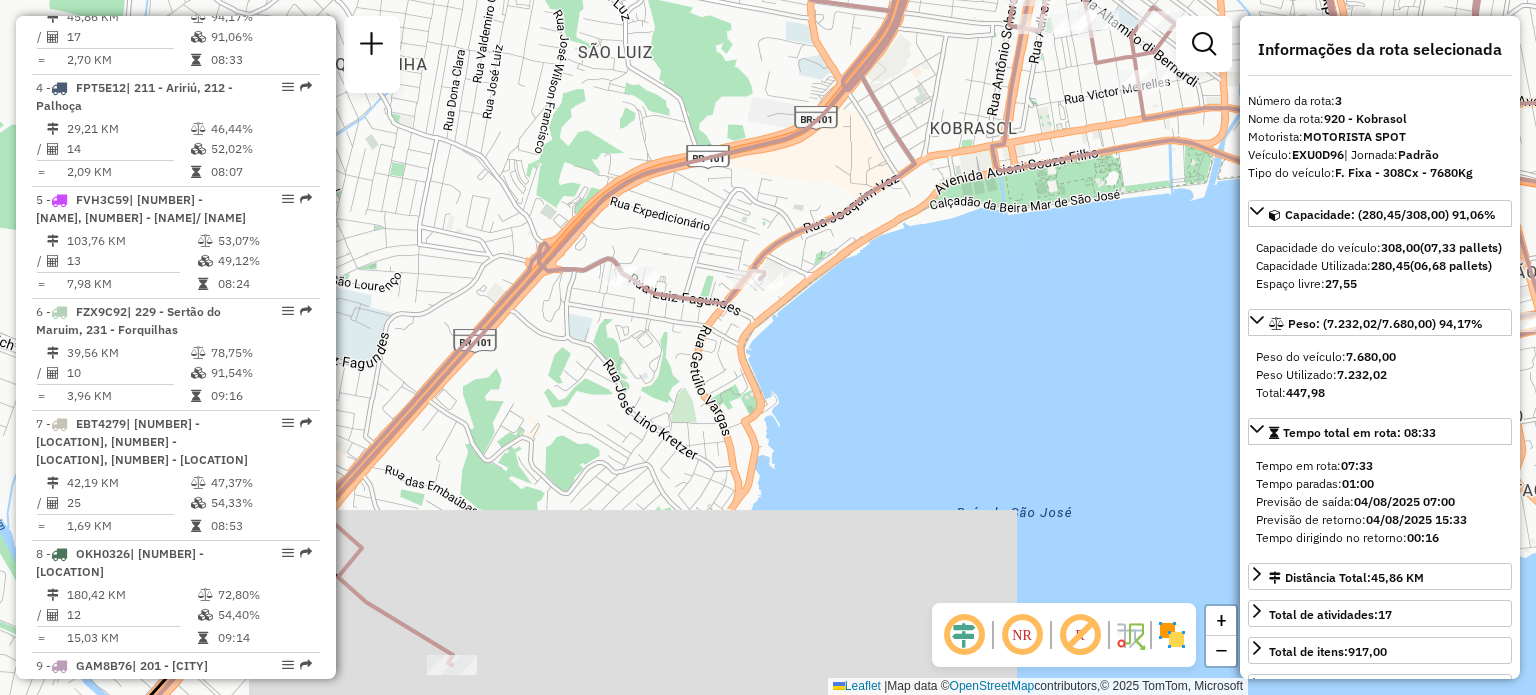 drag, startPoint x: 501, startPoint y: 479, endPoint x: 809, endPoint y: 287, distance: 362.9435 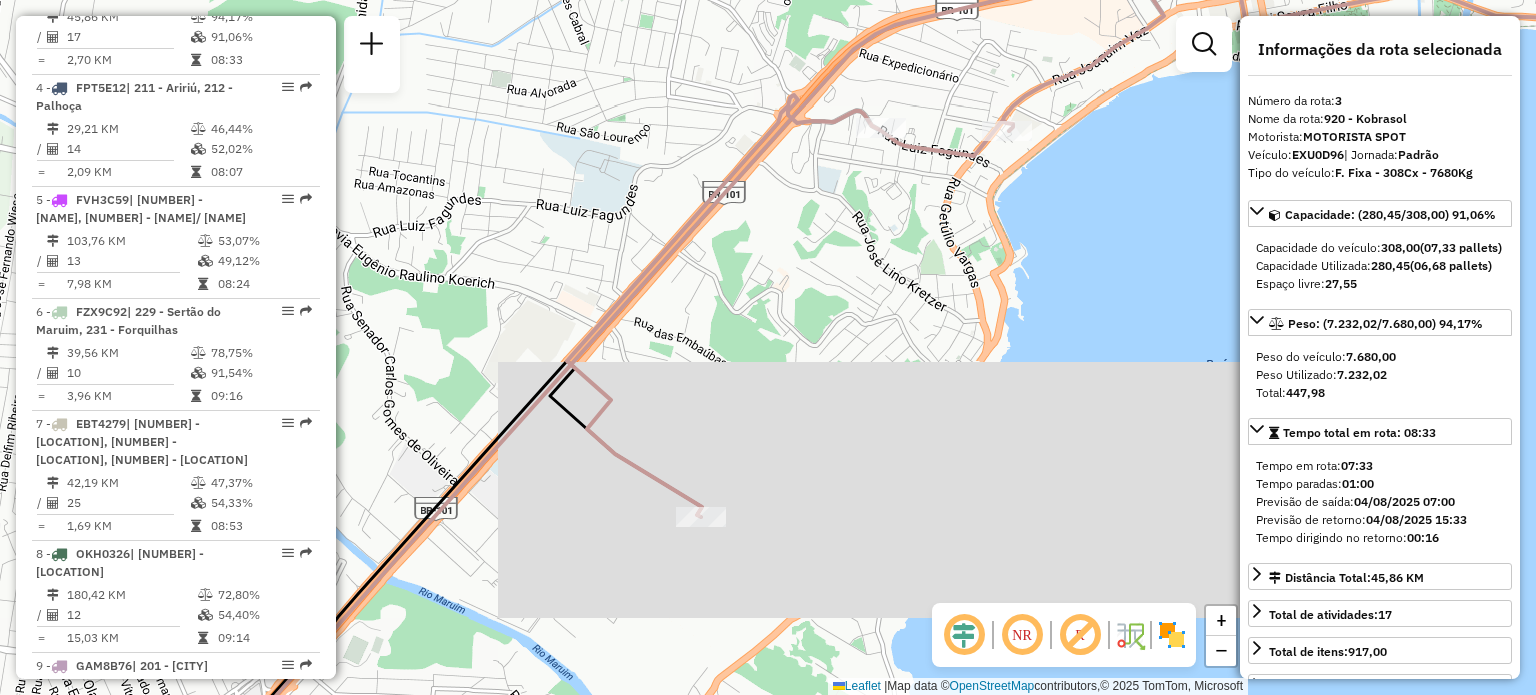 drag, startPoint x: 804, startPoint y: 320, endPoint x: 657, endPoint y: 543, distance: 267.09174 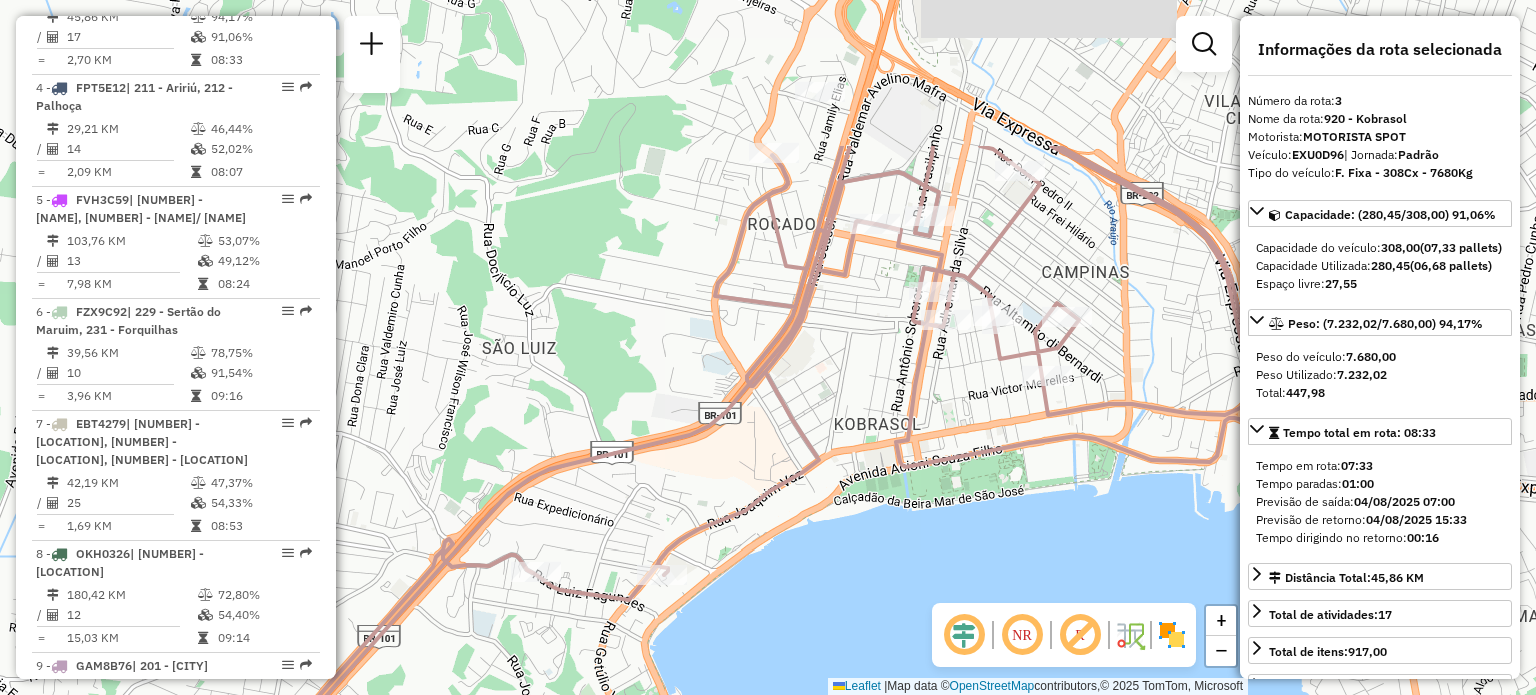 drag, startPoint x: 894, startPoint y: 284, endPoint x: 698, endPoint y: 499, distance: 290.93127 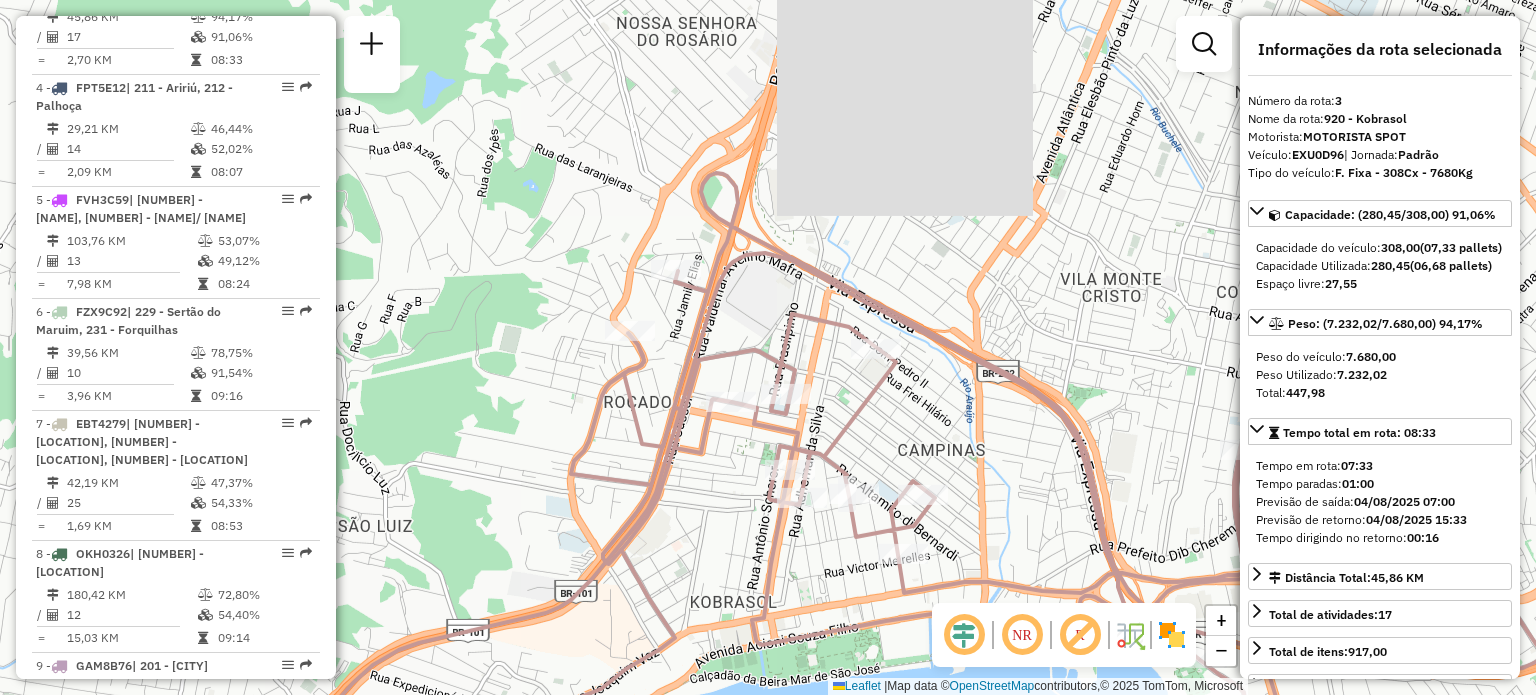 drag, startPoint x: 984, startPoint y: 227, endPoint x: 820, endPoint y: 416, distance: 250.23389 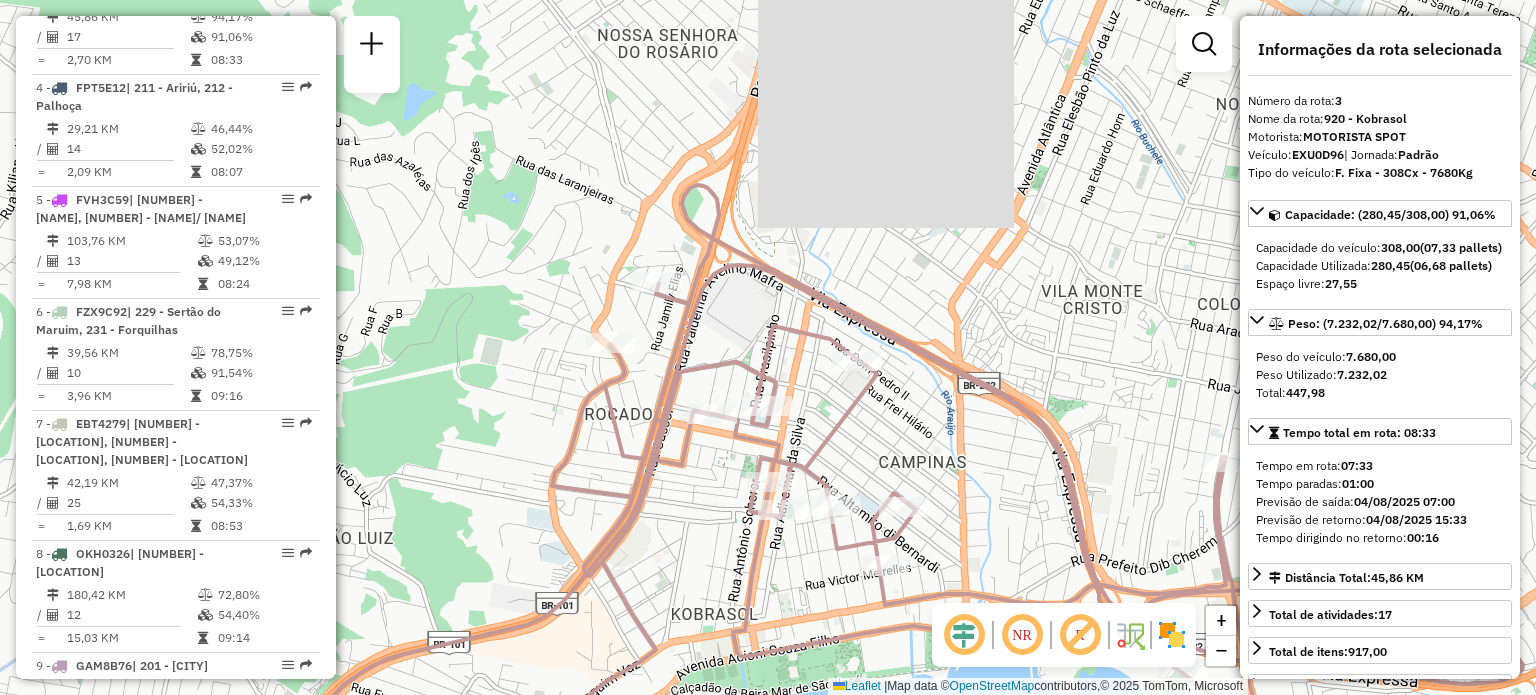 drag, startPoint x: 944, startPoint y: 406, endPoint x: 776, endPoint y: 378, distance: 170.31735 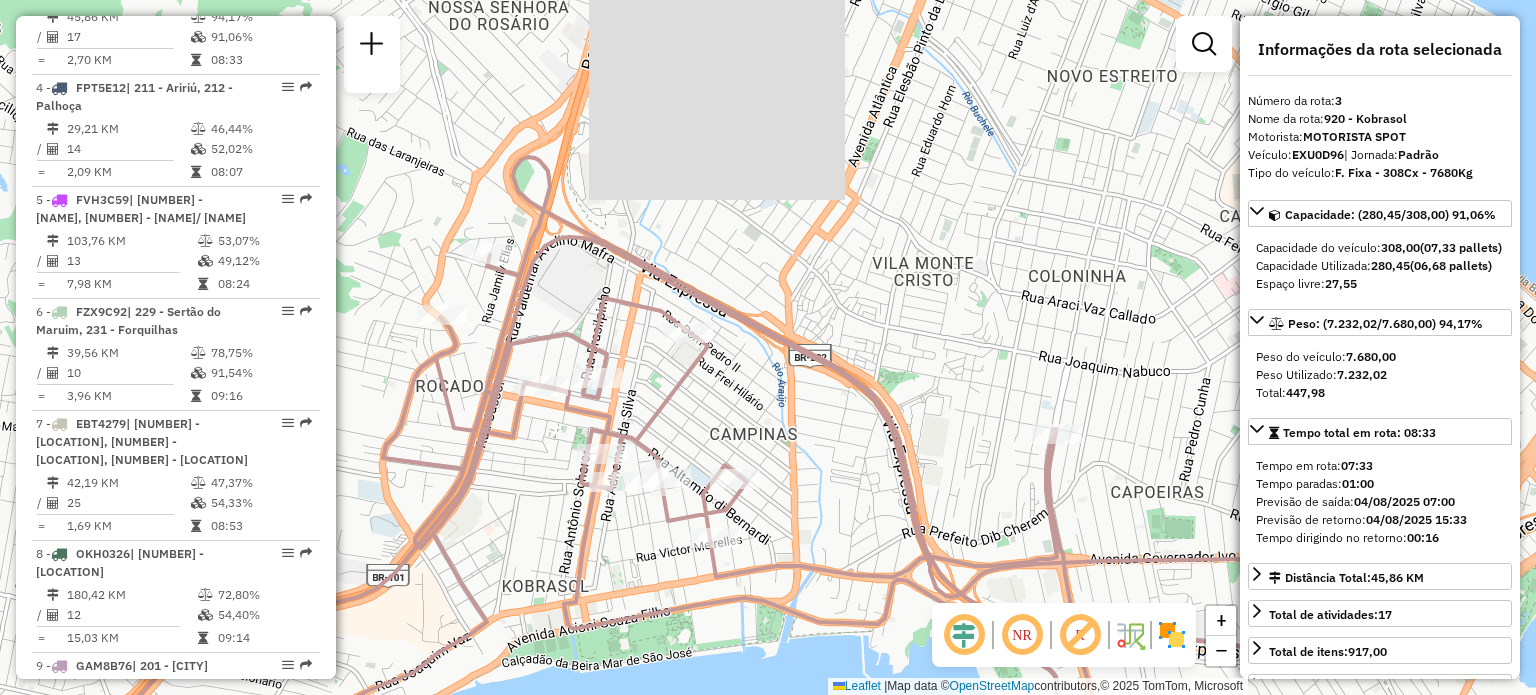 drag, startPoint x: 776, startPoint y: 249, endPoint x: 736, endPoint y: 328, distance: 88.54942 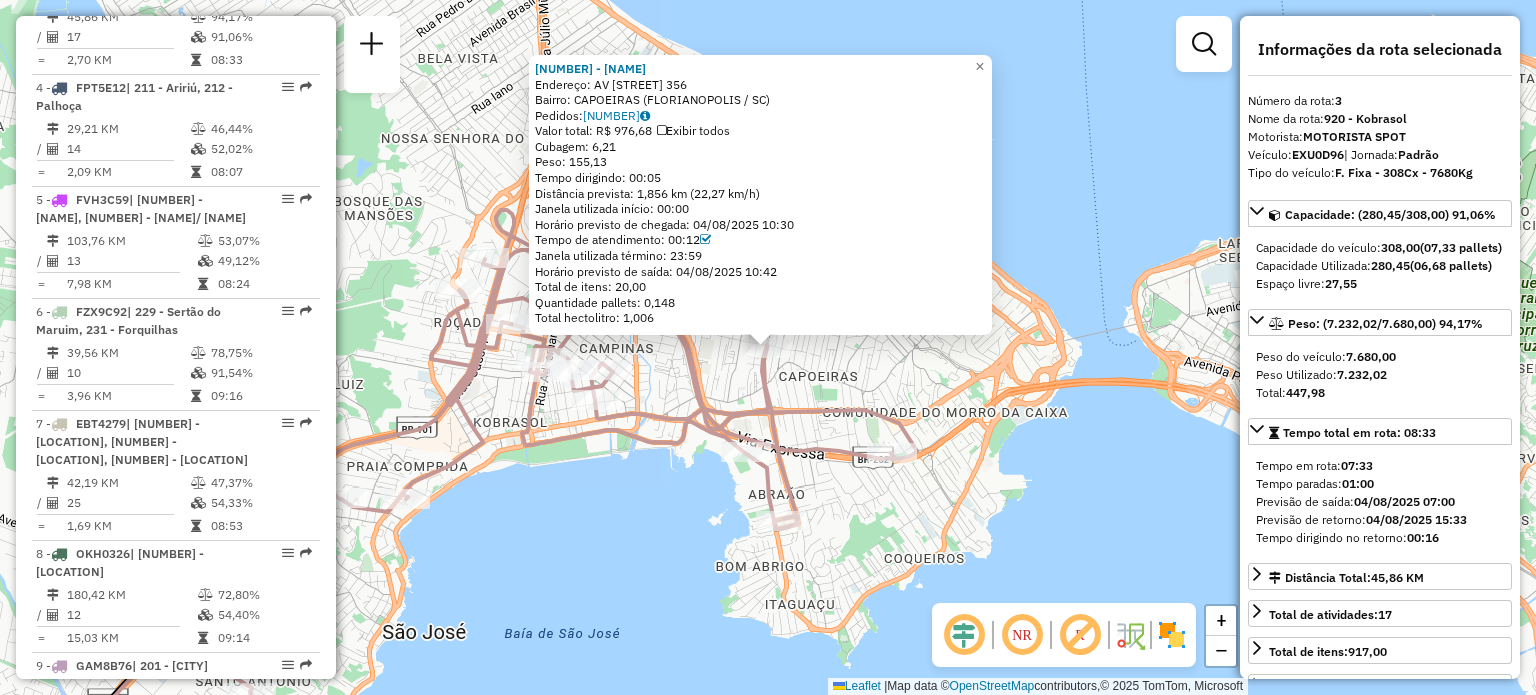 click 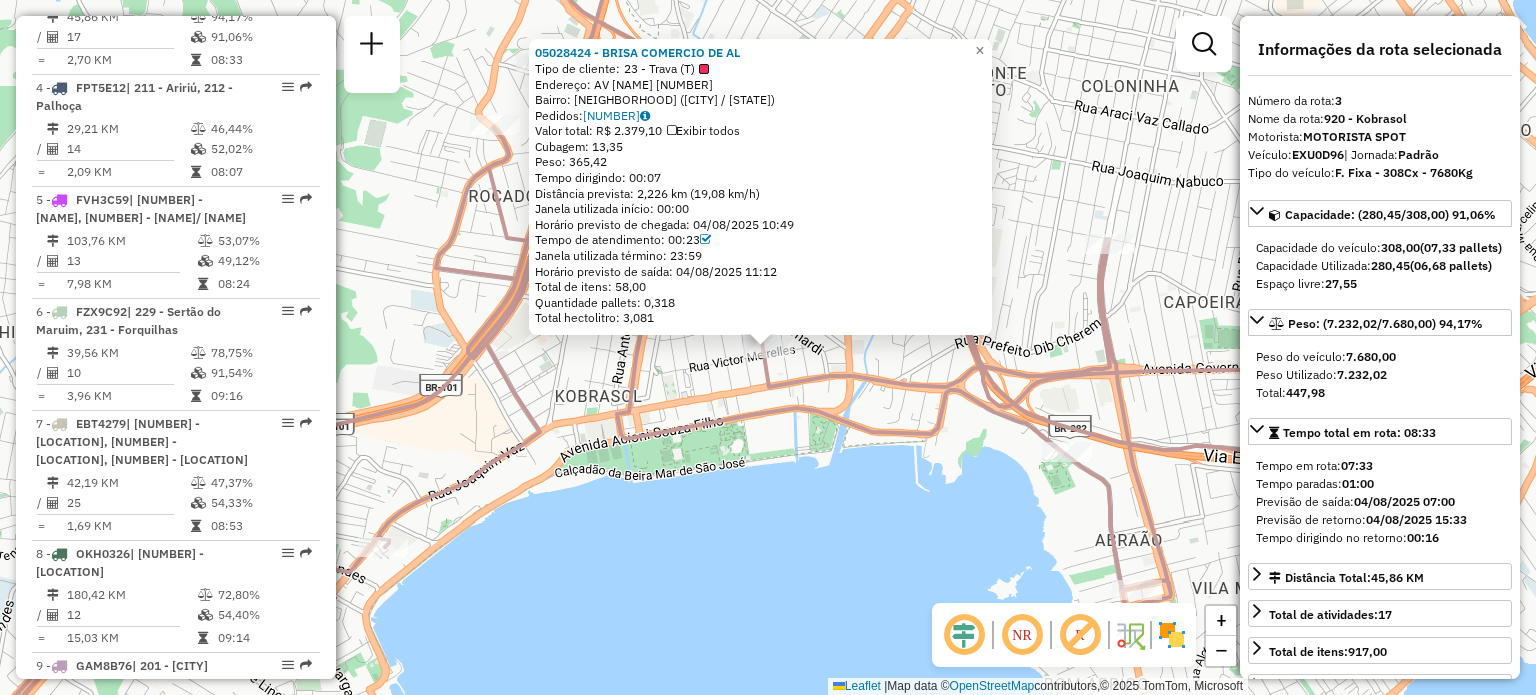 click on "05028424 - [COMPANY]  Tipo de cliente:   23 - Trava (T)   Endereço: [STREET]       [NUMBER]   Bairro: [NEIGHBORHOOD] ([CITY] / [STATE])   Pedidos:  [ORDER_ID]   Valor total: [CURRENCY] [AMOUNT]   Exibir todos   Cubagem: [CUBAGE]  Peso: [WEIGHT]  Tempo dirigindo: [TIME]   Distância prevista: [DISTANCE] km ([SPEED] km/h)   Janela utilizada início: [TIME]   Horário previsto de chegada: [DATE] [TIME]   Tempo de atendimento: [TIME]   Janela utilizada término: [TIME]   Horário previsto de saída: [DATE] [TIME]   Total de itens: [ITEMS]   Quantidade pallets: [PALLETS]   Total hectolitro: [HECTOLITER]  × Janela de atendimento Grade de atendimento Capacidade Transportadoras Veículos Cliente Pedidos  Rotas Selecione os dias de semana para filtrar as janelas de atendimento  Seg   Ter   Qua   Qui   Sex   Sáb   Dom  Informe o período da janela de atendimento: De: Até:  Filtrar exatamente a janela do cliente  Considerar janela de atendimento padrão  Selecione os dias de semana para filtrar as grades de atendimento  Seg   Ter  +" 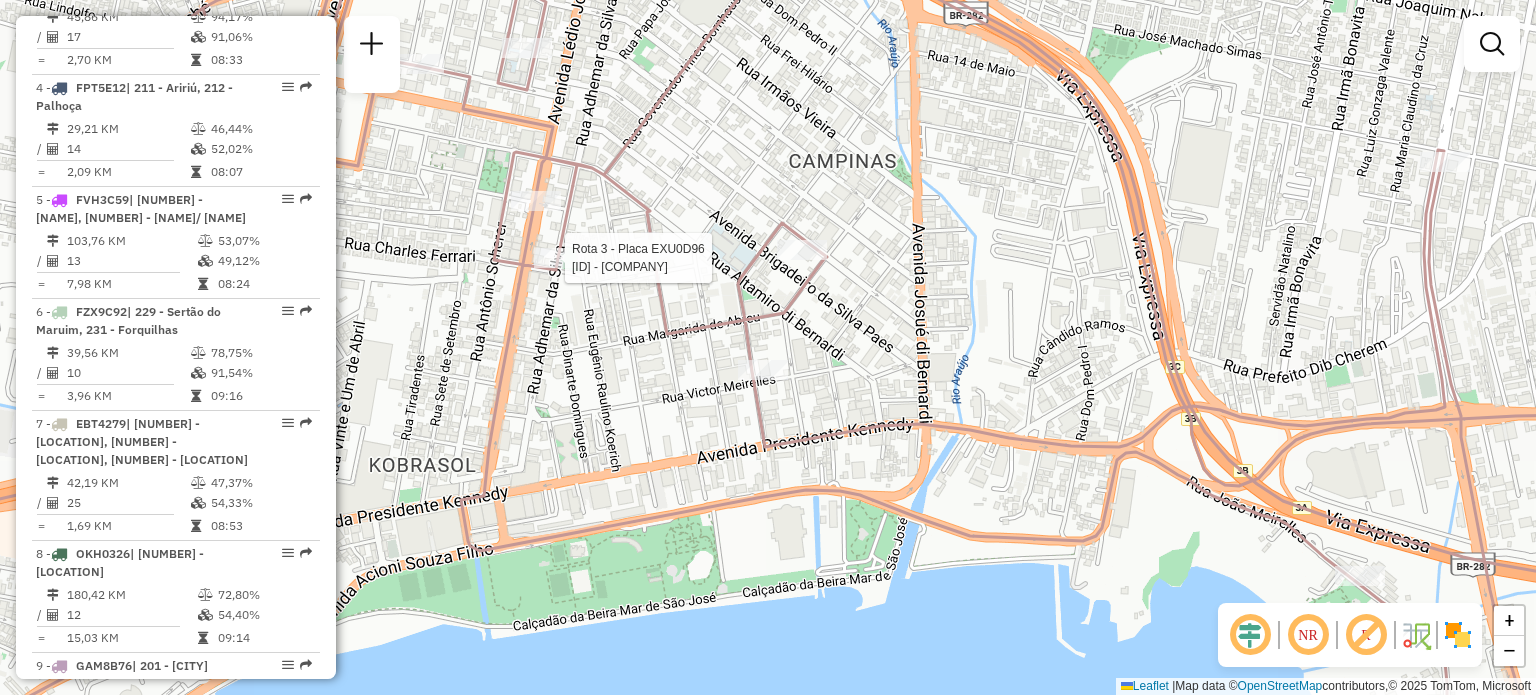 select on "**********" 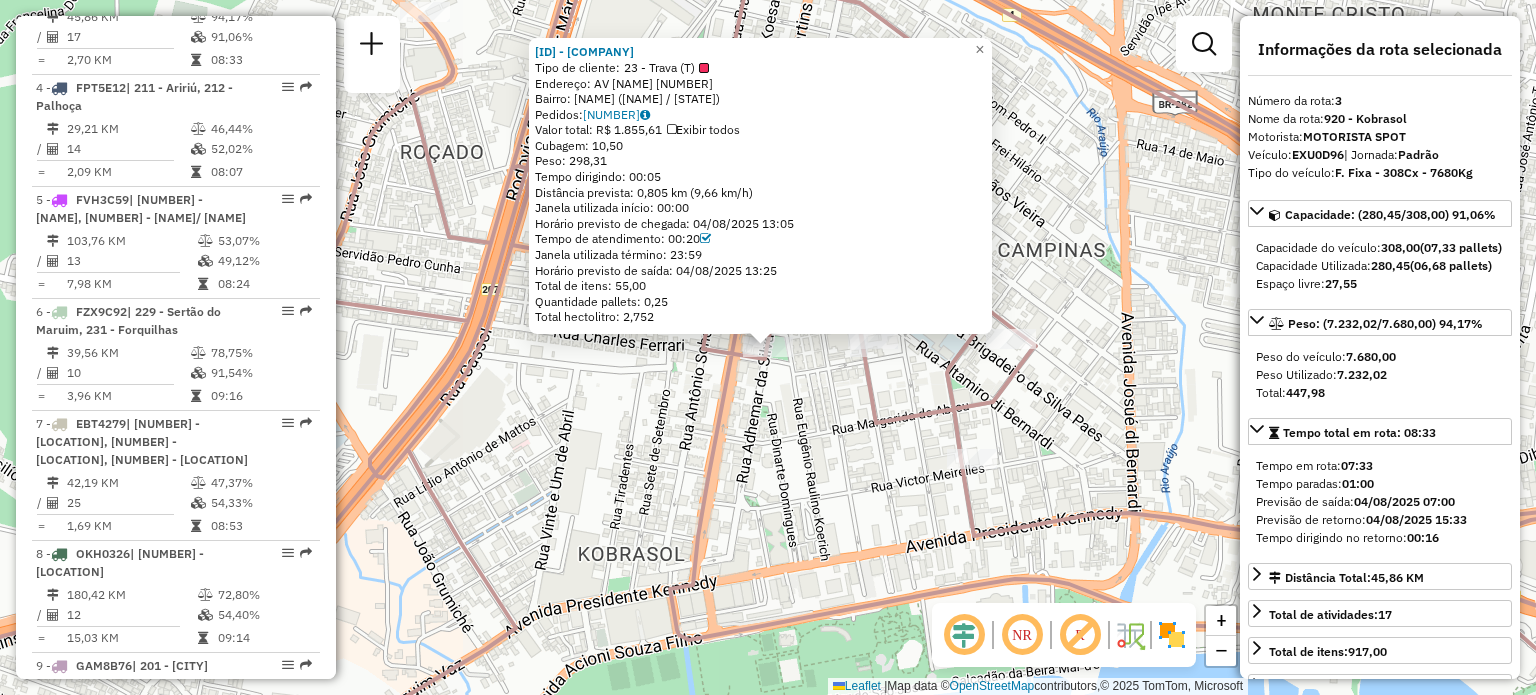 click on "[NUMBER] - [COMPANY_NAME]  Tipo de cliente:   [NUMBER] - Trava (T)   Endereço: [STREET_NAME] [NUMBER]   Bairro: [NEIGHBORHOOD] ([CITY] / [STATE])   Pedidos:  [NUMBER]   Valor total: [CURRENCY] [NUMBER]   Exibir todos   Cubagem: [NUMBER]  Peso: [NUMBER]  Tempo dirigindo: [TIME]   Distância prevista: [NUMBER] km ([NUMBER] km/h)   Janela utilizada início: [TIME]   Horário previsto de chegada: [DATE] [TIME]   Tempo de atendimento: [TIME]   Janela utilizada término: [TIME]   Horário previsto de saída: [DATE] [TIME]   Total de itens: [NUMBER]   Quantidade pallets: [NUMBER]   Total hectolitro: [NUMBER]  × Janela de atendimento Grade de atendimento Capacidade Transportadoras Veículos Cliente Pedidos  Rotas Selecione os dias de semana para filtrar as janelas de atendimento  Seg   Ter   Qua   Qui   Sex   Sáb   Dom  Informe o período da janela de atendimento: De: Até:  Filtrar exatamente a janela do cliente  Considerar janela de atendimento padrão  Selecione os dias de semana para filtrar as grades de atendimento  Seg   Ter  De:" 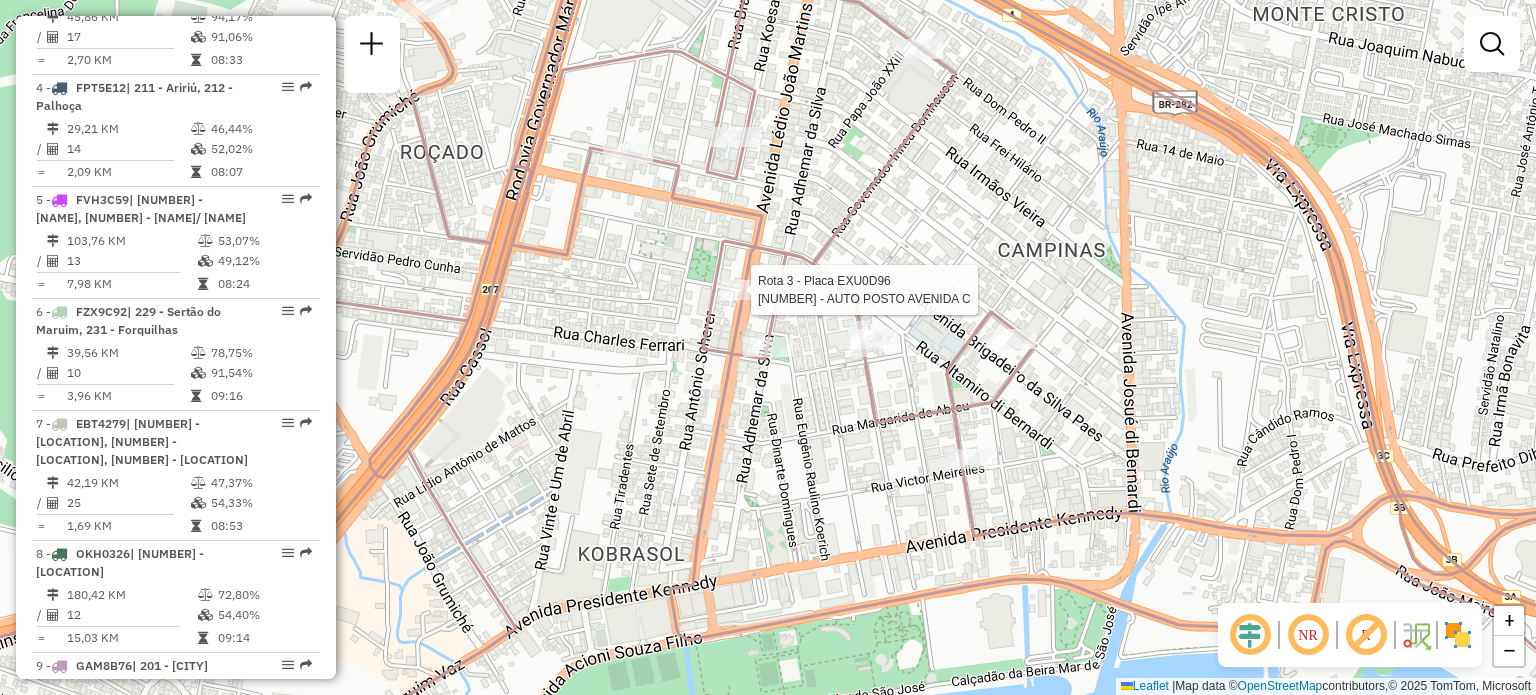 select on "**********" 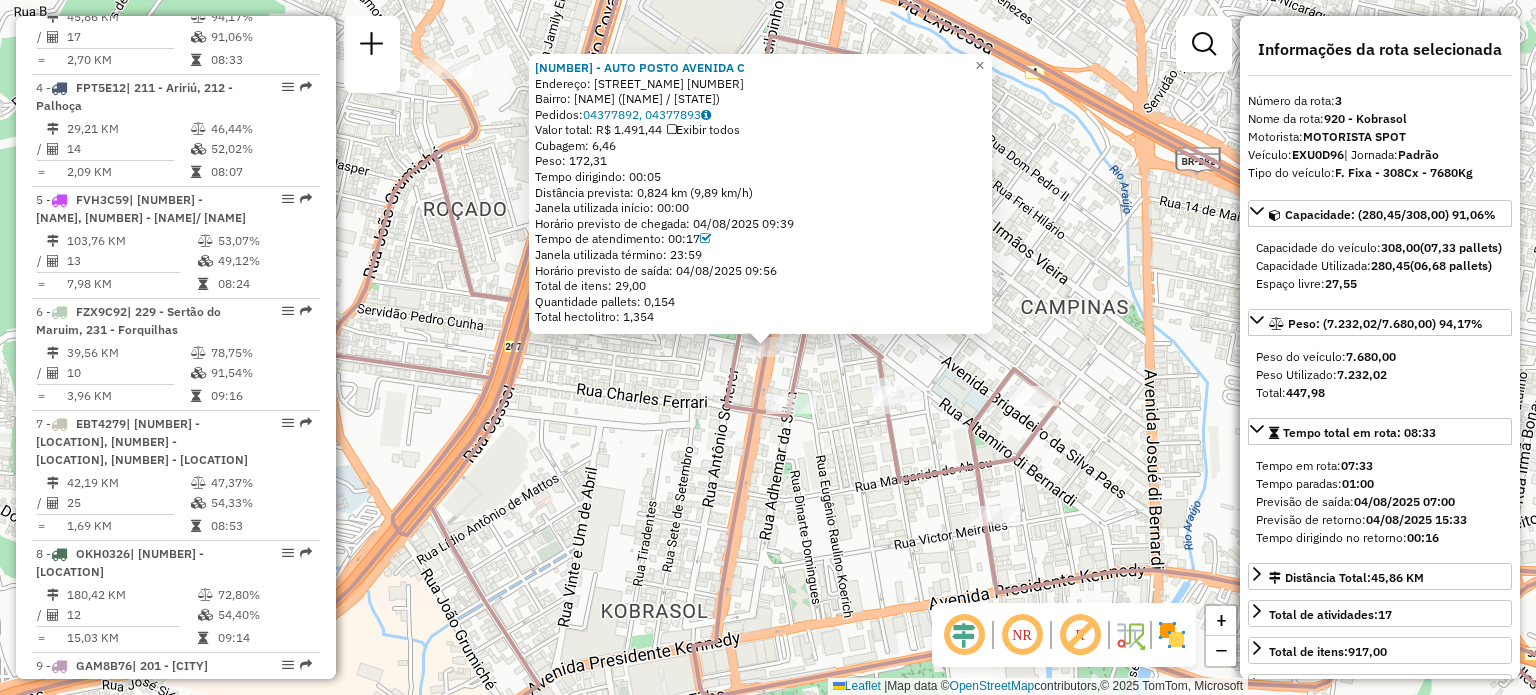 click on "[NUMBER] - [NAME]  Endereço: [STREET] [NUMBER]   Bairro: [NAME] ([NAME] / [STATE])   Pedidos:  [NUMBER], [NUMBER]   Valor total: [CURRENCY] [AMOUNT]   Exibir todos   Cubagem: [AMOUNT]  Peso: [AMOUNT]  Tempo dirigindo: [TIME]   Distância prevista: [DISTANCE] ([SPEED])   Janela utilizada início: [TIME]   Horário previsto de chegada: [DATE] [TIME]   Tempo de atendimento: [TIME]   Janela utilizada término: [TIME]   Horário previsto de saída: [DATE] [TIME]   Total de itens: [AMOUNT],00   Quantidade pallets: [AMOUNT]   Total hectolitro: [AMOUNT]  × Janela de atendimento Grade de atendimento Capacidade Transportadoras Veículos Cliente Pedidos  Rotas Selecione os dias de semana para filtrar as janelas de atendimento  Seg   Ter   Qua   Qui   Sex   Sáb   Dom  Informe o período da janela de atendimento: De: Até:  Filtrar exatamente a janela do cliente  Considerar janela de atendimento padrão  Selecione os dias de semana para filtrar as grades de atendimento  Seg   Ter   Qua   Qui   Sex   Sáb  De:" 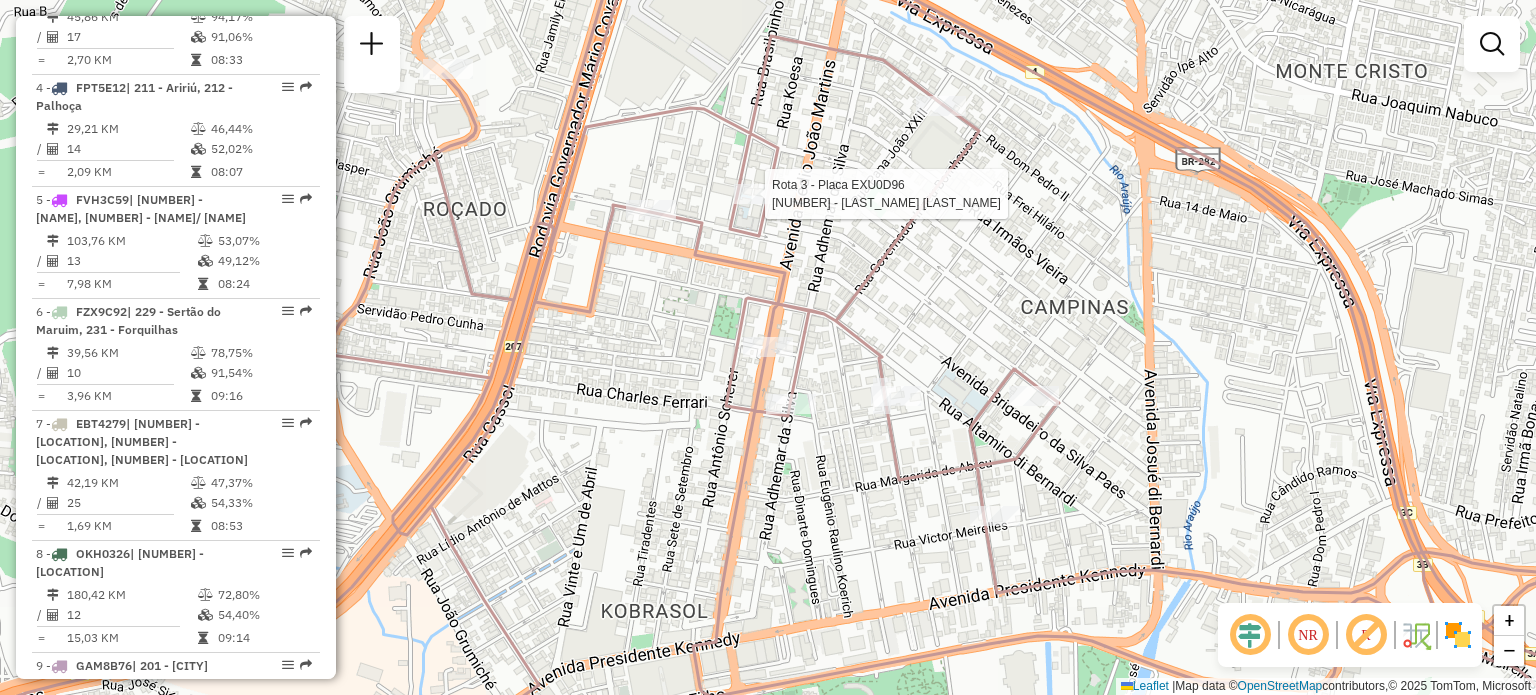 select on "**********" 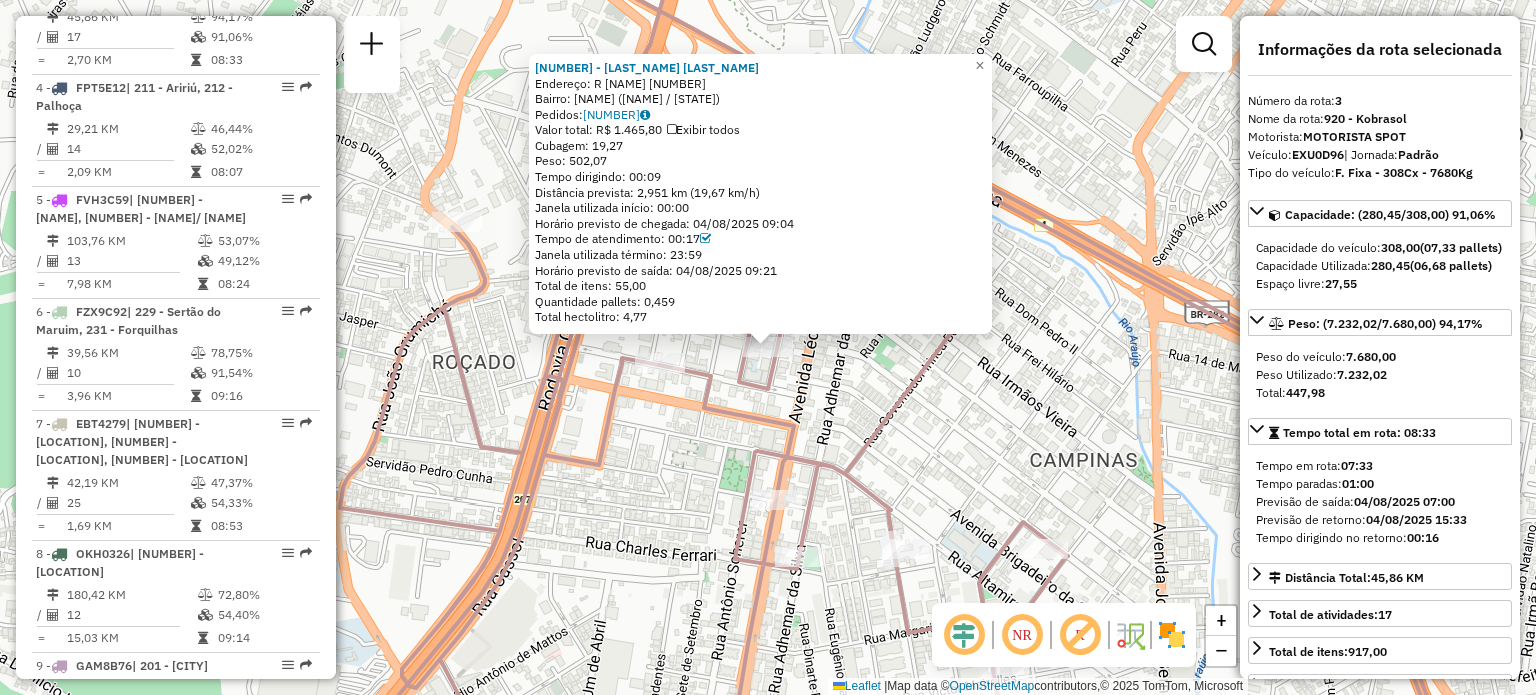 click on "[NUMBER] - [LAST_NAME] [LAST_NAME]  Endereço: R   [LAST_NAME]                         [NUMBER]   Bairro: [LAST_NAME] ([LAST_NAME] / [STATE])   Pedidos:  [NUMBER]   Valor total: R$ [PRICE]   Exibir todos   Cubagem: [NUMBER]  Peso: [NUMBER]  Tempo dirigindo: [TIME]   Distância prevista: [NUMBER] km ([NUMBER] km/h)   Janela utilizada início: [TIME]   Horário previsto de chegada: [DATE] [TIME]   Tempo de atendimento: [TIME]   Janela utilizada término: [TIME]   Horário previsto de saída: [DATE] [TIME]   Total de itens: [NUMBER]   Quantidade pallets: [NUMBER]   Total hectolitro: [NUMBER]  × Janela de atendimento Grade de atendimento Capacidade Transportadoras Veículos Cliente Pedidos  Rotas Selecione os dias de semana para filtrar as janelas de atendimento  Seg   Ter   Qua   Qui   Sex   Sáb   Dom  Informe o período da janela de atendimento: De: Até:  Filtrar exatamente a janela do cliente  Considerar janela de atendimento padrão  Selecione os dias de semana para filtrar as grades de atendimento  Seg   Ter   Qua   Qui   Sex   Sáb   Dom   De:  De:" 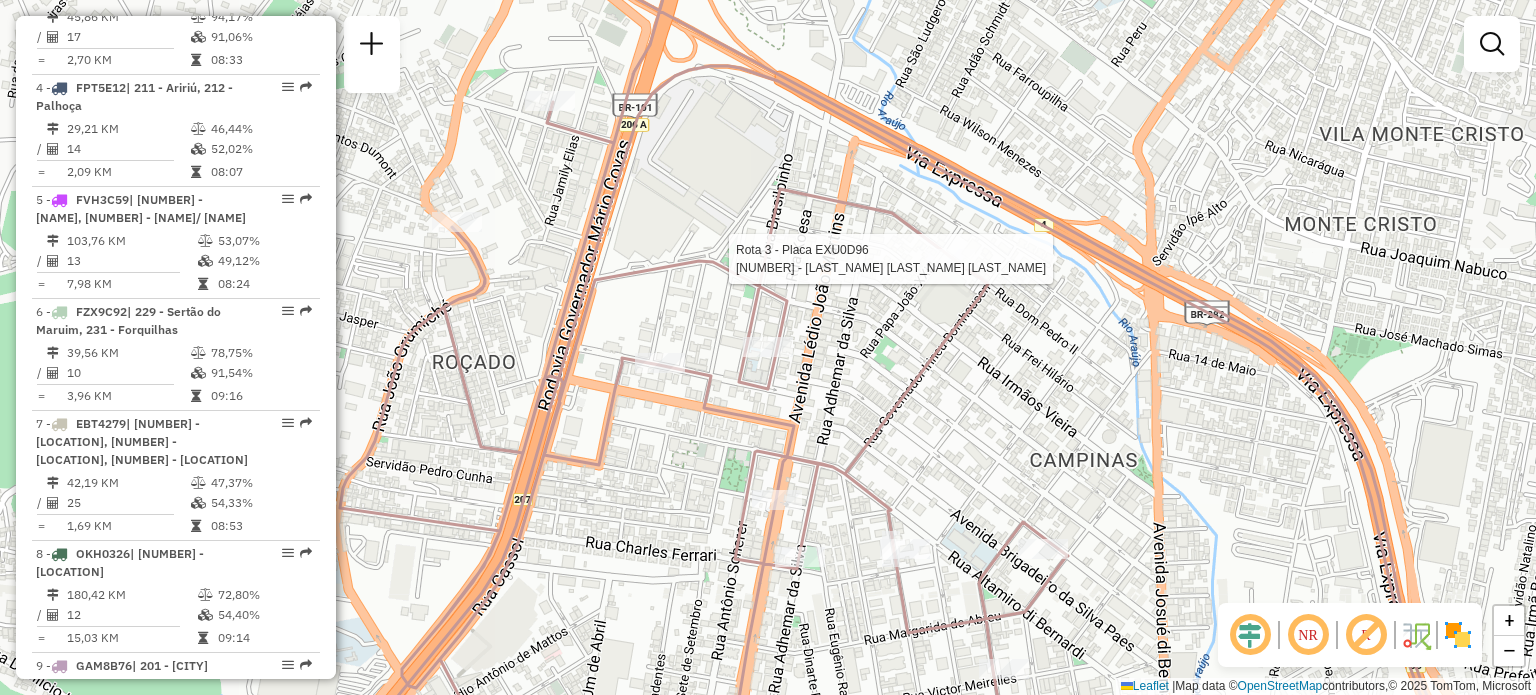 select on "**********" 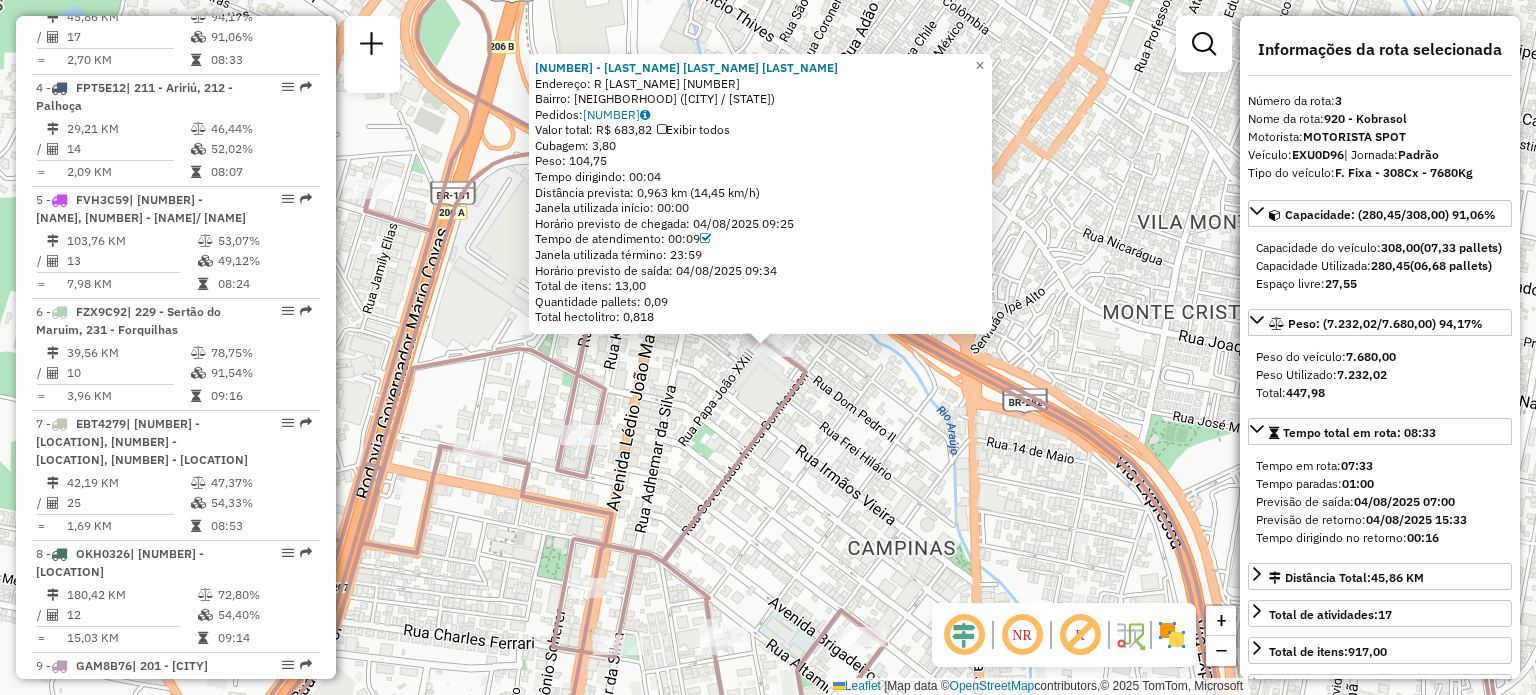 click 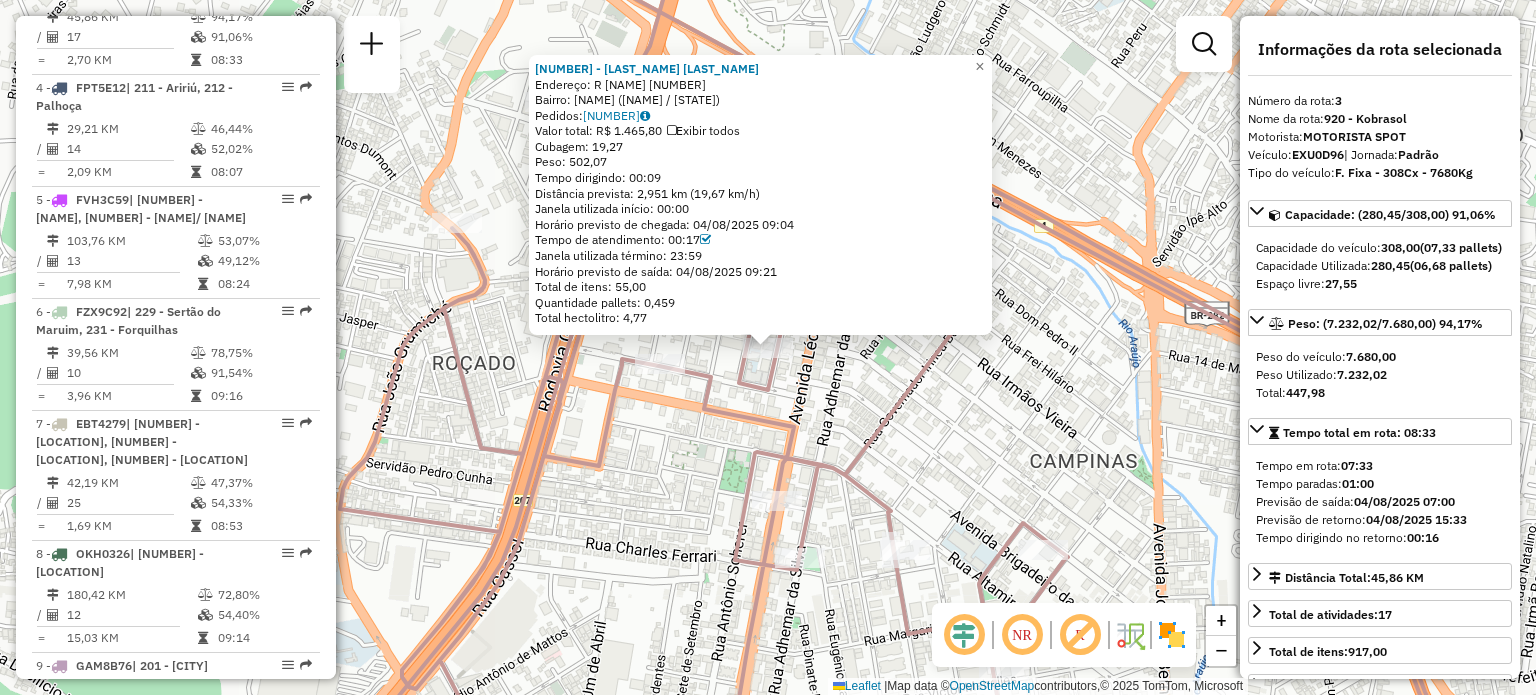 click on "[NUMBER] - [LAST_NAME] [LAST_NAME]  Endereço: R   [LAST_NAME]                         [NUMBER]   Bairro: [LAST_NAME] ([LAST_NAME] / [STATE])   Pedidos:  [NUMBER]   Valor total: R$ [PRICE]   Exibir todos   Cubagem: [NUMBER]  Peso: [NUMBER]  Tempo dirigindo: [TIME]   Distância prevista: [NUMBER] km ([NUMBER] km/h)   Janela utilizada início: [TIME]   Horário previsto de chegada: [DATE] [TIME]   Tempo de atendimento: [TIME]   Janela utilizada término: [TIME]   Horário previsto de saída: [DATE] [TIME]   Total de itens: [NUMBER]   Quantidade pallets: [NUMBER]   Total hectolitro: [NUMBER]  × Janela de atendimento Grade de atendimento Capacidade Transportadoras Veículos Cliente Pedidos  Rotas Selecione os dias de semana para filtrar as janelas de atendimento  Seg   Ter   Qua   Qui   Sex   Sáb   Dom  Informe o período da janela de atendimento: De: Até:  Filtrar exatamente a janela do cliente  Considerar janela de atendimento padrão  Selecione os dias de semana para filtrar as grades de atendimento  Seg   Ter   Qua   Qui   Sex   Sáb   Dom   De:  De:" 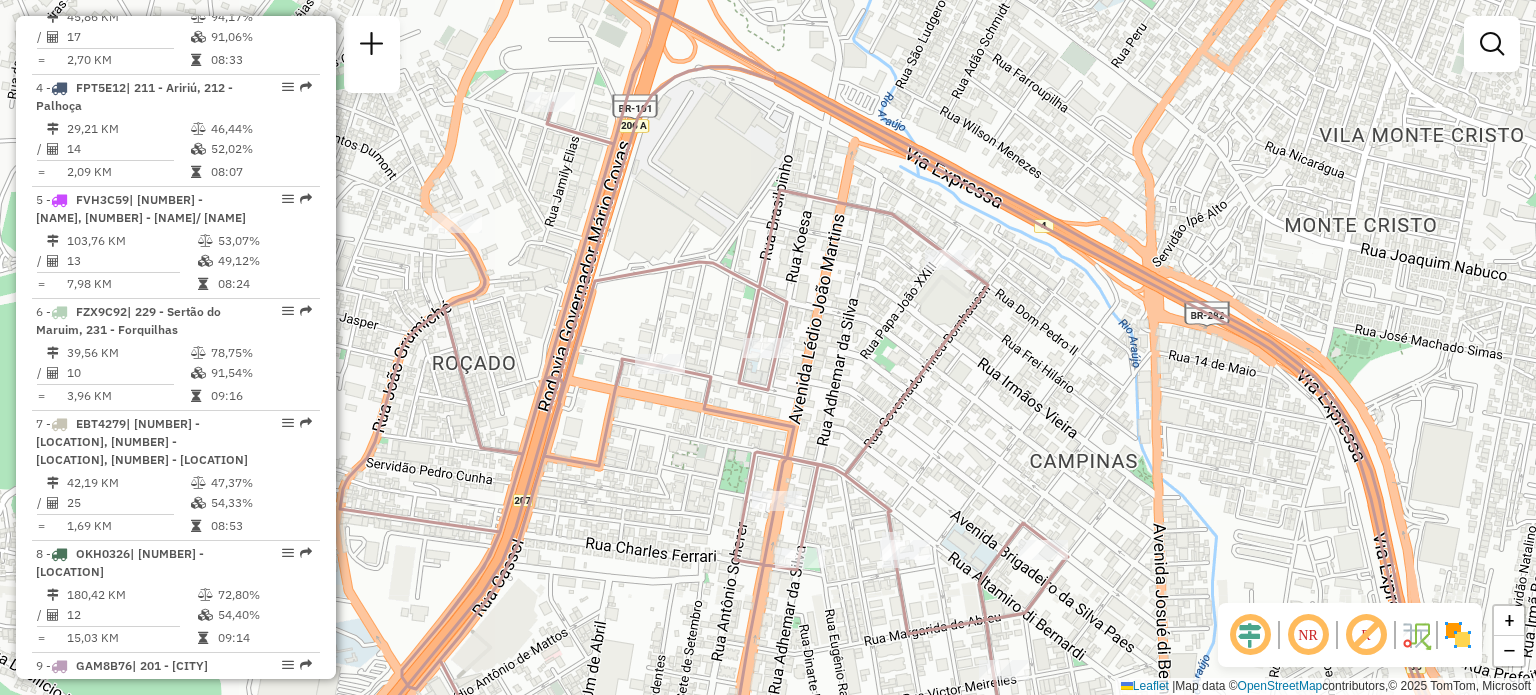 click on "Janela de atendimento Grade de atendimento Capacidade Transportadoras Veículos Cliente Pedidos  Rotas Selecione os dias de semana para filtrar as janelas de atendimento  Seg   Ter   Qua   Qui   Sex   Sáb   Dom  Informe o período da janela de atendimento: De: Até:  Filtrar exatamente a janela do cliente  Considerar janela de atendimento padrão  Selecione os dias de semana para filtrar as grades de atendimento  Seg   Ter   Qua   Qui   Sex   Sáb   Dom   Considerar clientes sem dia de atendimento cadastrado  Clientes fora do dia de atendimento selecionado Filtrar as atividades entre os valores definidos abaixo:  Peso mínimo:   Peso máximo:   Cubagem mínima:   Cubagem máxima:   De:   Até:  Filtrar as atividades entre o tempo de atendimento definido abaixo:  De:   Até:   Considerar capacidade total dos clientes não roteirizados Transportadora: Selecione um ou mais itens Tipo de veículo: Selecione um ou mais itens Veículo: Selecione um ou mais itens Motorista: Selecione um ou mais itens Nome: Rótulo:" 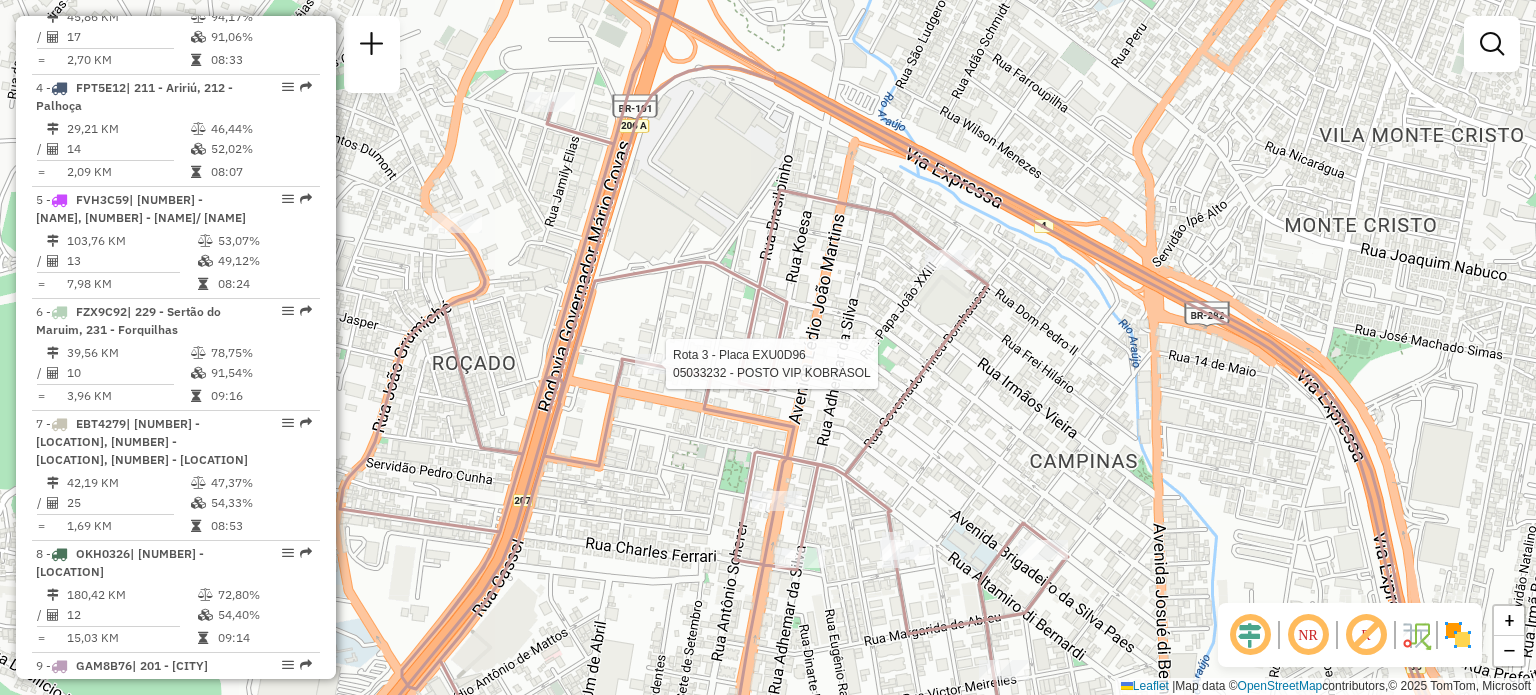 select on "**********" 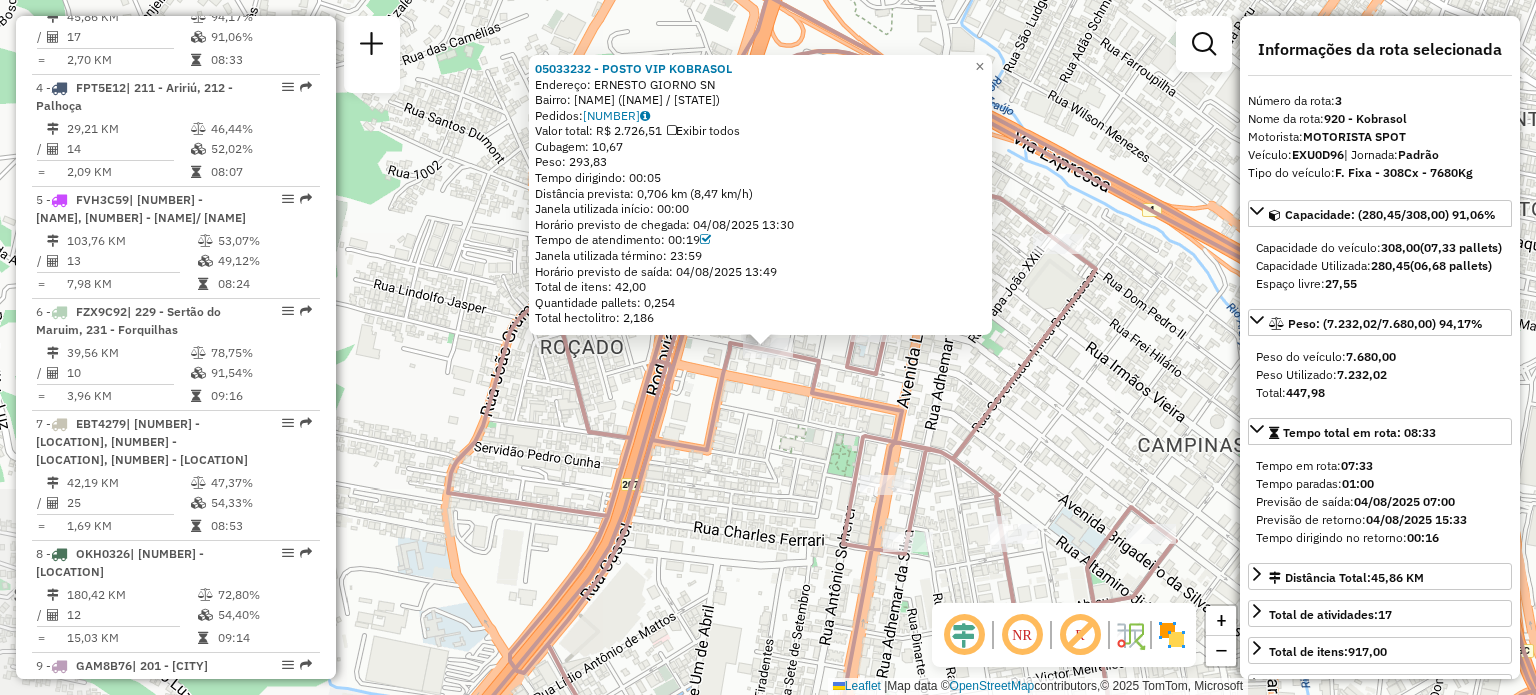 drag, startPoint x: 636, startPoint y: 406, endPoint x: 616, endPoint y: 393, distance: 23.853722 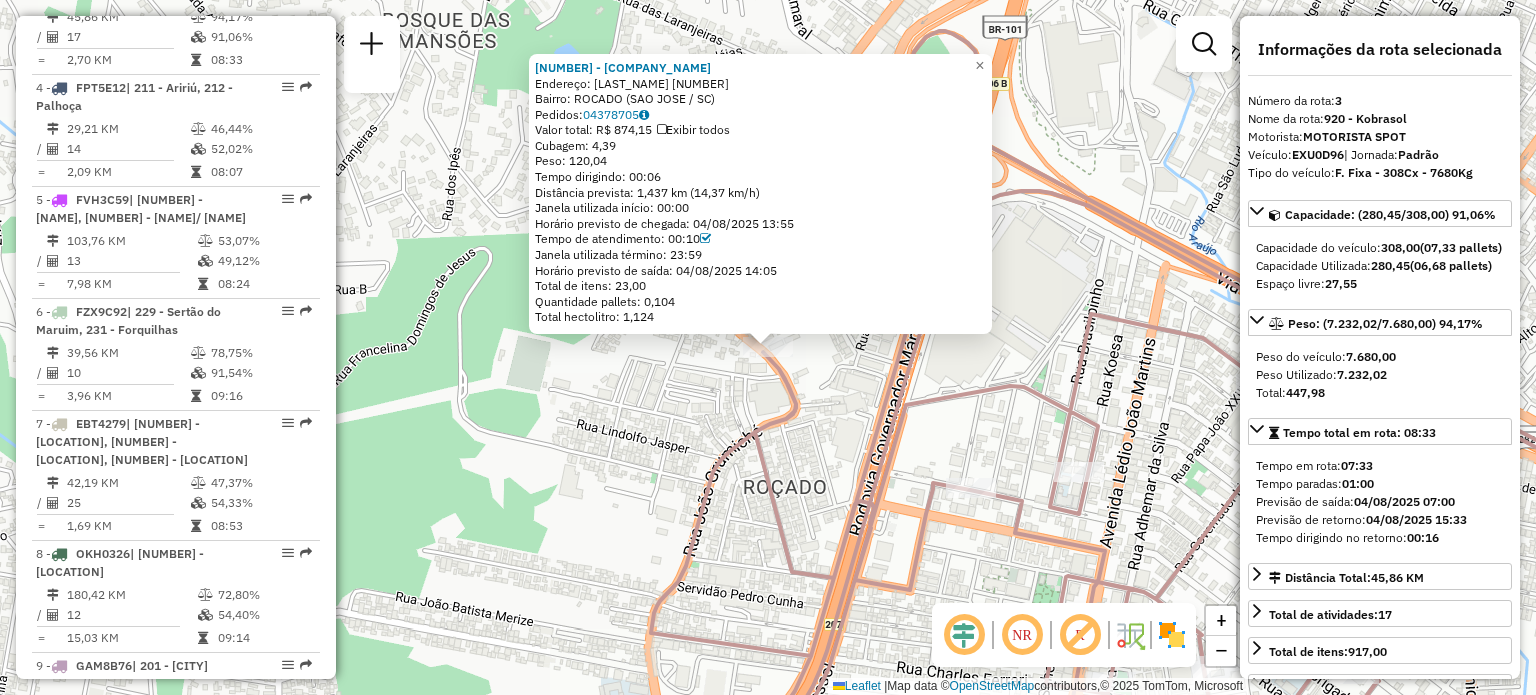 click on "[NUMBER] - [LAST_NAME]  Endereço:  [LAST_NAME] [NUMBER]   Bairro: [LAST_NAME] ([LAST_NAME] / [STATE])   Pedidos:  [NUMBER]   Valor total: R$ [PRICE]   Exibir todos   Cubagem: [NUMBER]  Peso: [NUMBER]  Tempo dirigindo: [TIME]   Distância prevista: [NUMBER] km ([NUMBER] km/h)   Janela utilizada início: [TIME]   Horário previsto de chegada: [DATE] [TIME]   Tempo de atendimento: [TIME]   Janela utilizada término: [TIME]   Horário previsto de saída: [DATE] [TIME]   Total de itens: [NUMBER]   Quantidade pallets: [NUMBER]   Total hectolitro: [NUMBER]  × Janela de atendimento Grade de atendimento Capacidade Transportadoras Veículos Cliente Pedidos  Rotas Selecione os dias de semana para filtrar as janelas de atendimento  Seg   Ter   Qua   Qui   Sex   Sáb   Dom  Informe o período da janela de atendimento: De: Até:  Filtrar exatamente a janela do cliente  Considerar janela de atendimento padrão  Selecione os dias de semana para filtrar as grades de atendimento  Seg   Ter   Qua   Qui   Sex   Sáb   Dom   Peso mínimo:   Peso máximo:   De:  +" 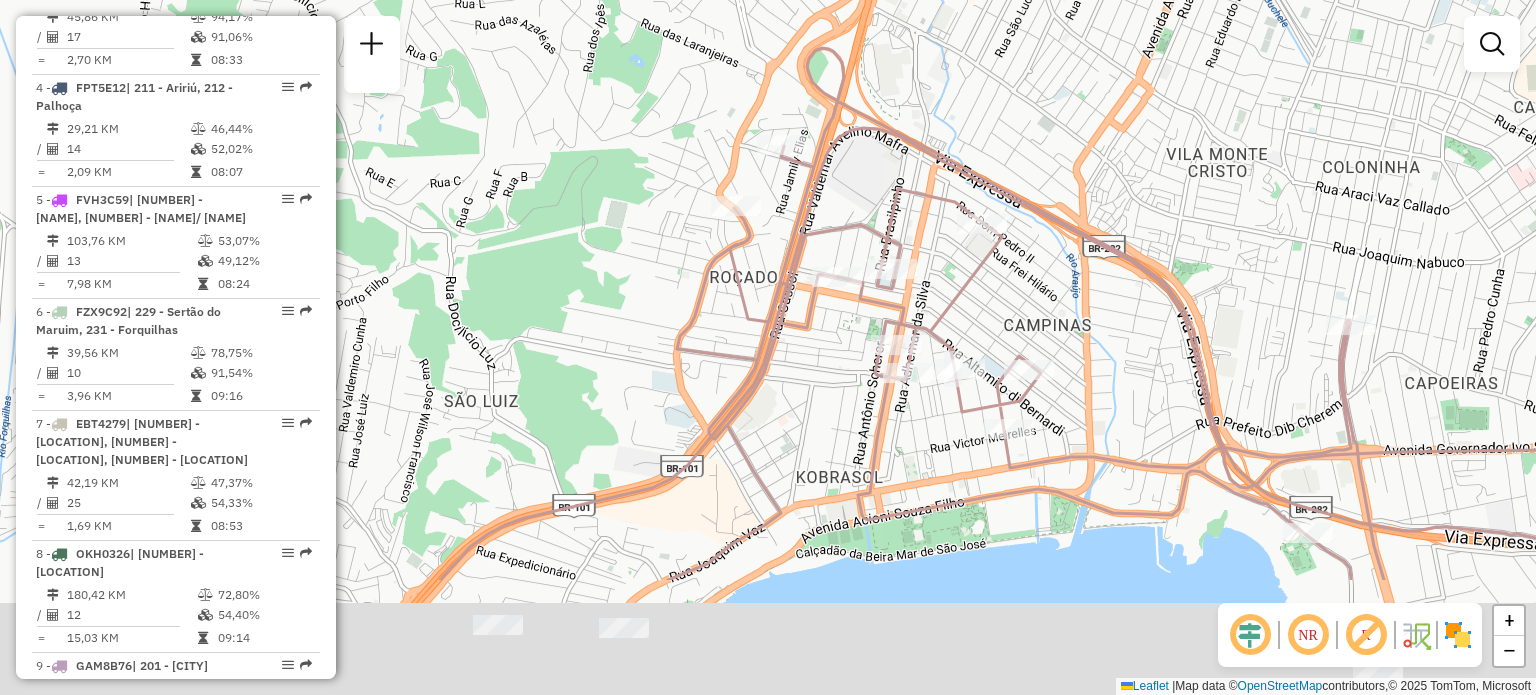drag, startPoint x: 881, startPoint y: 411, endPoint x: 794, endPoint y: 185, distance: 242.1673 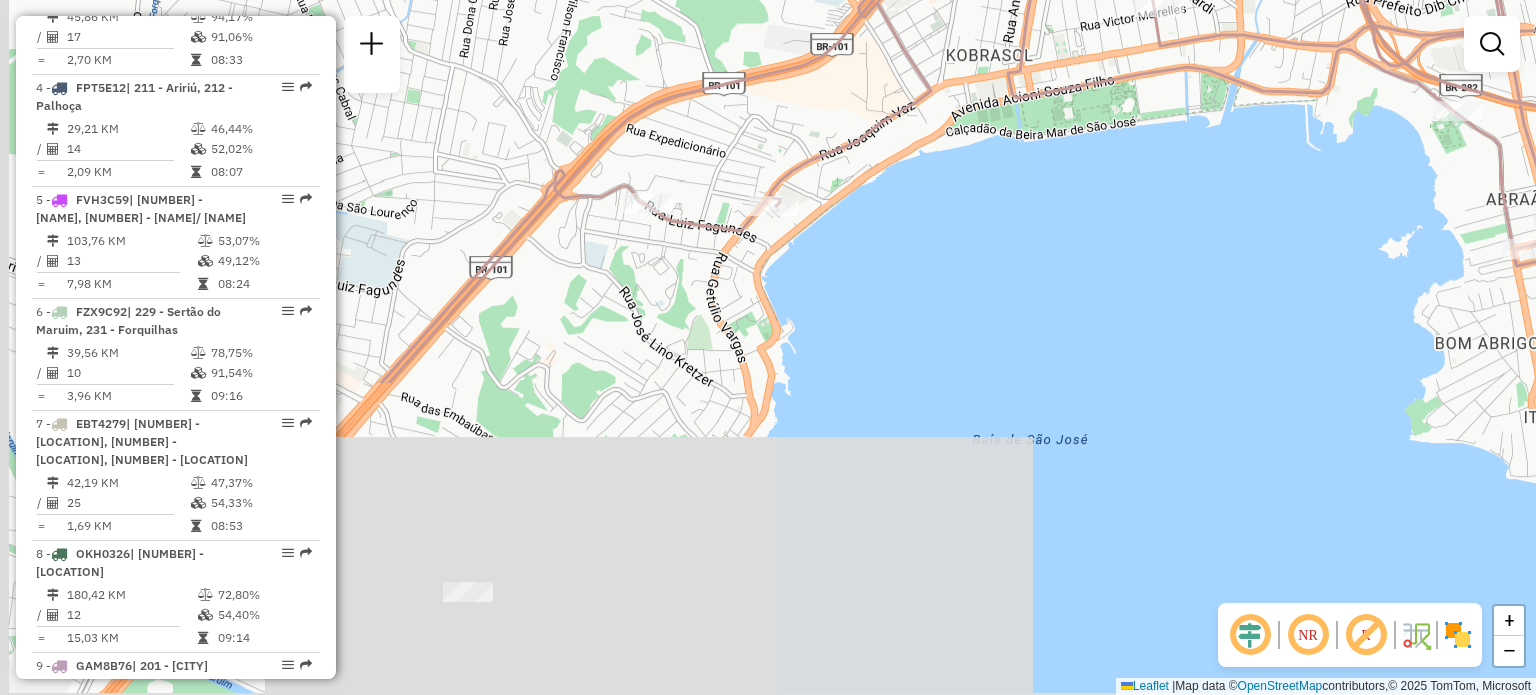 drag, startPoint x: 652, startPoint y: 544, endPoint x: 837, endPoint y: 179, distance: 409.20654 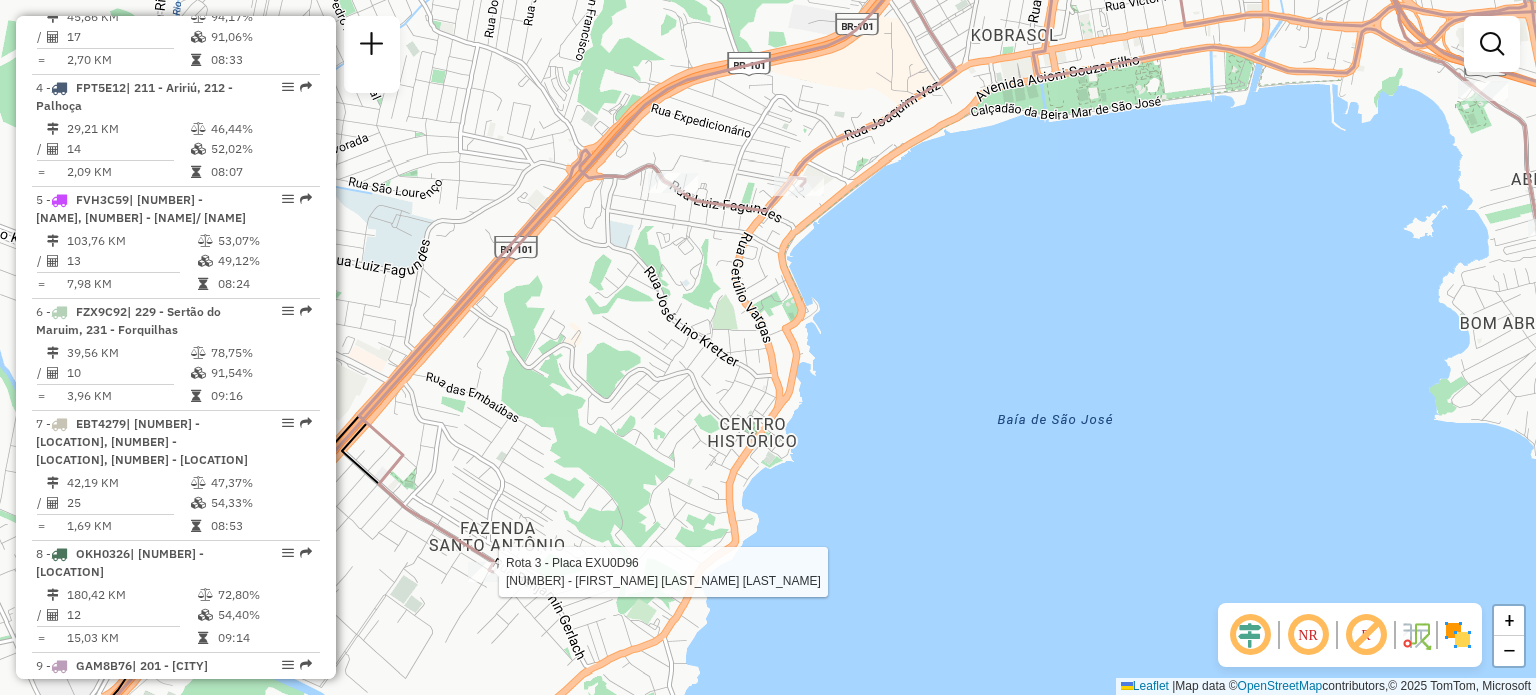 select on "**********" 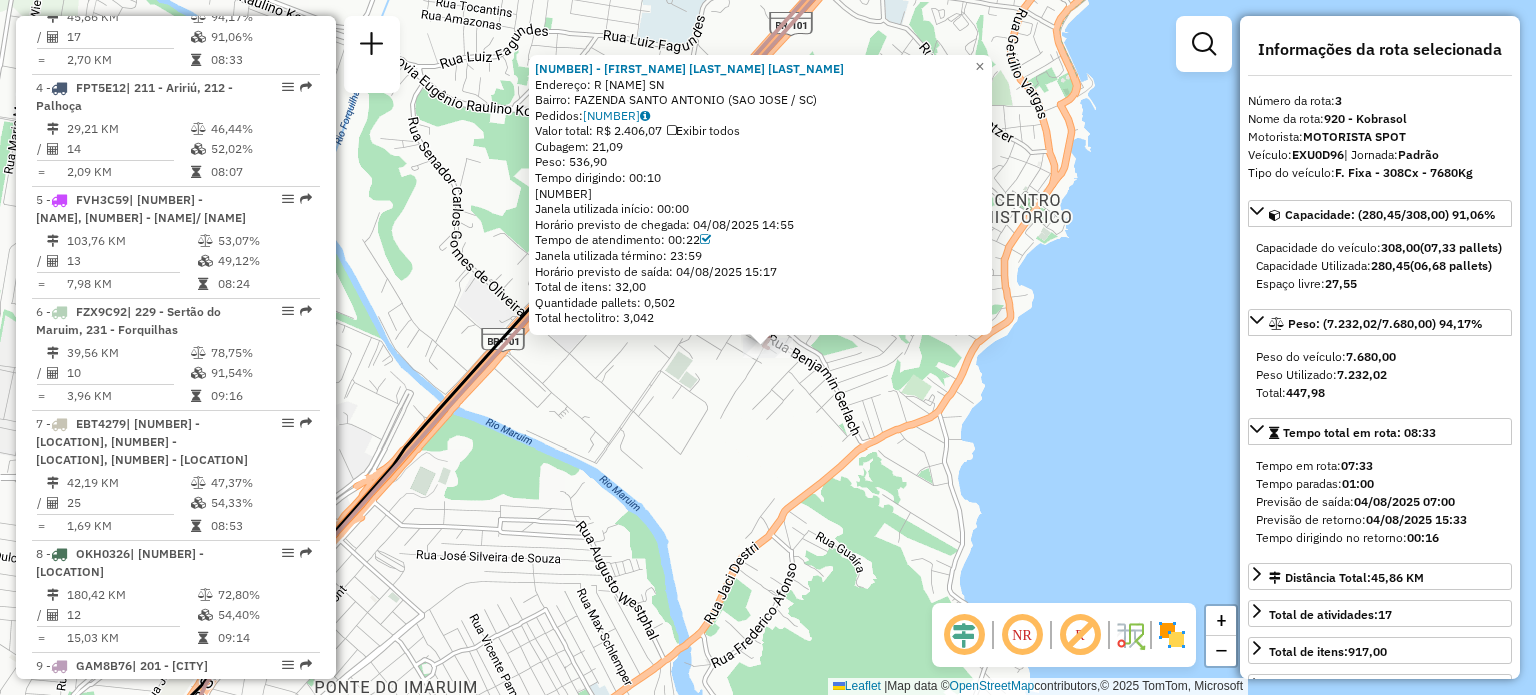 click on "[NUMBER] - ANDRE ROBERTO SCHMID Endereço: R [STREET] SN Bairro: [NEIGHBORHOOD] ([CITY] / [STATE]) Pedidos: [ORDER_NUMBER] Valor total: R$ 2.406,07 Exibir todos Cubagem: 21,09 Peso: 536,90 Tempo dirigindo: 00:10 Distância prevista: 3,098 km (18,59 km/h) Janela utilizada início: 00:00 Horário previsto de chegada: 04/08/2025 14:55 Tempo de atendimento: 00:22 Janela utilizada término: 23:59 Horário previsto de saída: 04/08/2025 15:17 Total de itens: 32,00 Quantidade pallets: 0,502 Total hectolitro: 3,042 × Janela de atendimento Grade de atendimento Capacidade Transportadoras Veículos Cliente Pedidos Rotas Selecione os dias de semana para filtrar as janelas de atendimento Seg Ter Qua Qui Sex Sáb Dom Informe o período da janela de atendimento: De: Até: Filtrar exatamente a janela do cliente Considerar janela de atendimento padrão Seg Ter Qua Qui Sex Sáb Dom De: Até:" 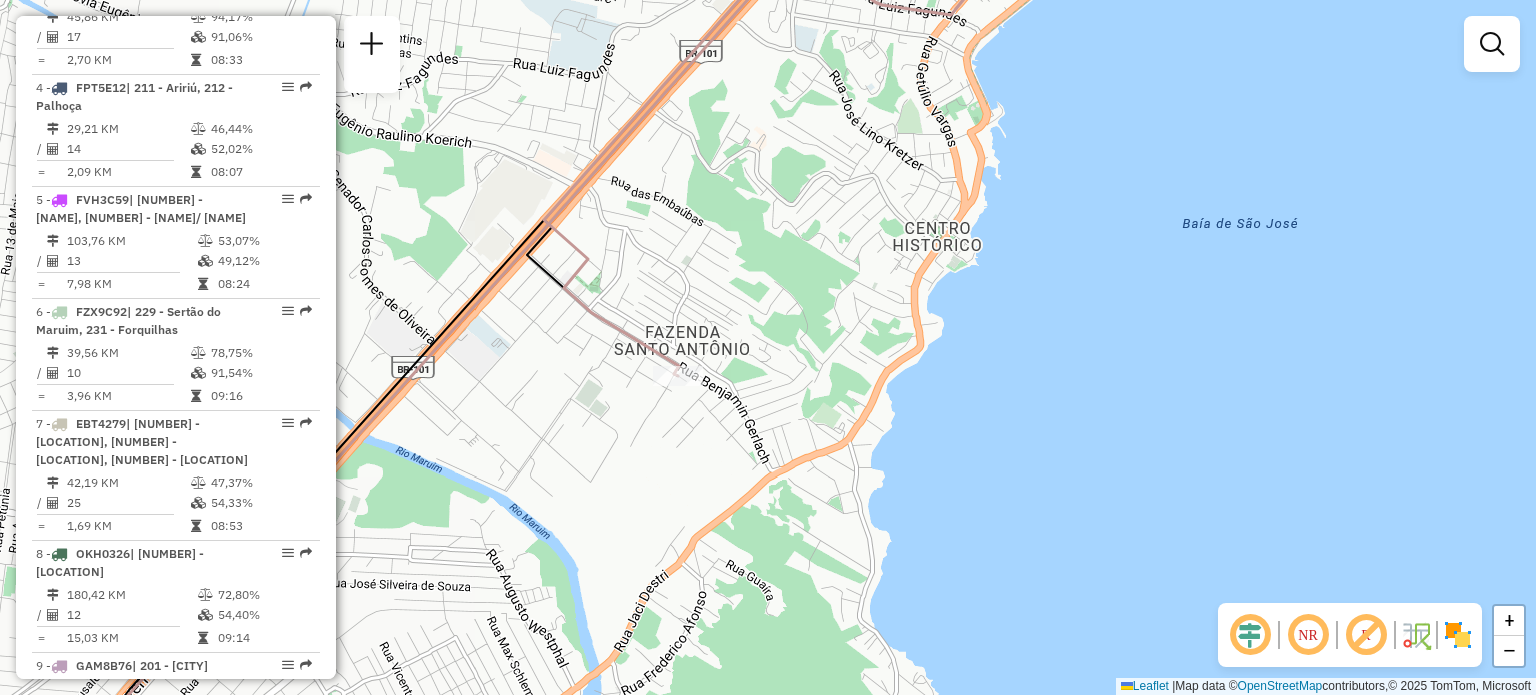 drag, startPoint x: 910, startPoint y: 402, endPoint x: 504, endPoint y: 471, distance: 411.82156 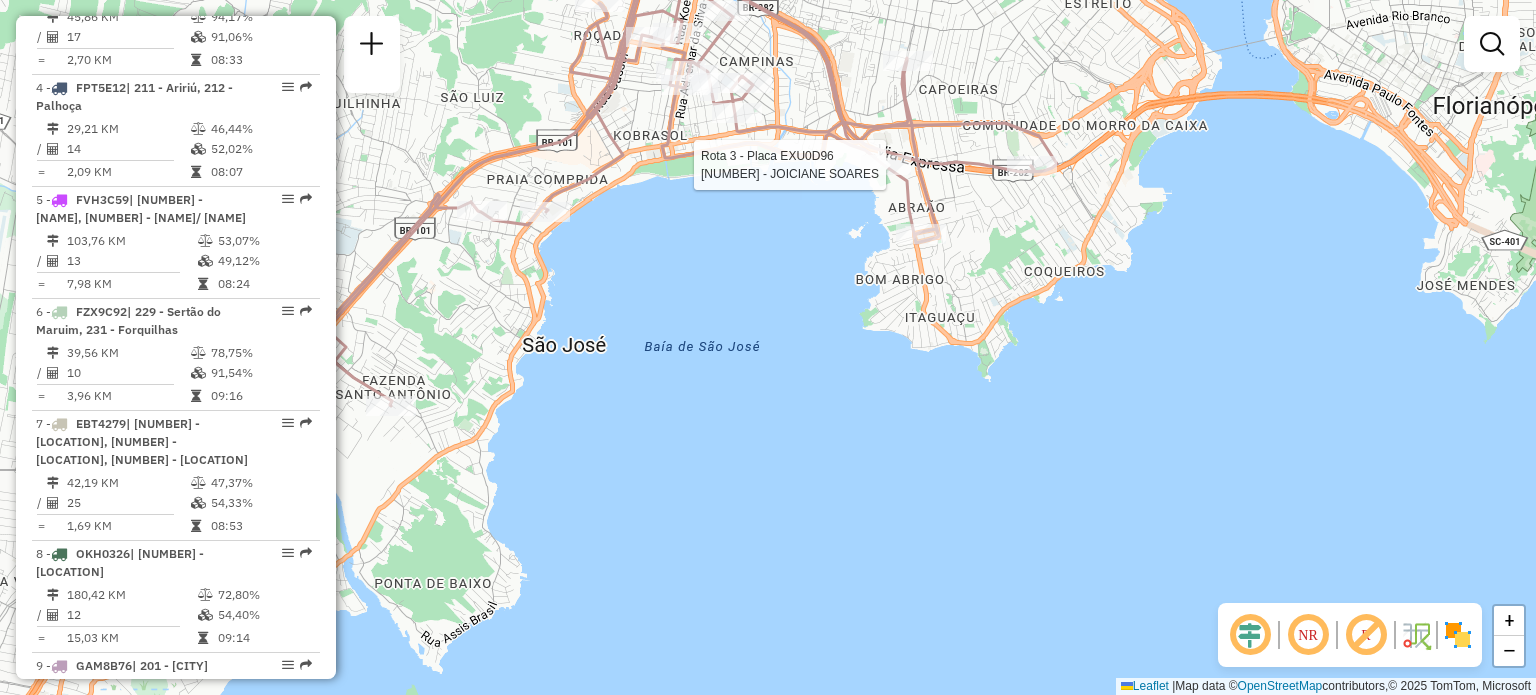 select on "**********" 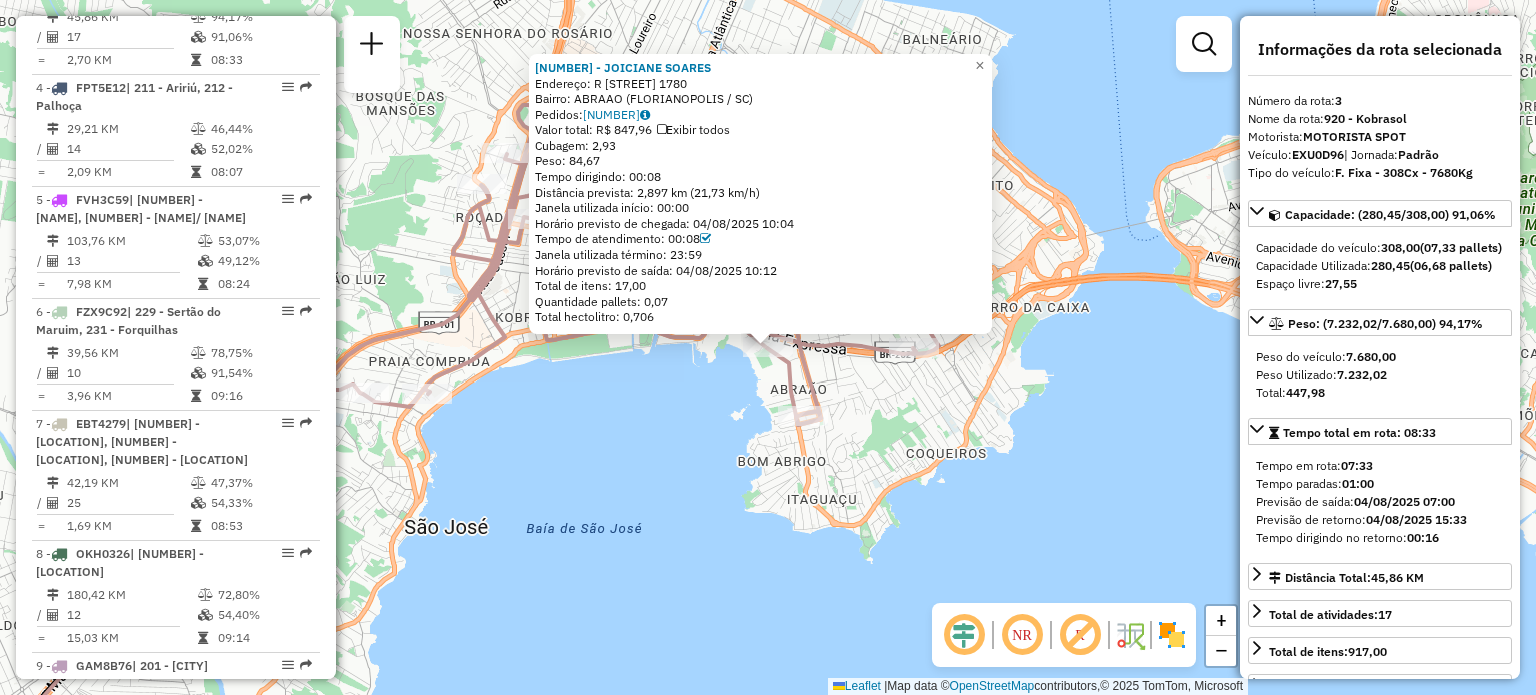 click on "[NUMBER] - [LAST_NAME] [LAST_NAME]   Endereço: R   [LAST_NAME]                [NUMBER]   Bairro: [LAST_NAME] ([LAST_NAME] / [STATE])   Pedidos:  [NUMBER]   Valor total: R$ [PRICE]   Exibir todos   Cubagem: [NUMBER]  Peso: [NUMBER]  Tempo dirigindo: [TIME]   Distância prevista: [NUMBER] km ([NUMBER] km/h)   Janela utilizada início: [TIME]   Horário previsto de chegada: [DATE] [TIME]   Tempo de atendimento: [TIME]   Janela utilizada término: [TIME]   Horário previsto de saída: [DATE] [TIME]   Total de itens: [NUMBER]   Quantidade pallets: [NUMBER]   Total hectolitro: [NUMBER]  × Janela de atendimento Grade de atendimento Capacidade Transportadoras Veículos Cliente Pedidos  Rotas Selecione os dias de semana para filtrar as janelas de atendimento  Seg   Ter   Qua   Qui   Sex   Sáb   Dom  Informe o período da janela de atendimento: De: Até:  Filtrar exatamente a janela do cliente  Considerar janela de atendimento padrão  Selecione os dias de semana para filtrar as grades de atendimento  Seg   Ter   Qua   Qui   Sex   Sáb   Dom   De:   De:" 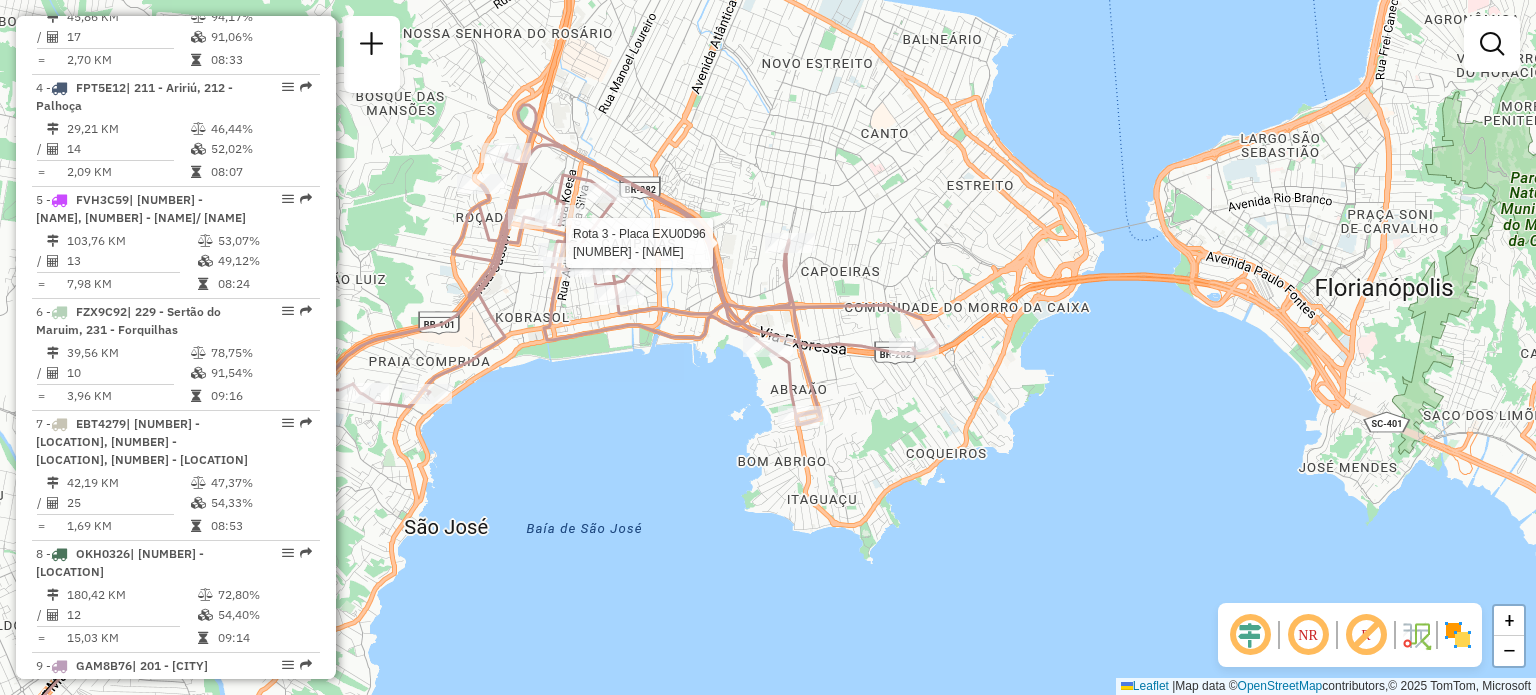 select on "**********" 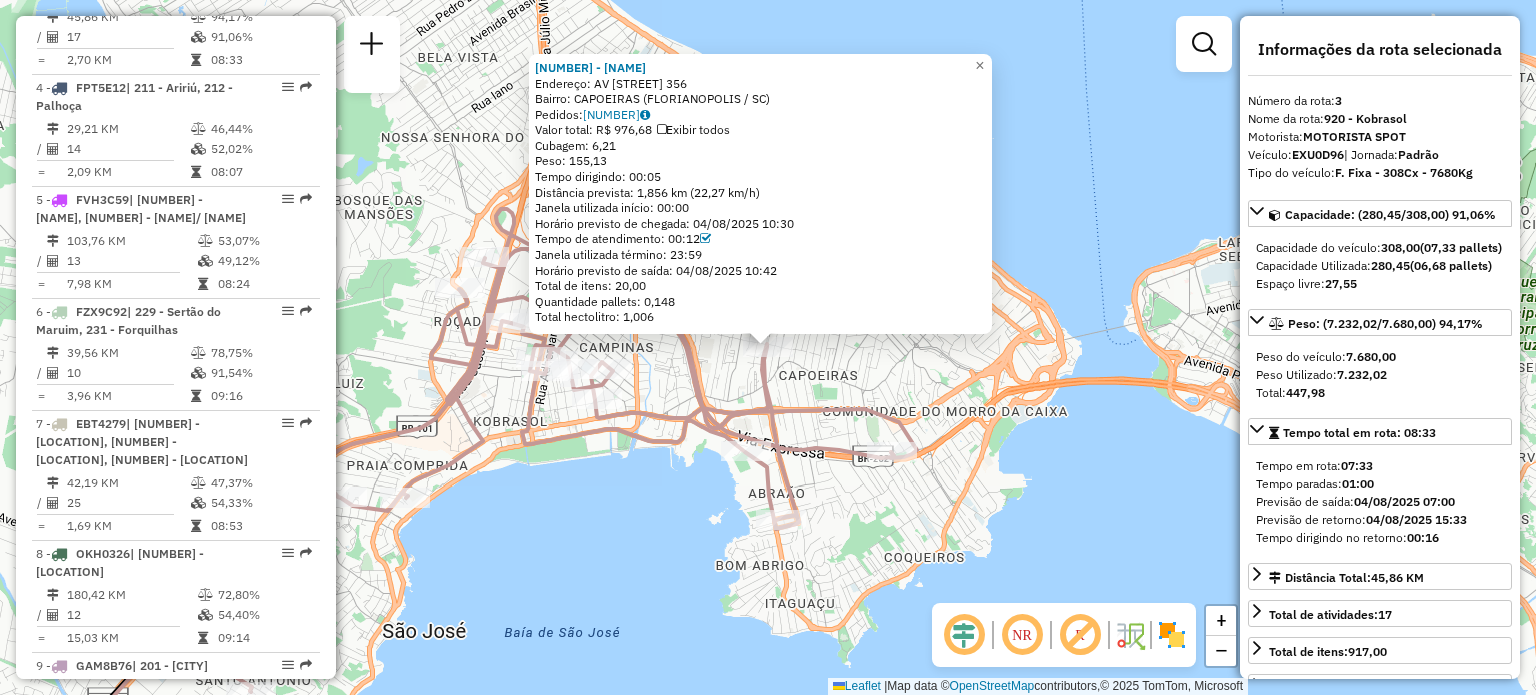 click 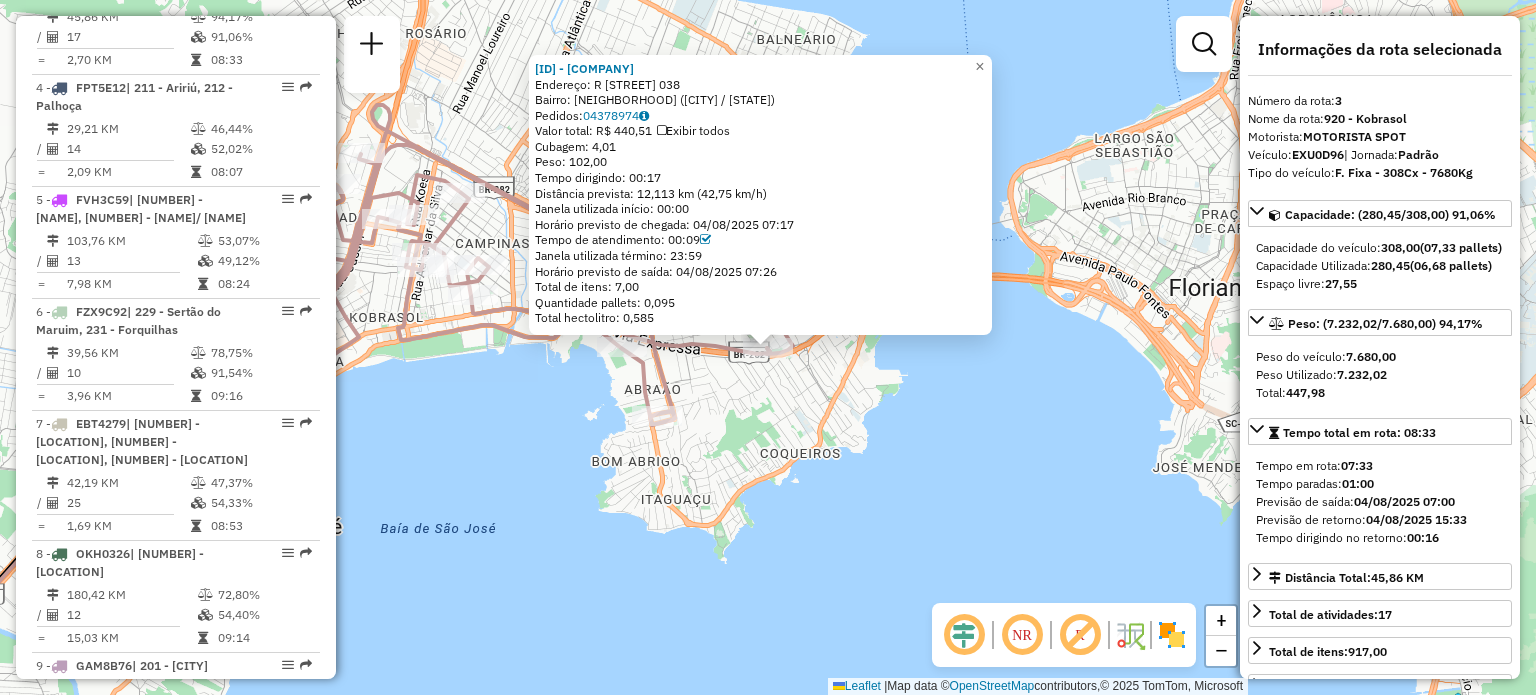 click on "[NUMBER] - [LAST_NAME] [LAST_NAME] [LAST_NAME]  Endereço: R   [LAST_NAME]             [NUMBER]   Bairro: [LAST_NAME] ([LAST_NAME] / [STATE])   Pedidos:  [NUMBER]   Valor total: R$ [PRICE]   Exibir todos   Cubagem: [NUMBER]  Peso: [NUMBER]  Tempo dirigindo: [TIME]   Distância prevista: [NUMBER] km ([NUMBER] km/h)   Janela utilizada início: [TIME]   Horário previsto de chegada: [DATE] [TIME]   Tempo de atendimento: [TIME]   Janela utilizada término: [TIME]   Horário previsto de saída: [DATE] [TIME]   Total de itens: [NUMBER]   Quantidade pallets: [NUMBER]   Total hectolitro: [NUMBER]  × Janela de atendimento Grade de atendimento Capacidade Transportadoras Veículos Cliente Pedidos  Rotas Selecione os dias de semana para filtrar as janelas de atendimento  Seg   Ter   Qua   Qui   Sex   Sáb   Dom  Informe o período da janela de atendimento: De: Até:  Filtrar exatamente a janela do cliente  Considerar janela de atendimento padrão  Selecione os dias de semana para filtrar as grades de atendimento  Seg   Ter   Qua   Qui   Sex   Sáb   Dom  De:" 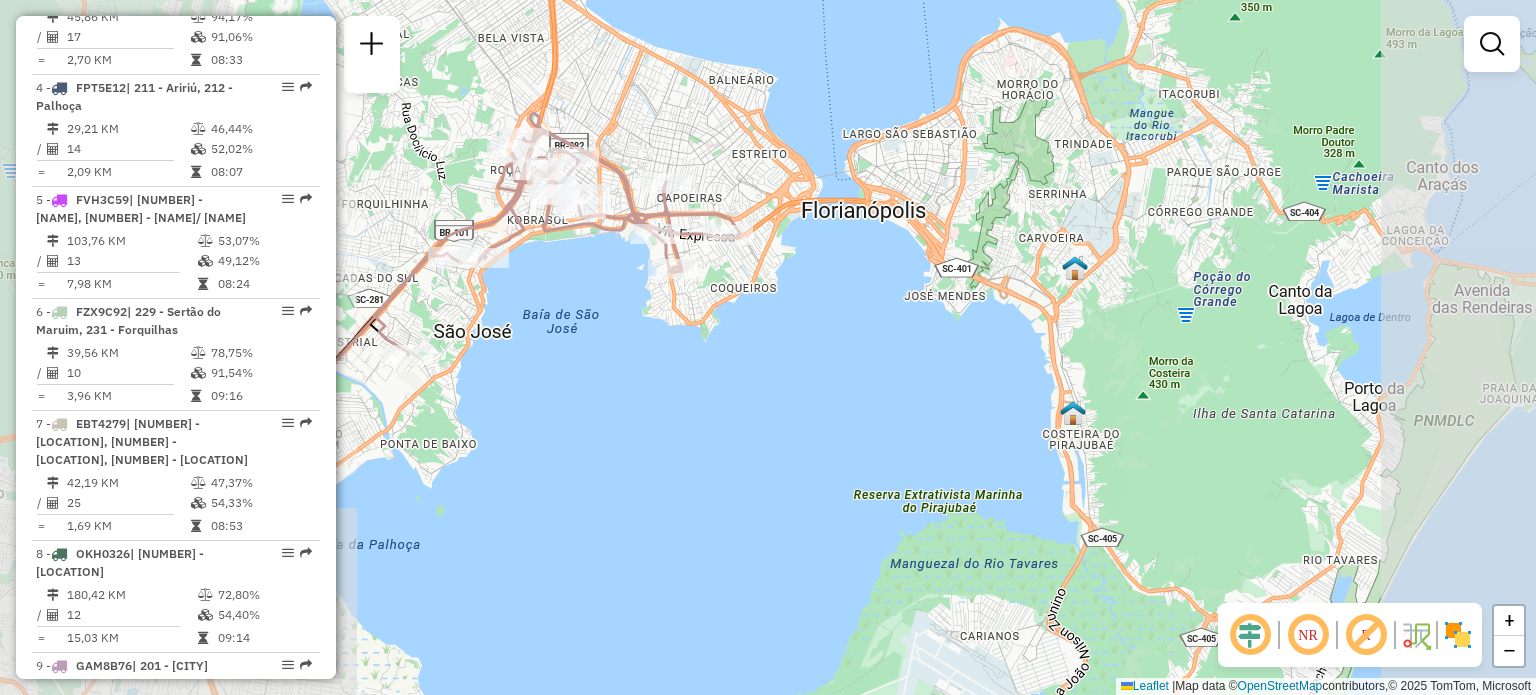 drag, startPoint x: 658, startPoint y: 144, endPoint x: 813, endPoint y: 353, distance: 260.20377 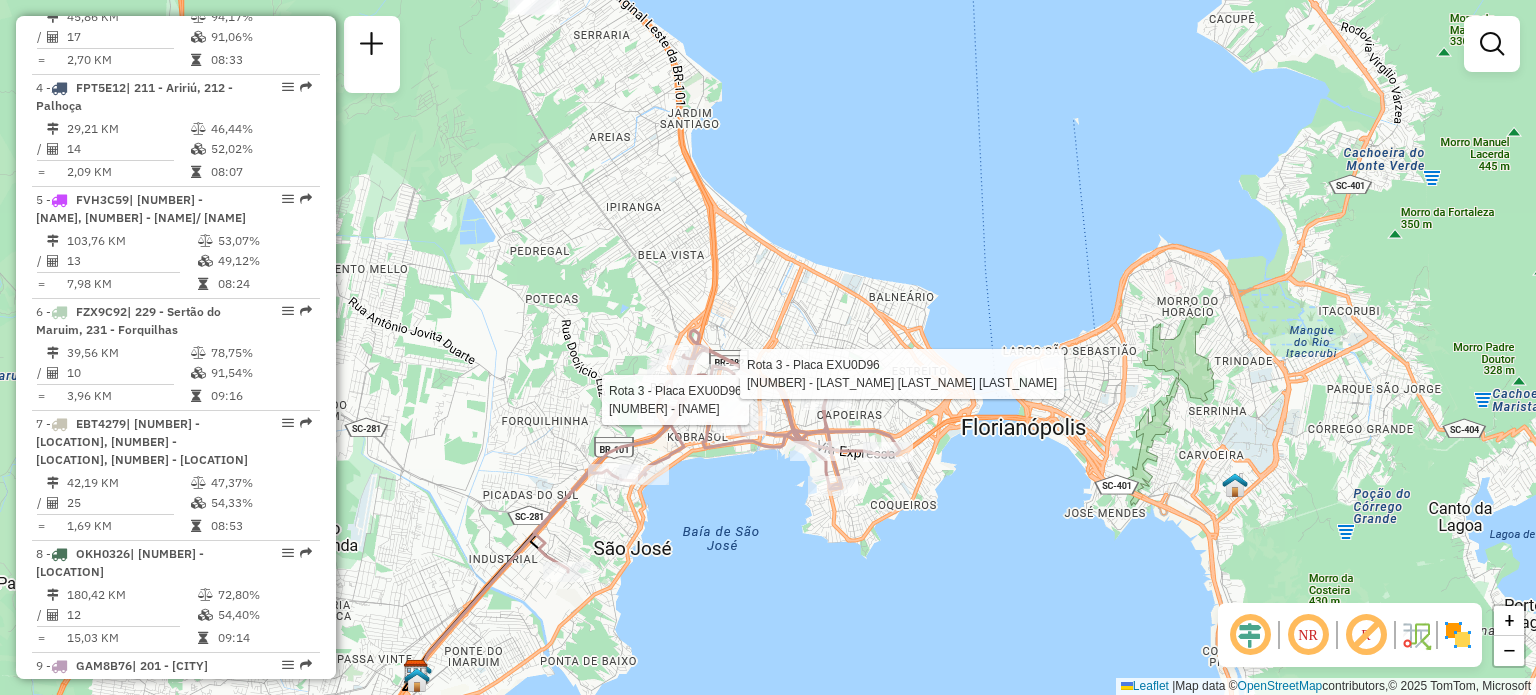 select on "**********" 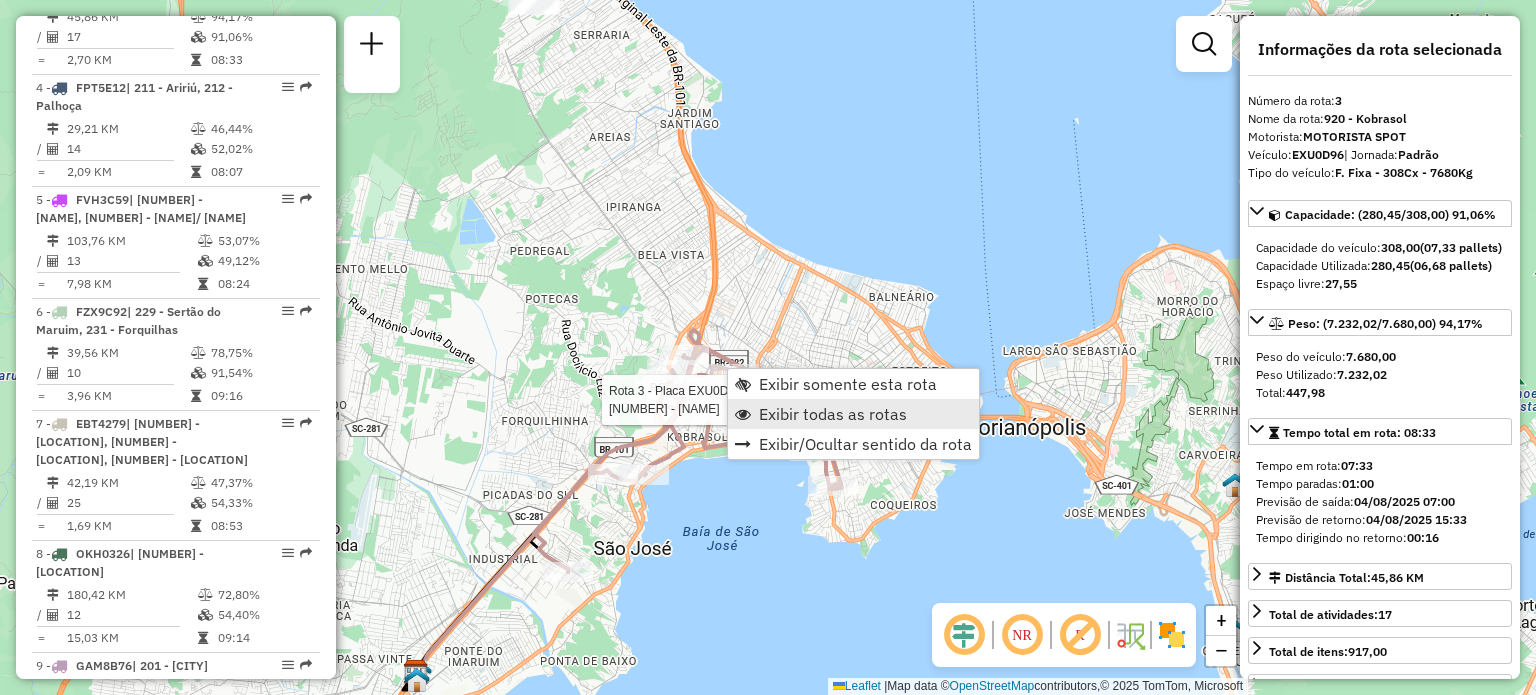 click on "Exibir todas as rotas" at bounding box center (833, 414) 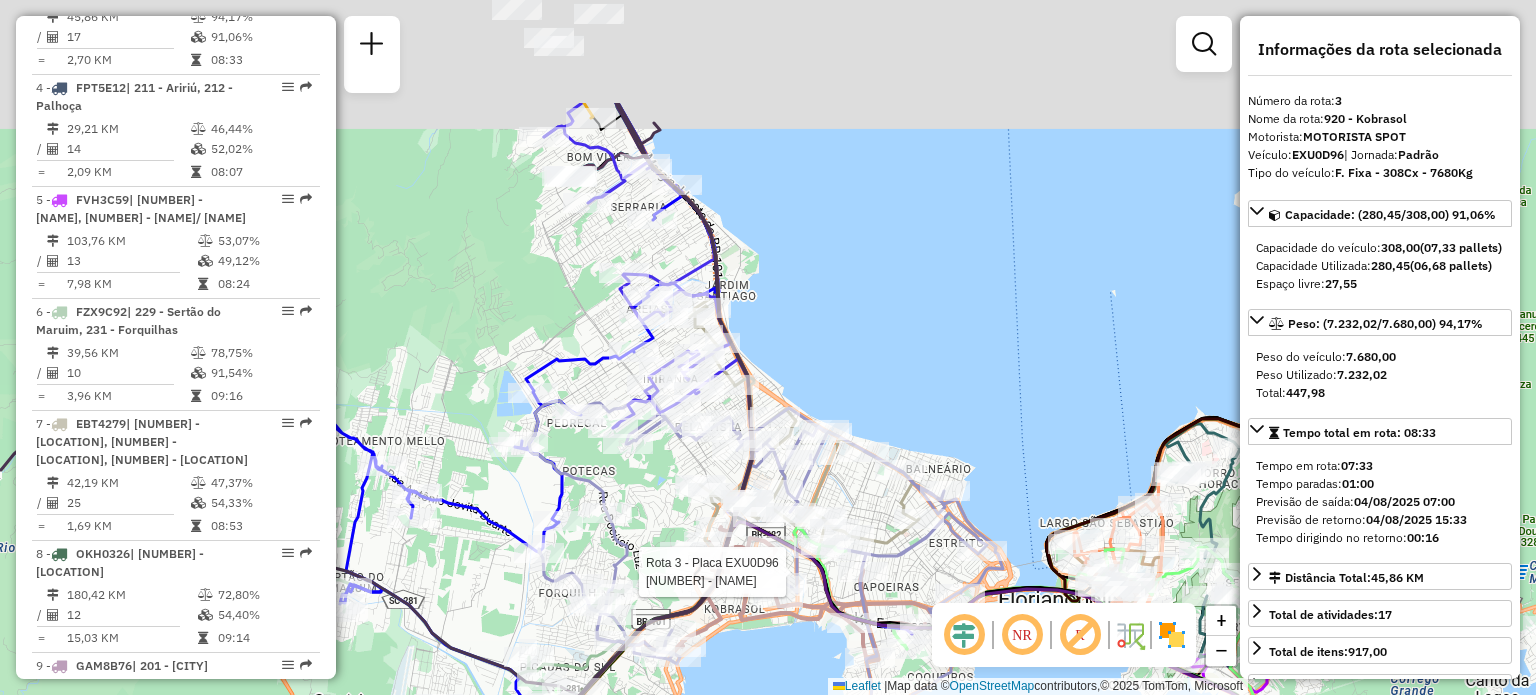 drag, startPoint x: 736, startPoint y: 187, endPoint x: 806, endPoint y: 460, distance: 281.8315 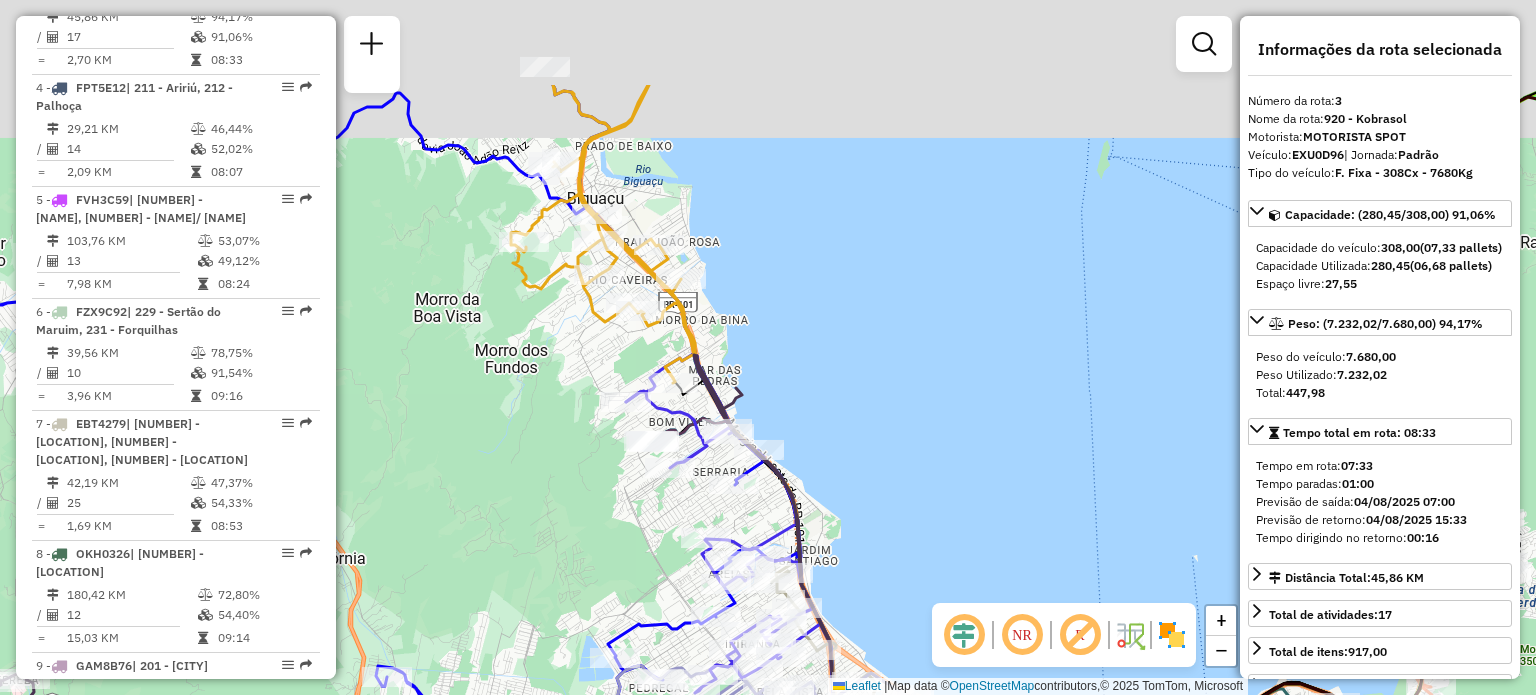 drag, startPoint x: 760, startPoint y: 241, endPoint x: 838, endPoint y: 463, distance: 235.30406 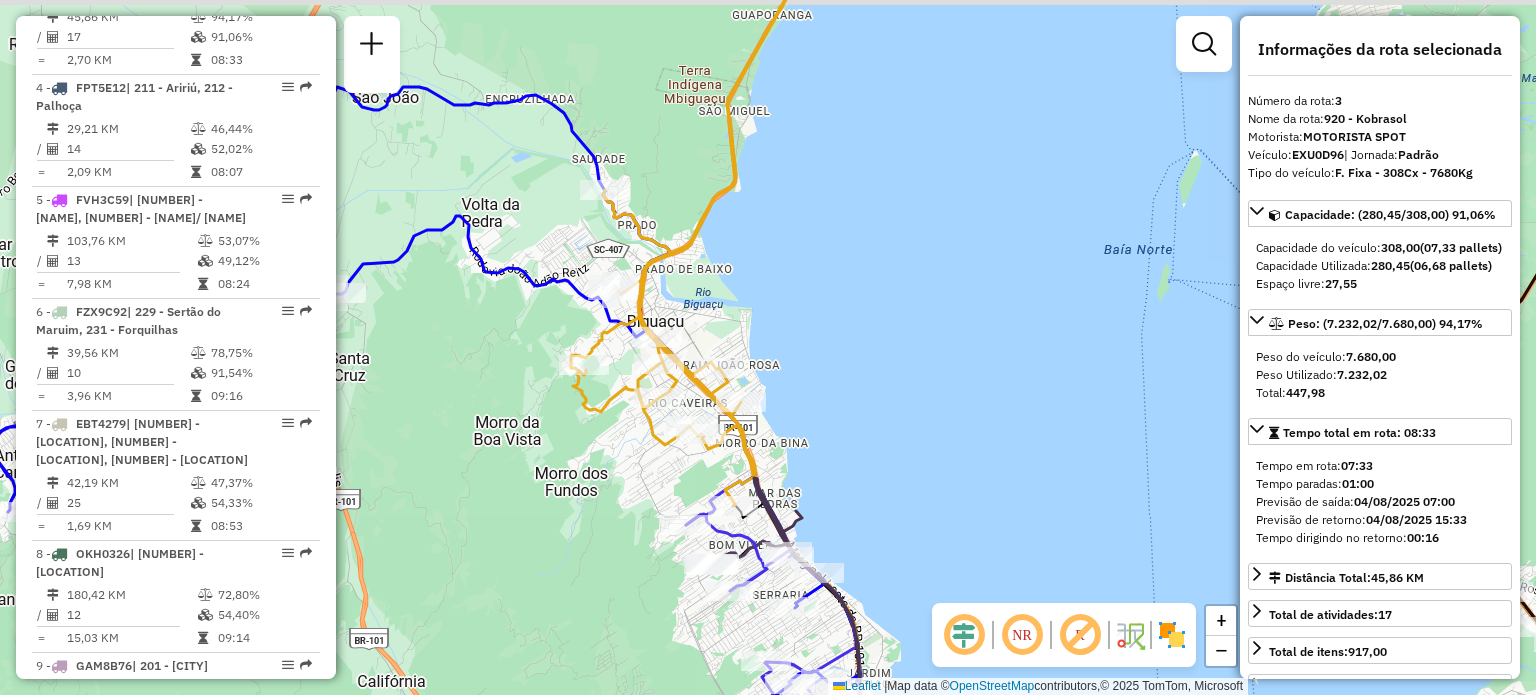 drag, startPoint x: 712, startPoint y: 269, endPoint x: 776, endPoint y: 328, distance: 87.04597 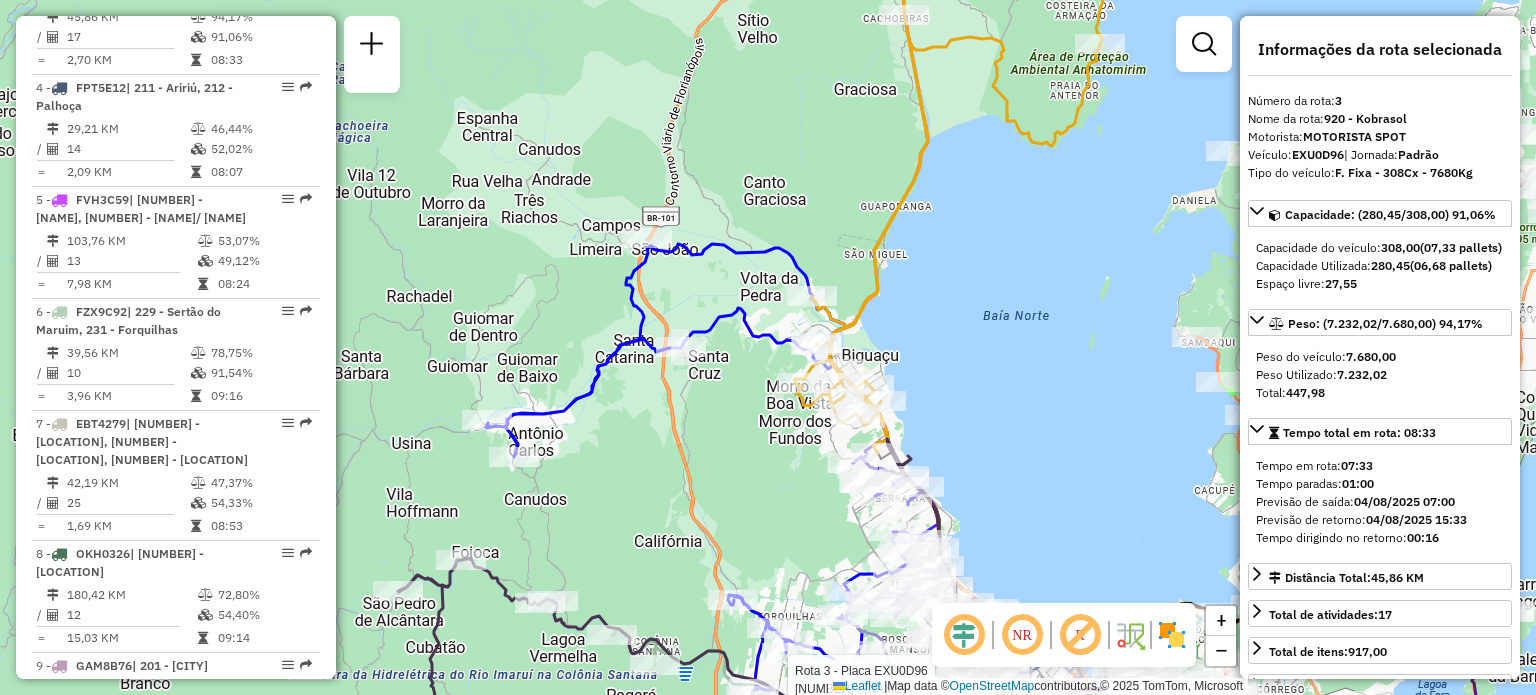 drag, startPoint x: 817, startPoint y: 275, endPoint x: 907, endPoint y: 279, distance: 90.088844 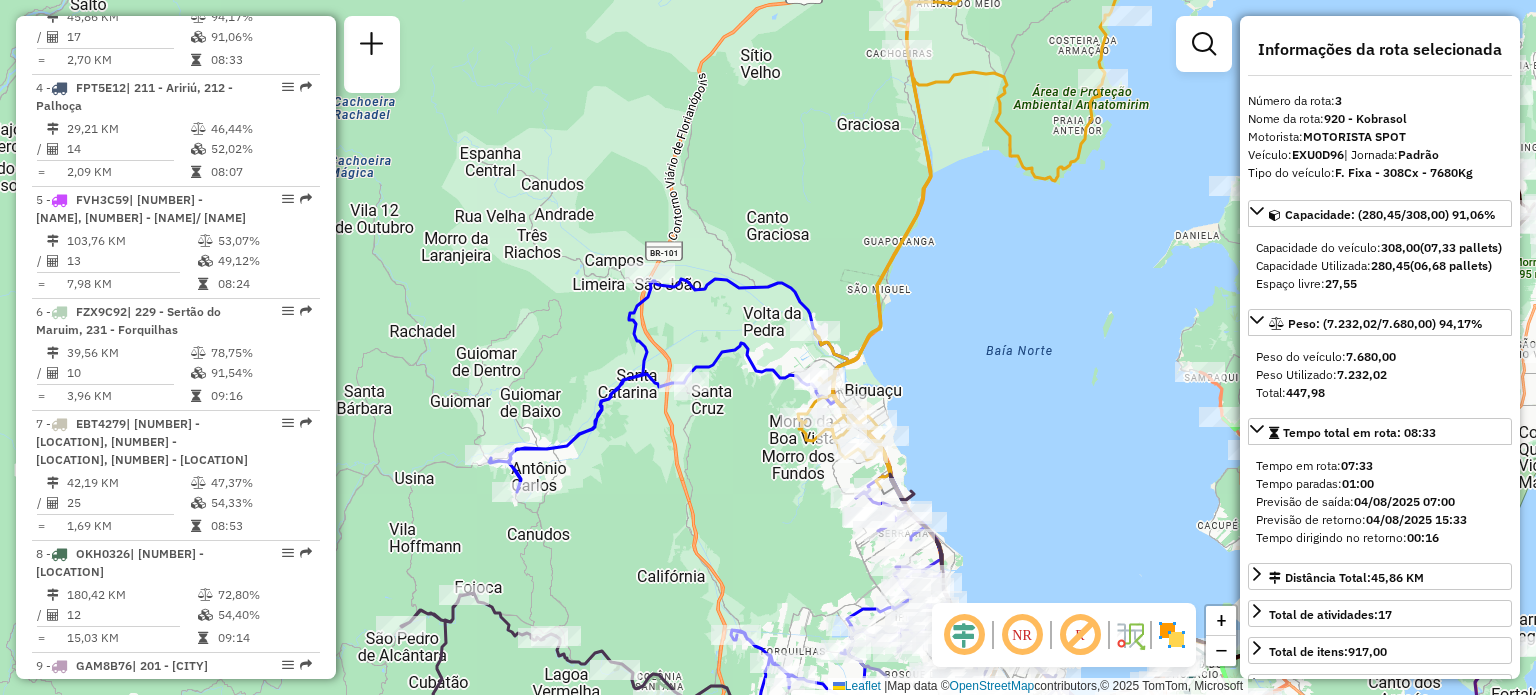 drag, startPoint x: 908, startPoint y: 175, endPoint x: 826, endPoint y: 378, distance: 218.93607 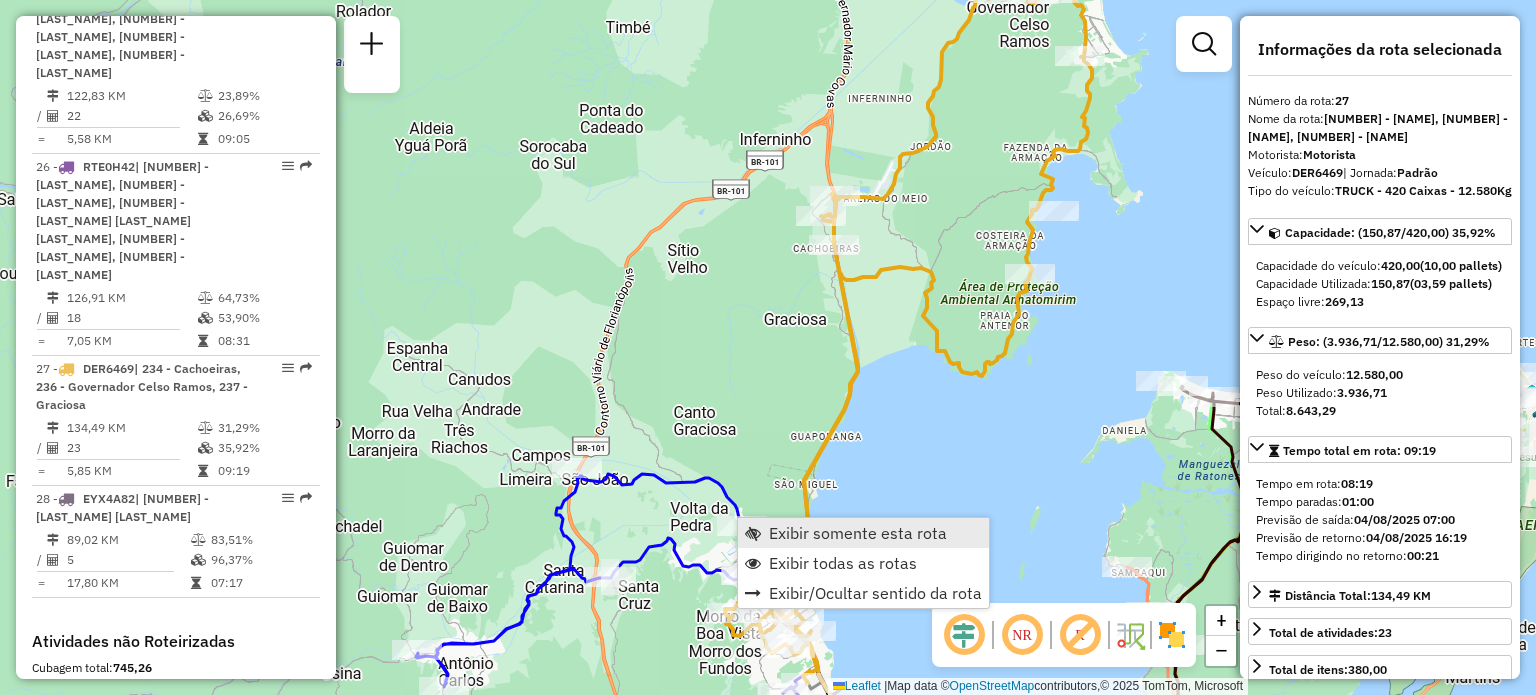 scroll, scrollTop: 3846, scrollLeft: 0, axis: vertical 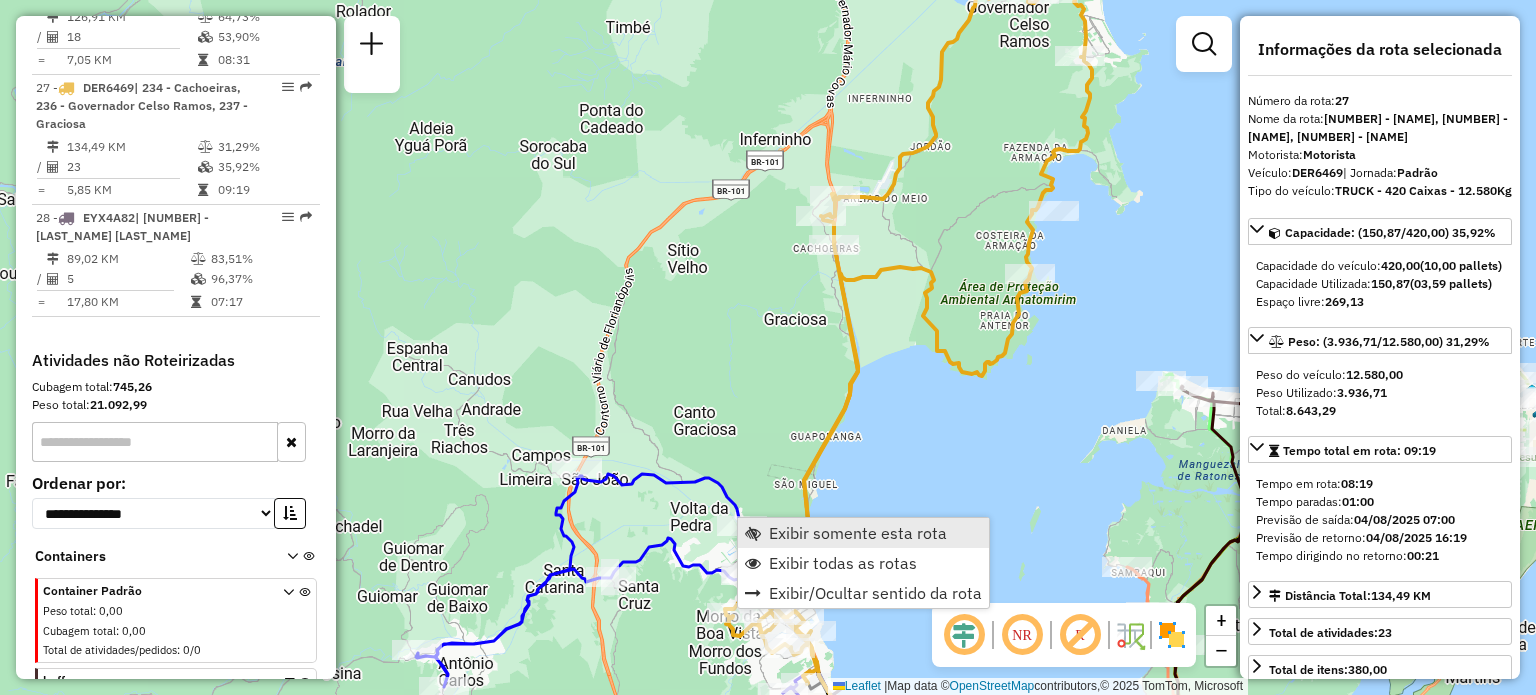 click on "Exibir somente esta rota" at bounding box center (858, 533) 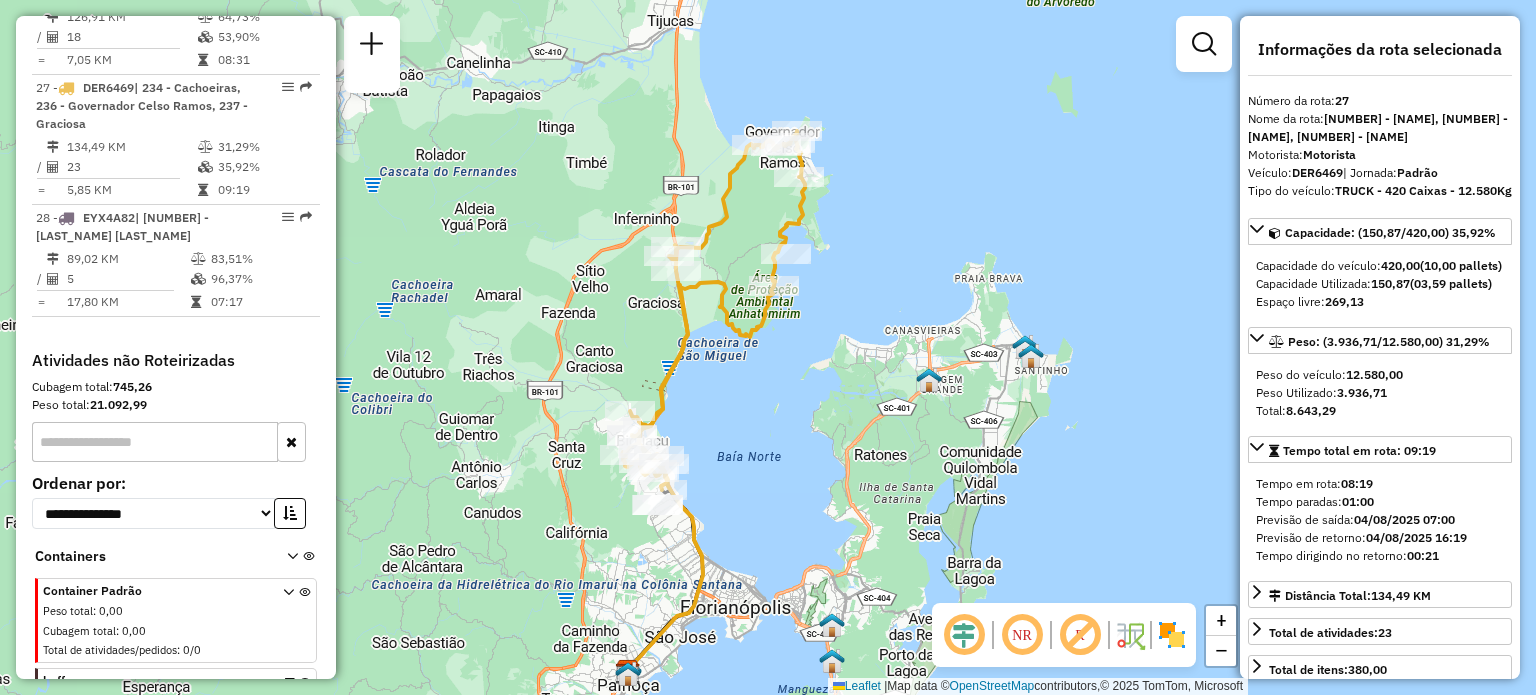 drag, startPoint x: 764, startPoint y: 124, endPoint x: 753, endPoint y: 201, distance: 77.781746 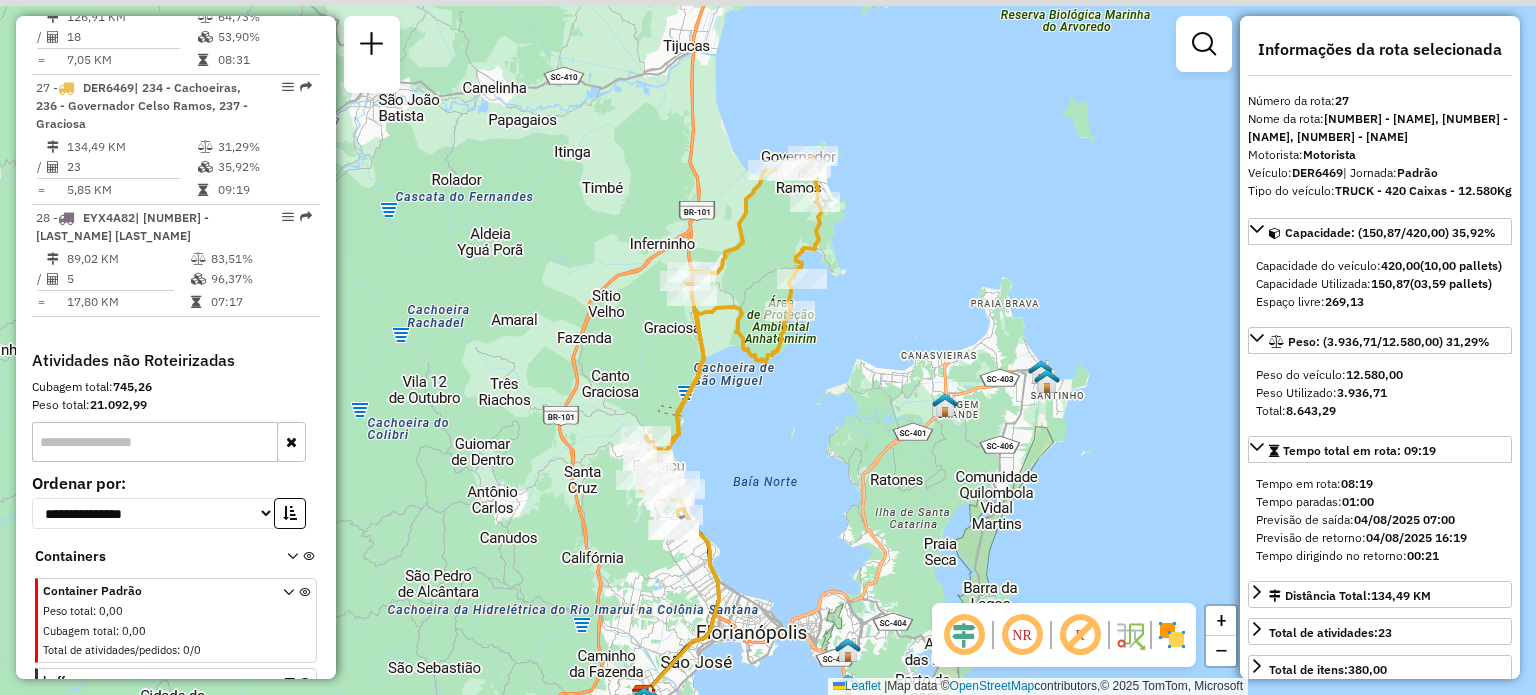 drag, startPoint x: 722, startPoint y: 260, endPoint x: 731, endPoint y: 271, distance: 14.21267 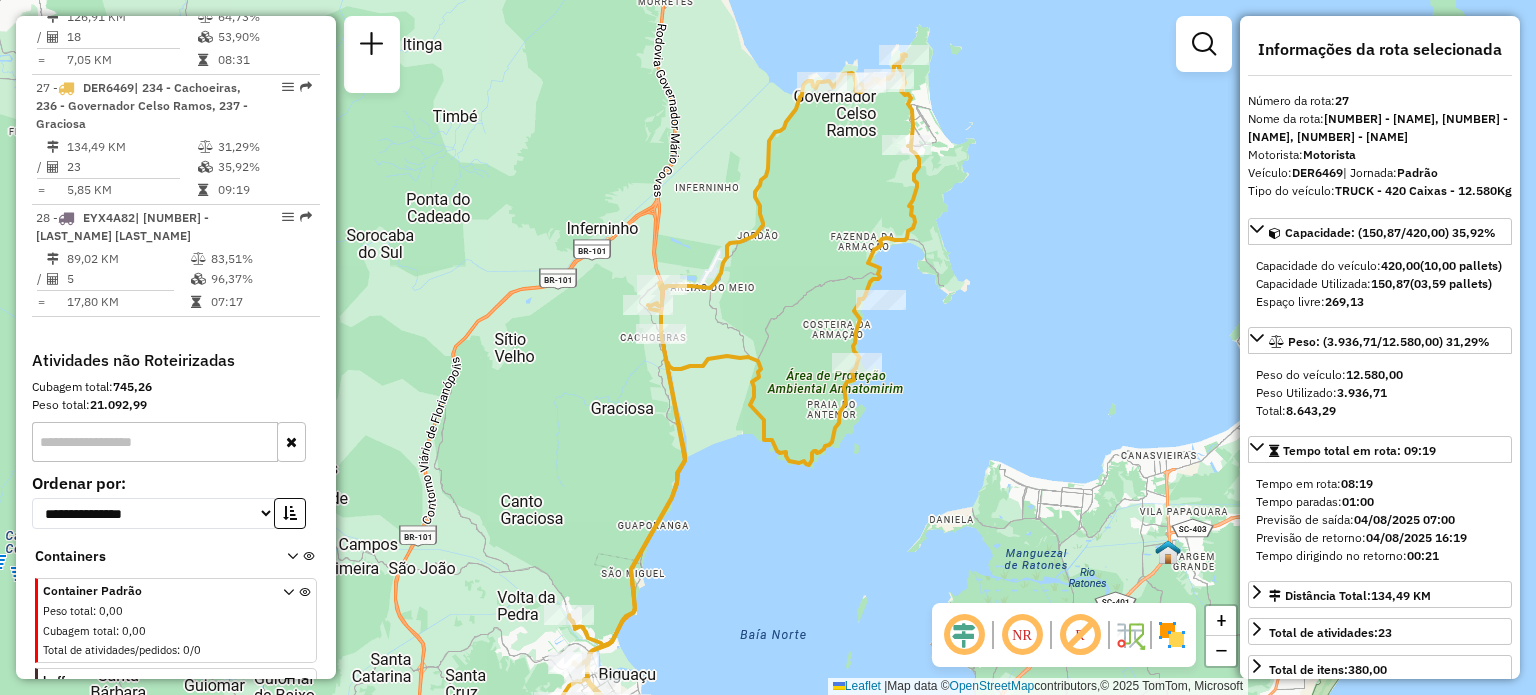 drag, startPoint x: 734, startPoint y: 271, endPoint x: 739, endPoint y: 284, distance: 13.928389 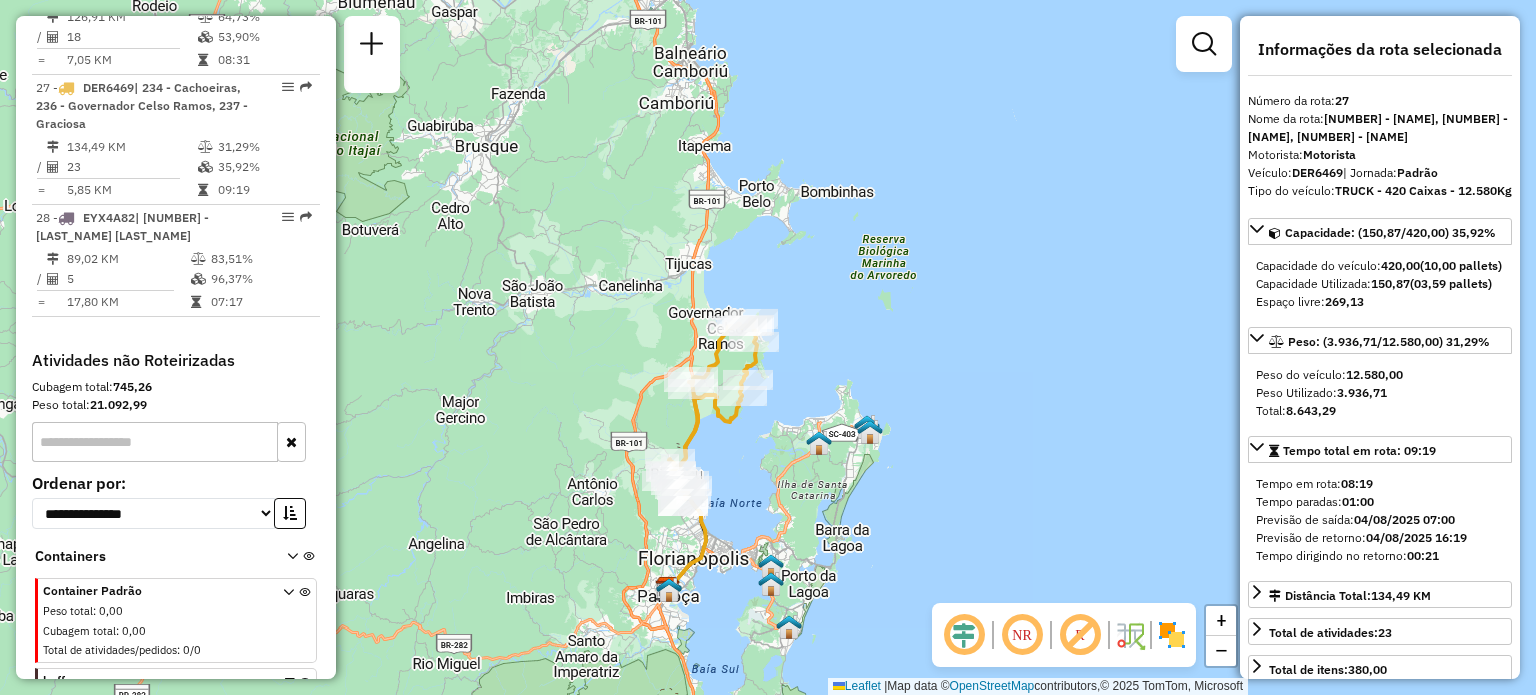 drag, startPoint x: 732, startPoint y: 347, endPoint x: 701, endPoint y: 438, distance: 96.13532 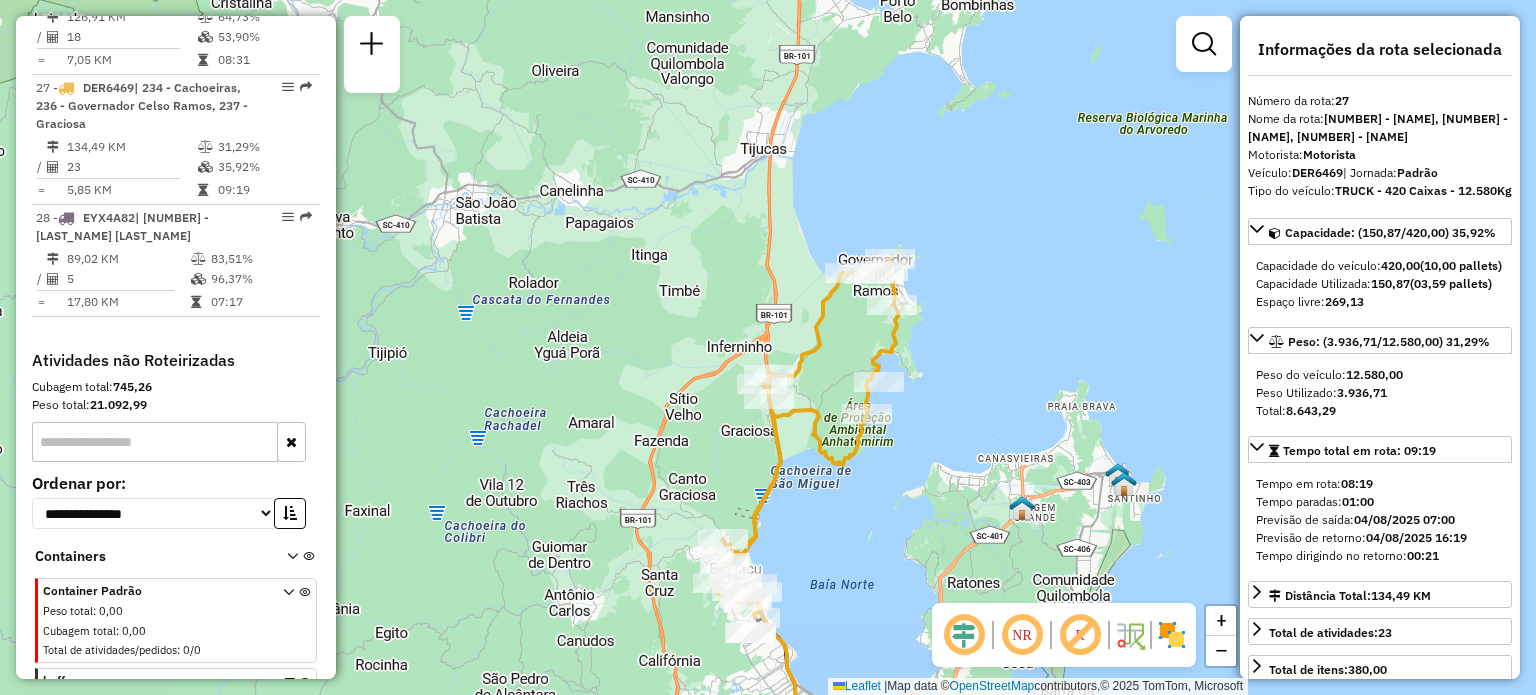drag, startPoint x: 664, startPoint y: 413, endPoint x: 755, endPoint y: 467, distance: 105.81588 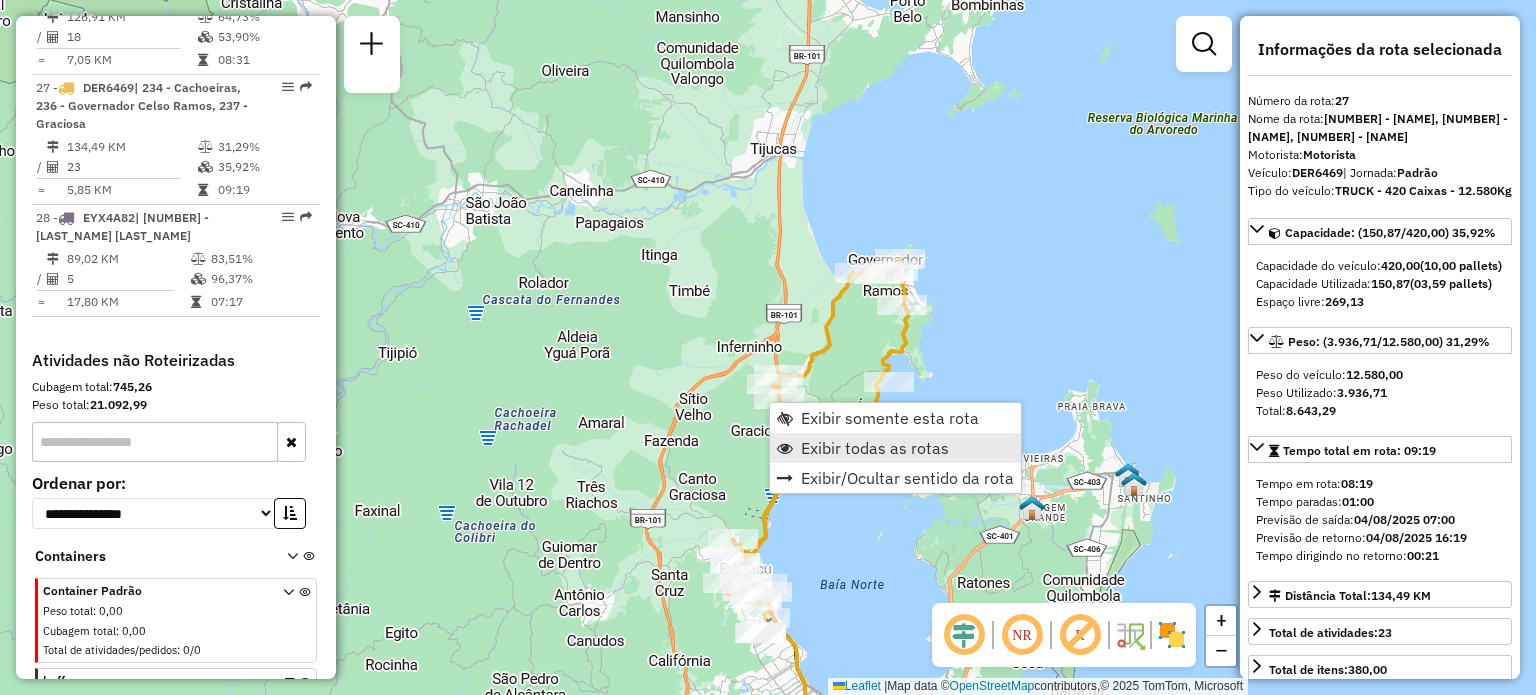 click on "Exibir todas as rotas" at bounding box center [875, 448] 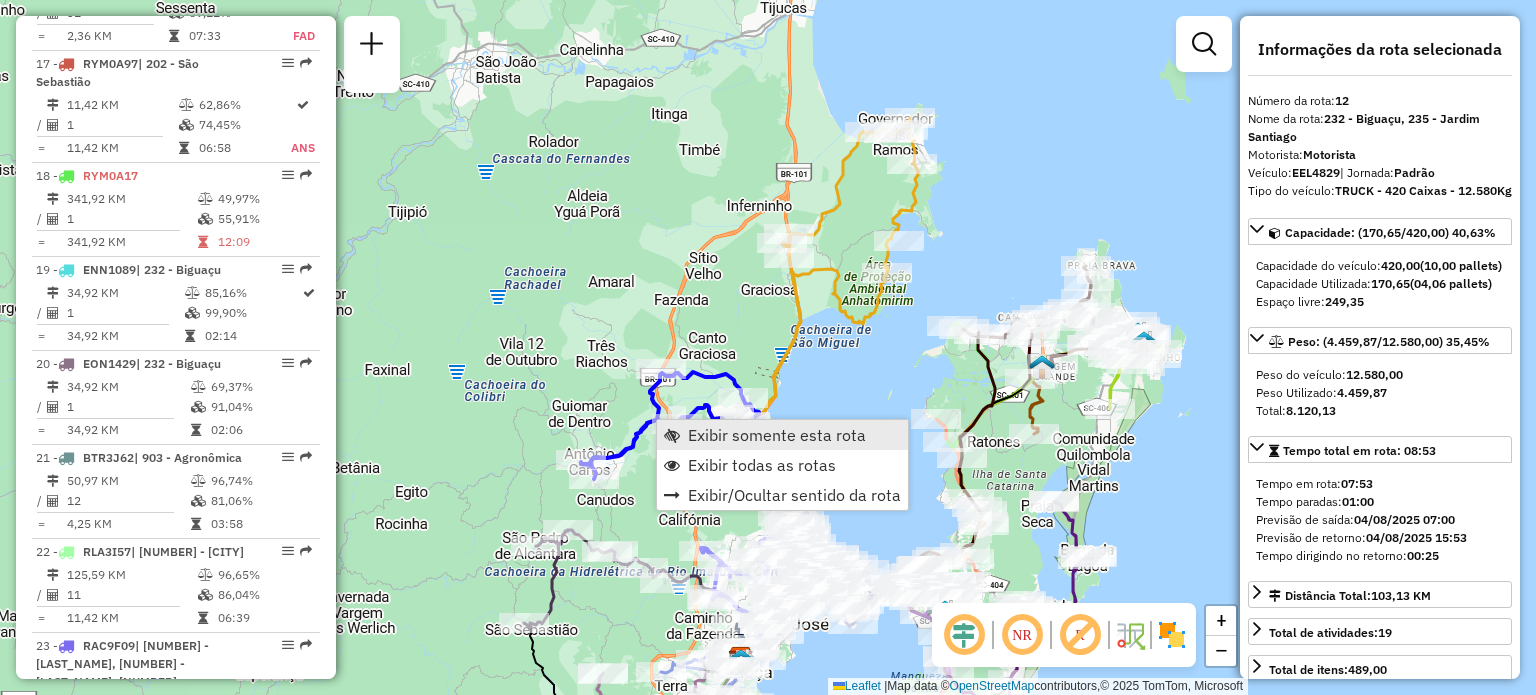 scroll, scrollTop: 2024, scrollLeft: 0, axis: vertical 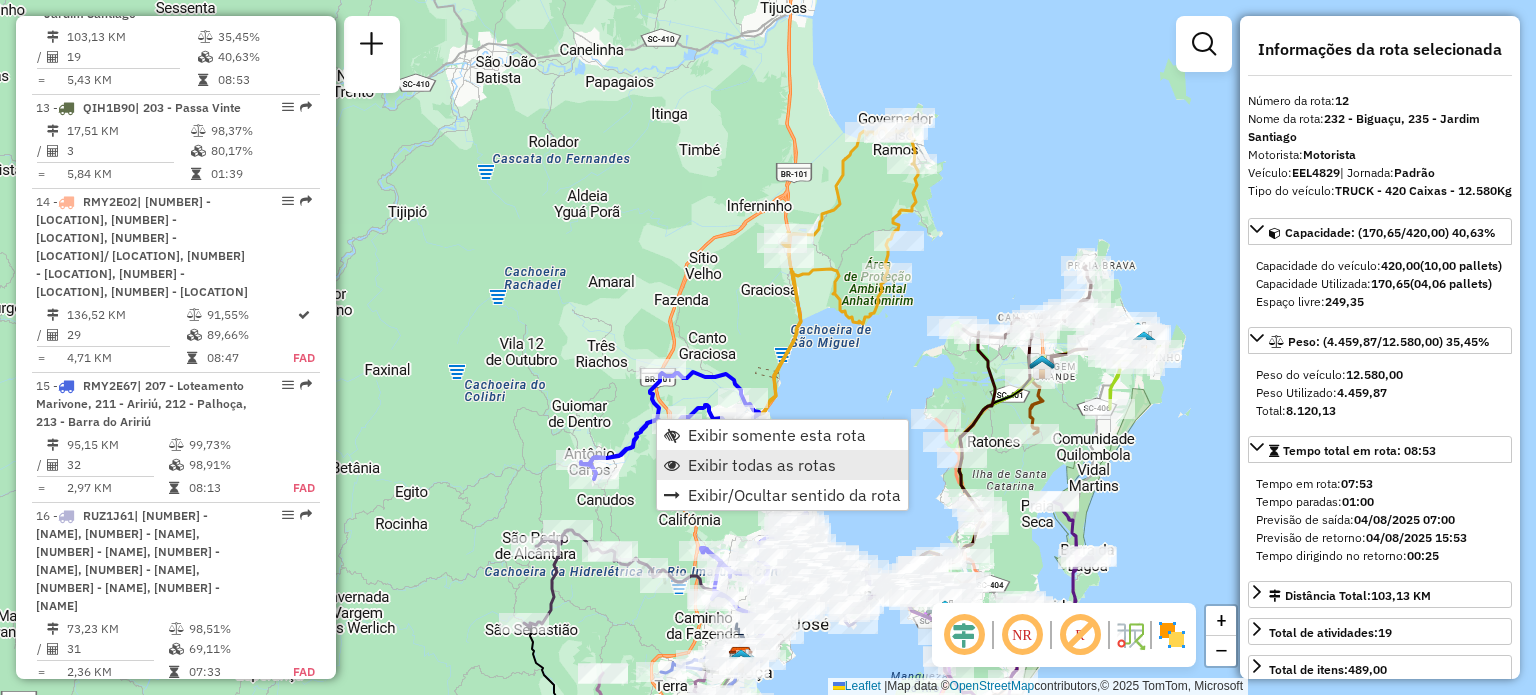 click on "Exibir todas as rotas" at bounding box center [762, 465] 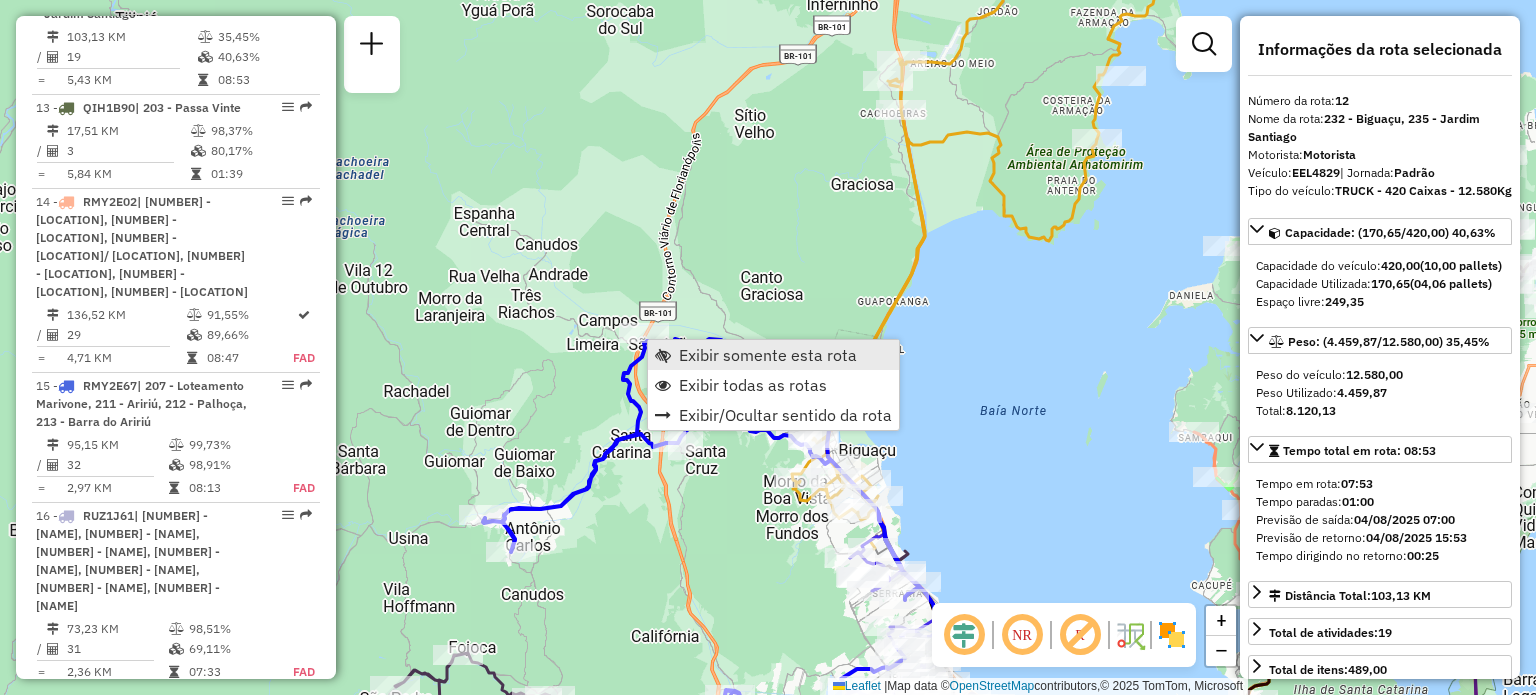 click on "Exibir somente esta rota" at bounding box center [768, 355] 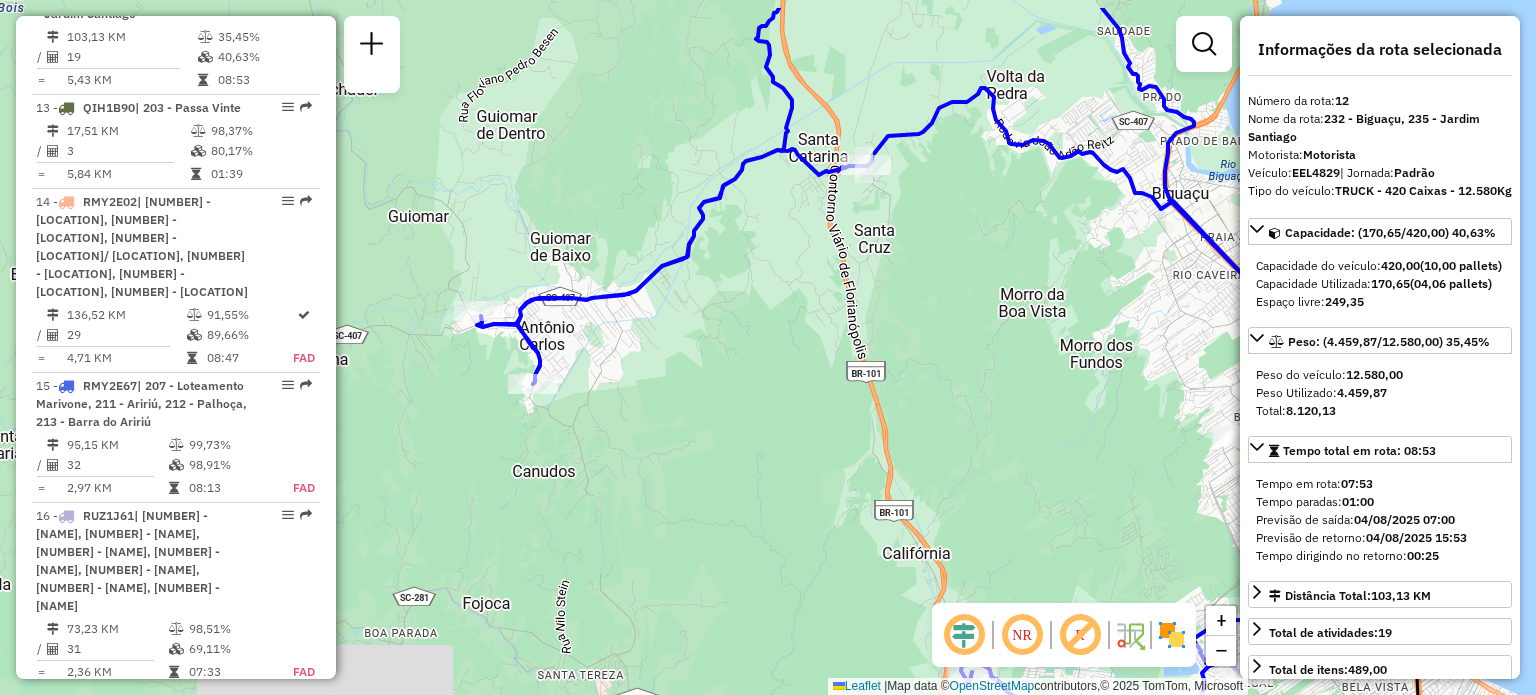 drag, startPoint x: 625, startPoint y: 176, endPoint x: 663, endPoint y: 321, distance: 149.89664 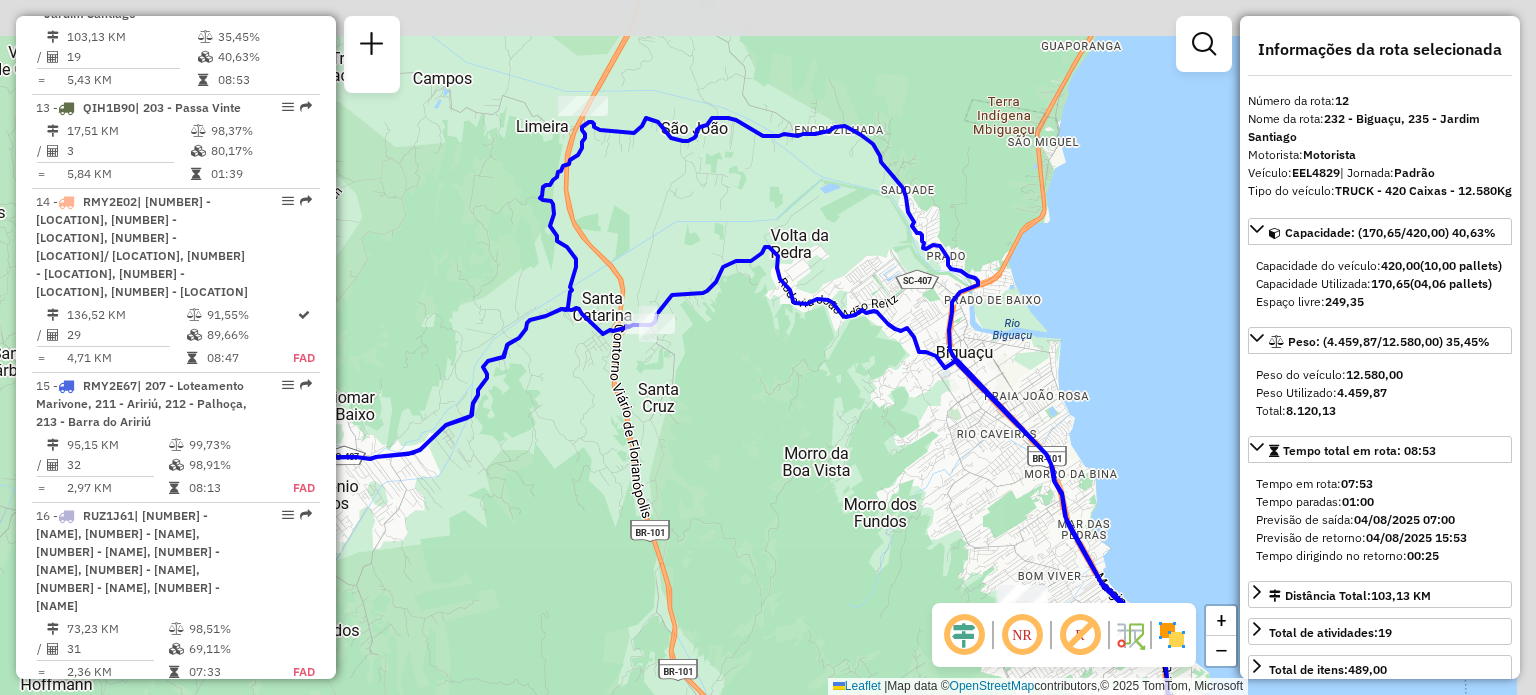 drag, startPoint x: 922, startPoint y: 55, endPoint x: 507, endPoint y: 131, distance: 421.90164 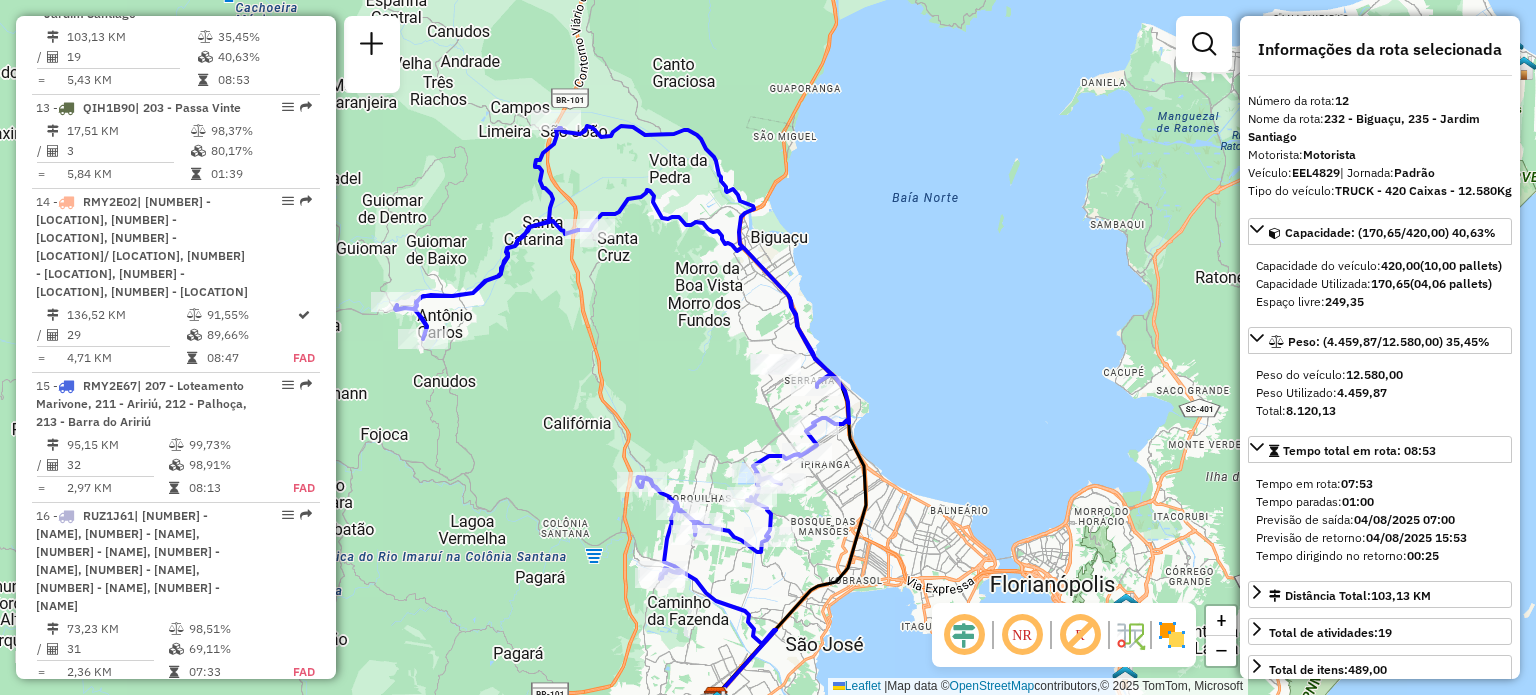 drag, startPoint x: 866, startPoint y: 369, endPoint x: 840, endPoint y: 291, distance: 82.219215 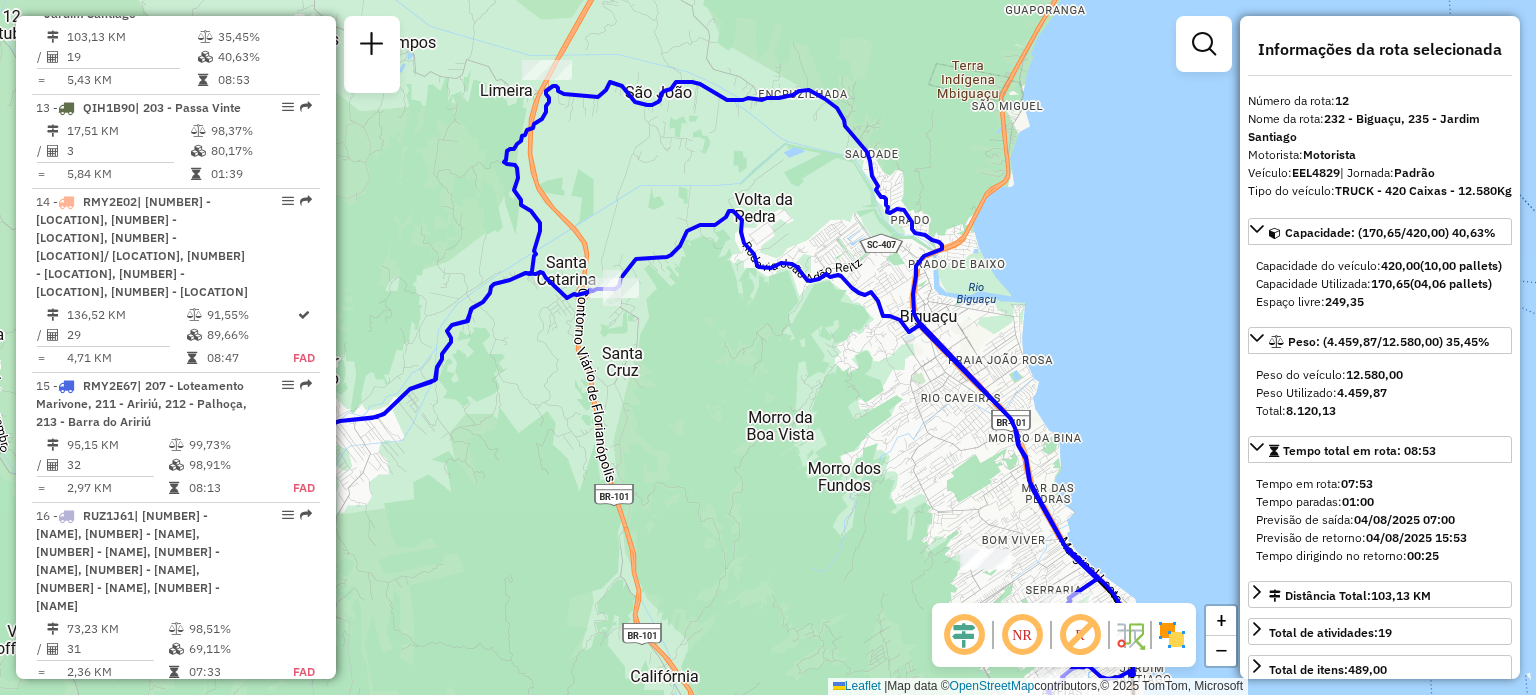 drag, startPoint x: 741, startPoint y: 261, endPoint x: 816, endPoint y: 432, distance: 186.7244 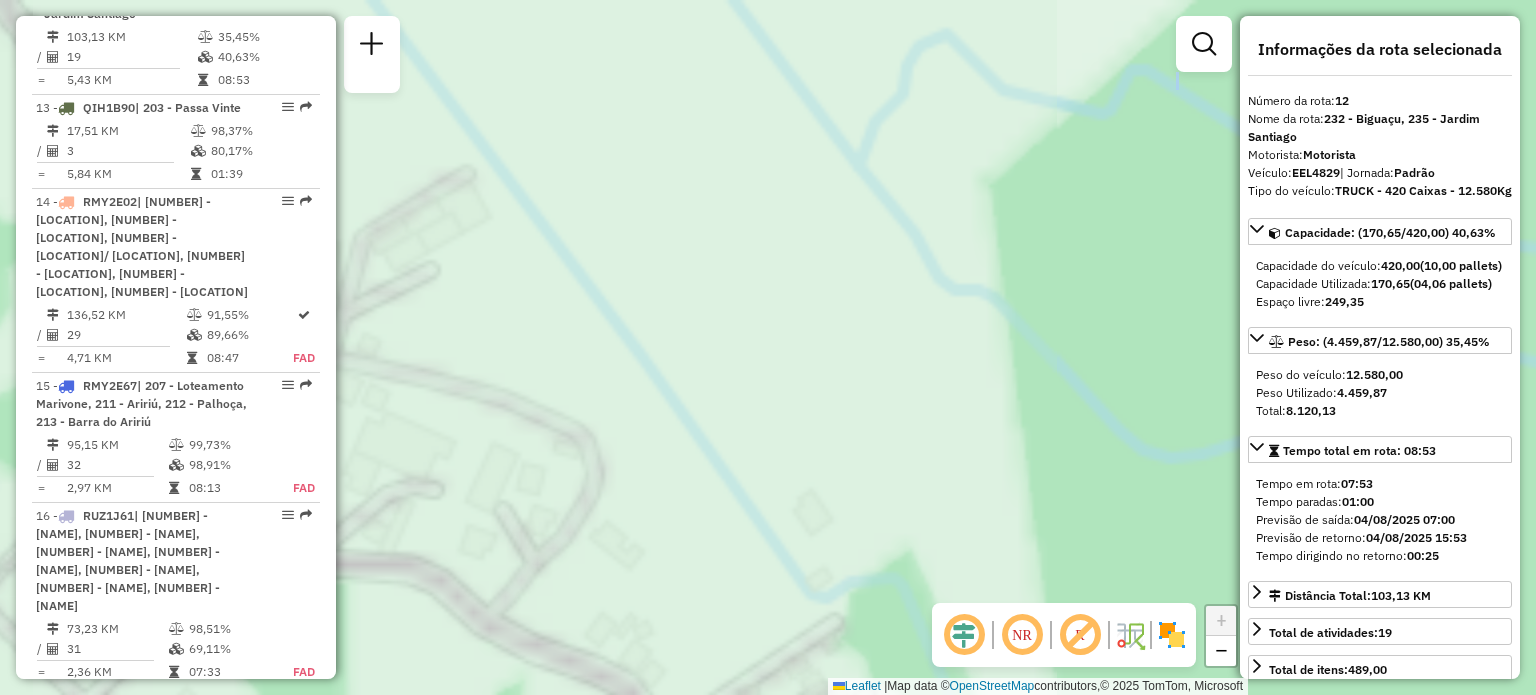 drag, startPoint x: 532, startPoint y: 323, endPoint x: 1116, endPoint y: 369, distance: 585.80884 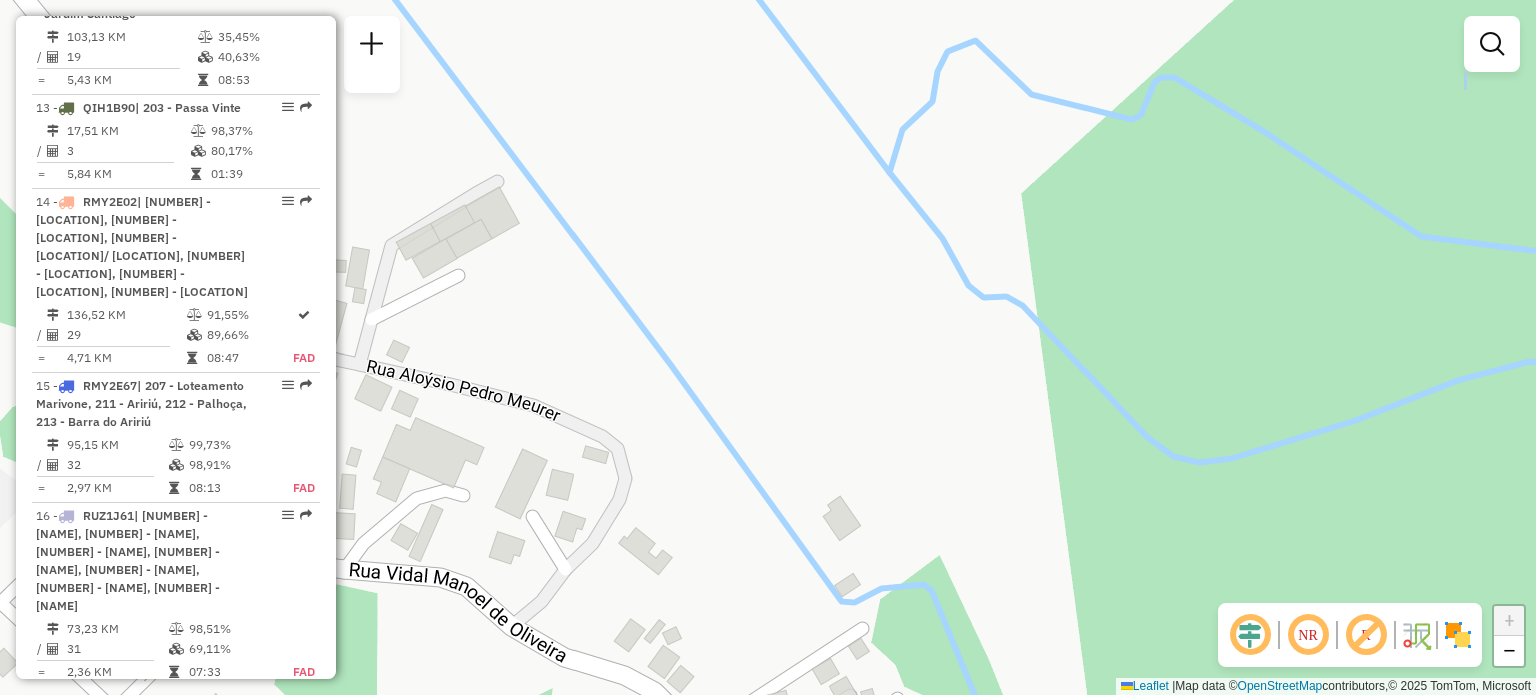 drag, startPoint x: 738, startPoint y: 343, endPoint x: 1124, endPoint y: 471, distance: 406.6694 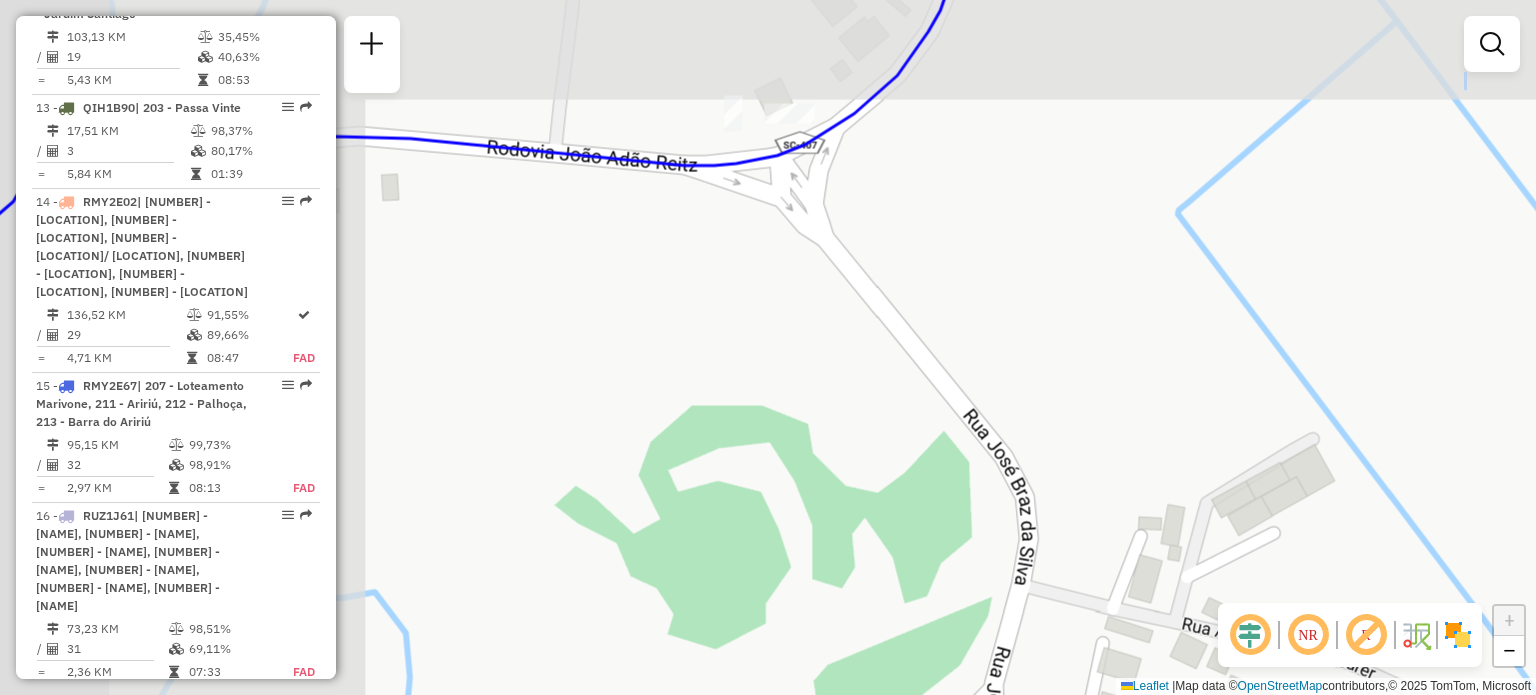 drag, startPoint x: 773, startPoint y: 374, endPoint x: 788, endPoint y: 384, distance: 18.027756 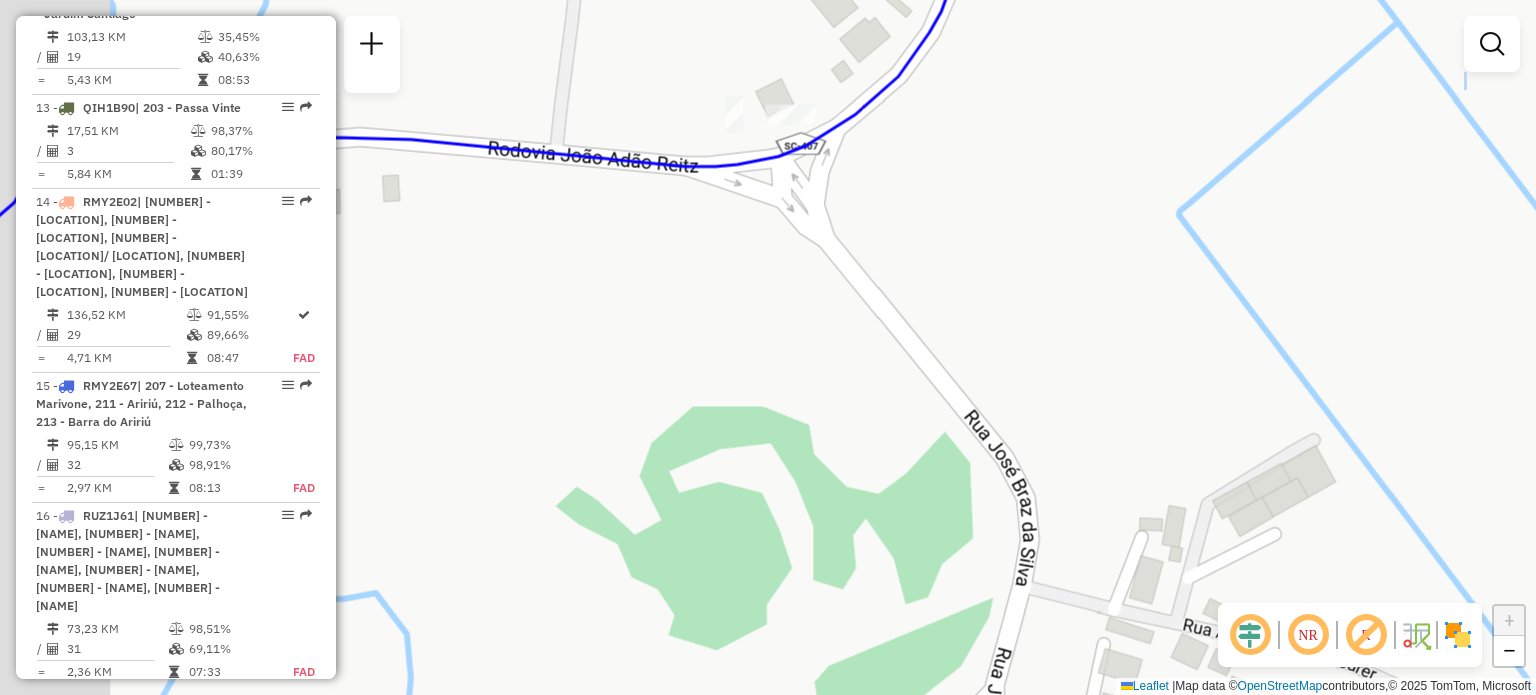 drag, startPoint x: 784, startPoint y: 315, endPoint x: 832, endPoint y: 407, distance: 103.768974 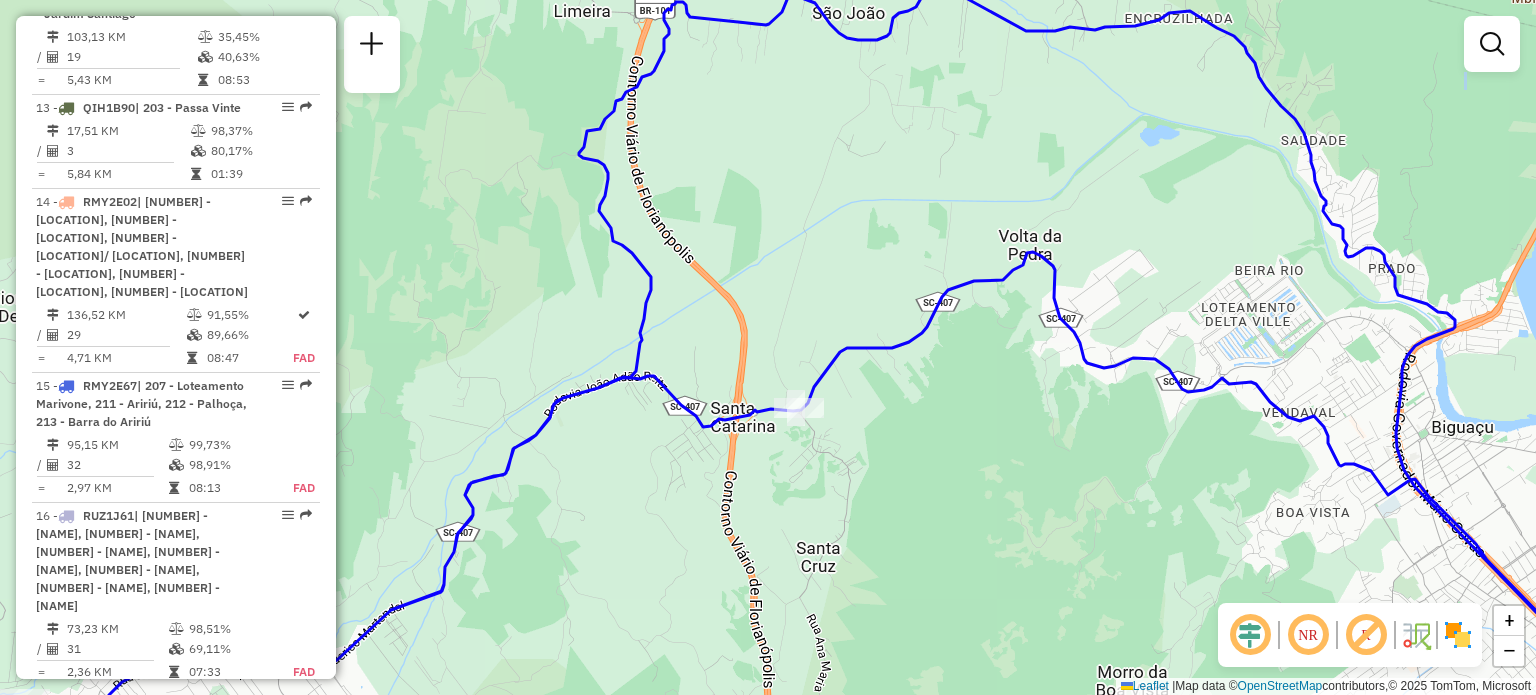 drag, startPoint x: 948, startPoint y: 569, endPoint x: 1020, endPoint y: 399, distance: 184.61853 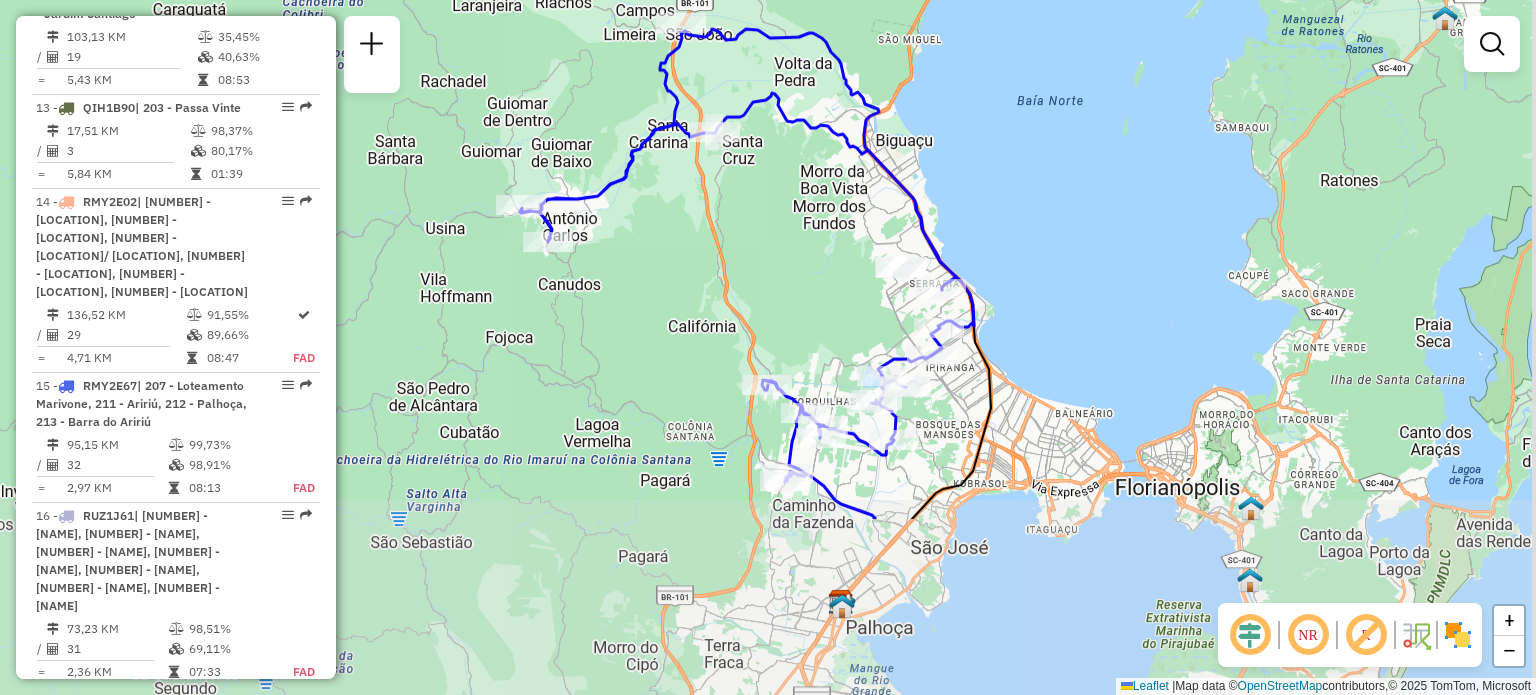drag, startPoint x: 915, startPoint y: 434, endPoint x: 815, endPoint y: 187, distance: 266.47513 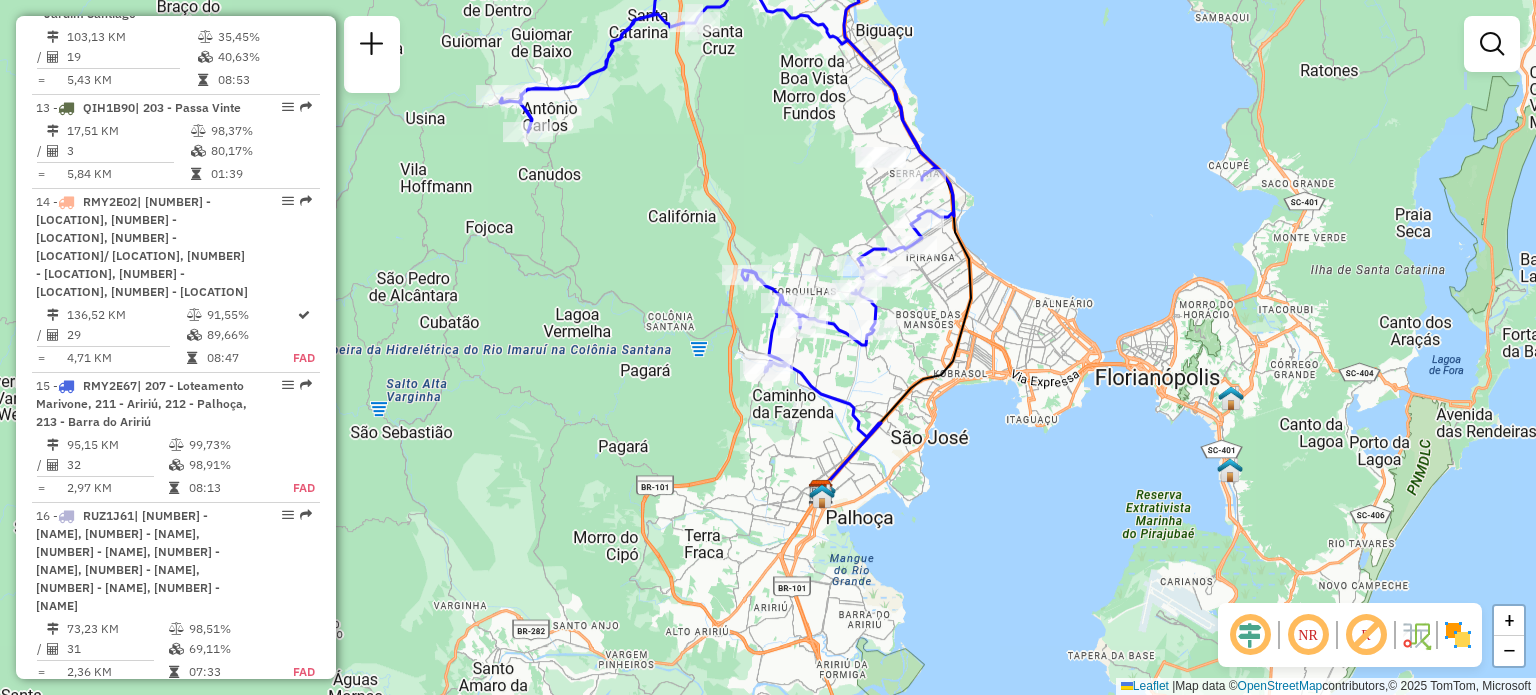 drag, startPoint x: 660, startPoint y: 220, endPoint x: 638, endPoint y: 481, distance: 261.92557 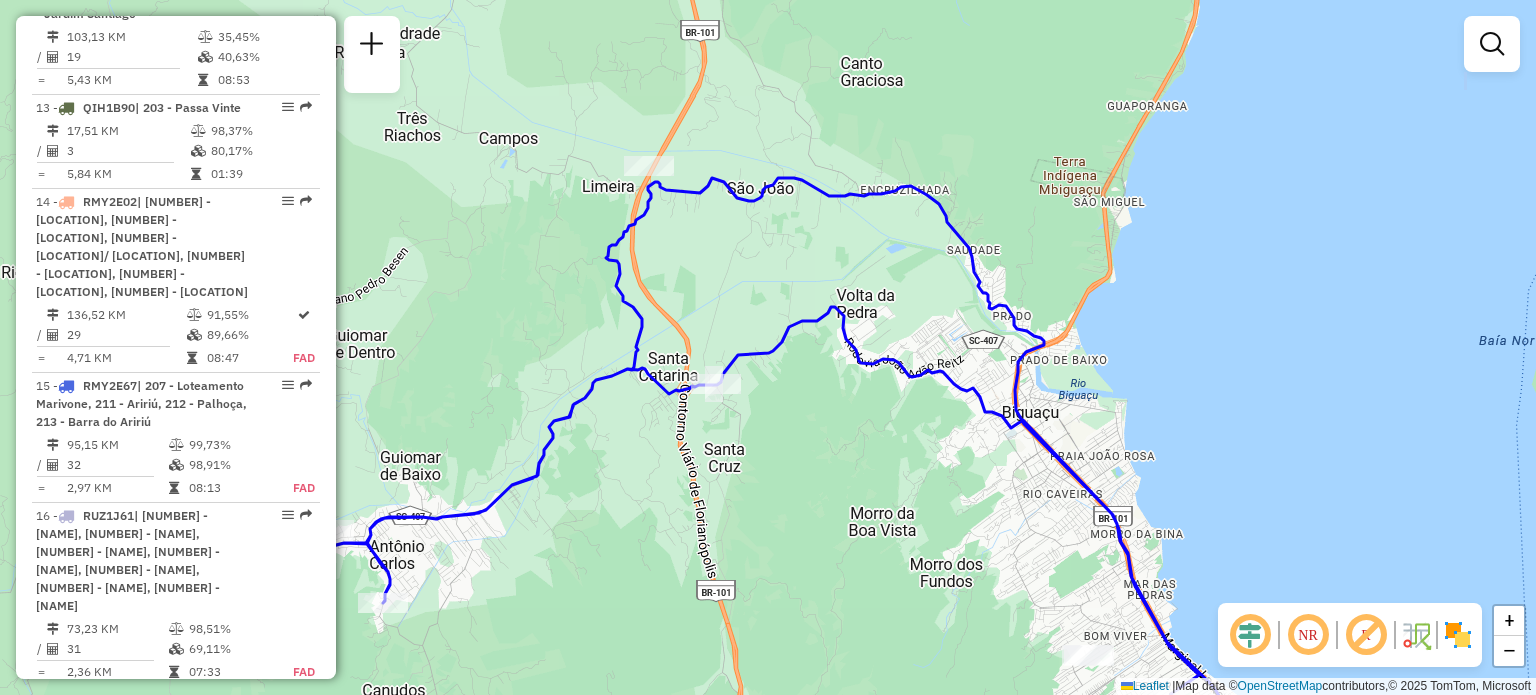drag, startPoint x: 654, startPoint y: 182, endPoint x: 658, endPoint y: 330, distance: 148.05405 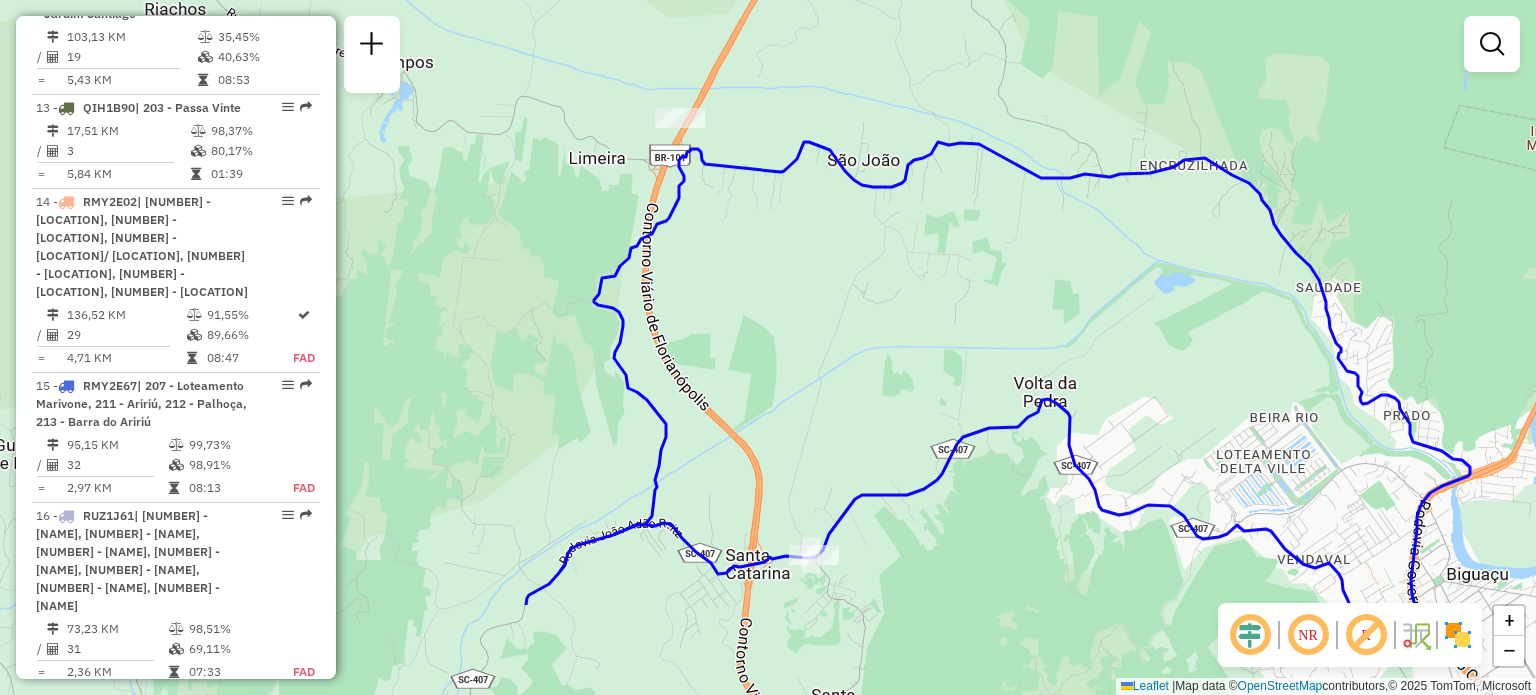 drag, startPoint x: 696, startPoint y: 511, endPoint x: 713, endPoint y: 373, distance: 139.04315 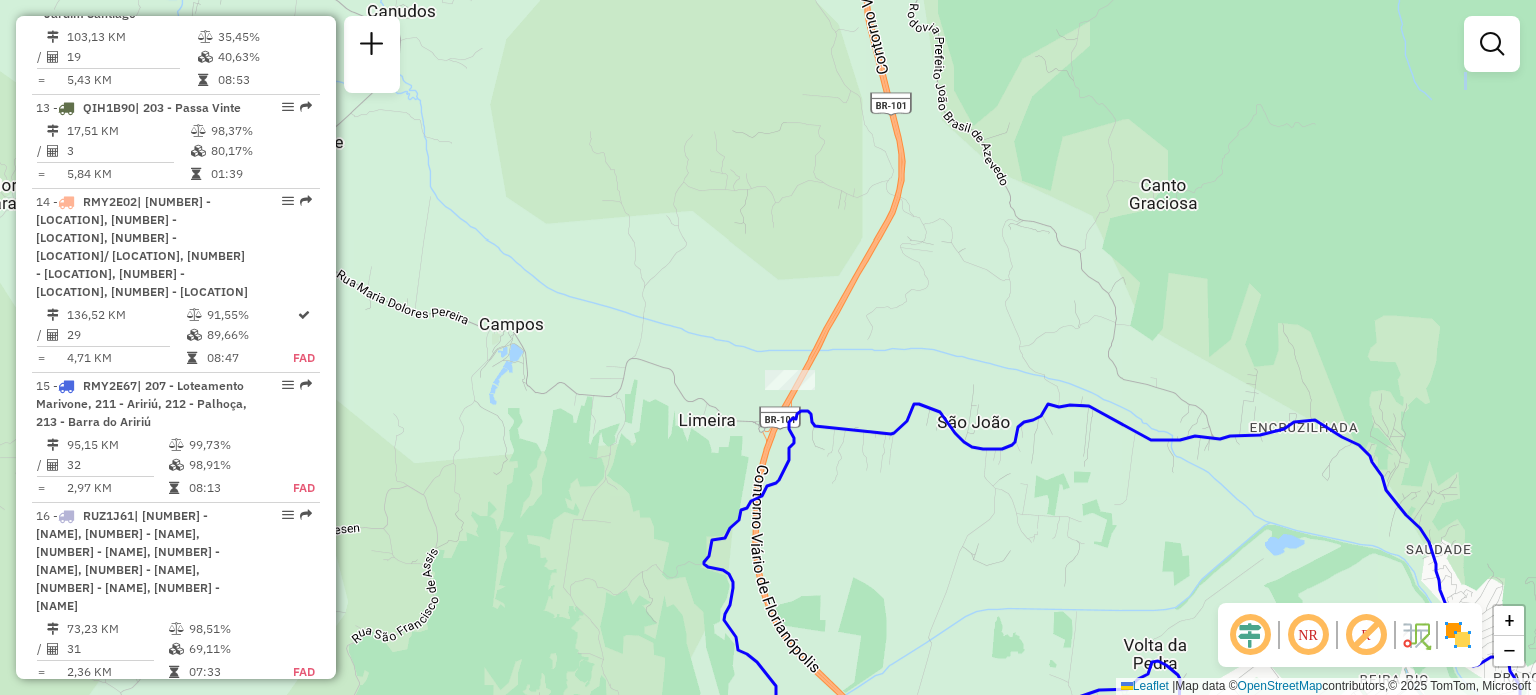 drag, startPoint x: 938, startPoint y: 402, endPoint x: 802, endPoint y: 332, distance: 152.9575 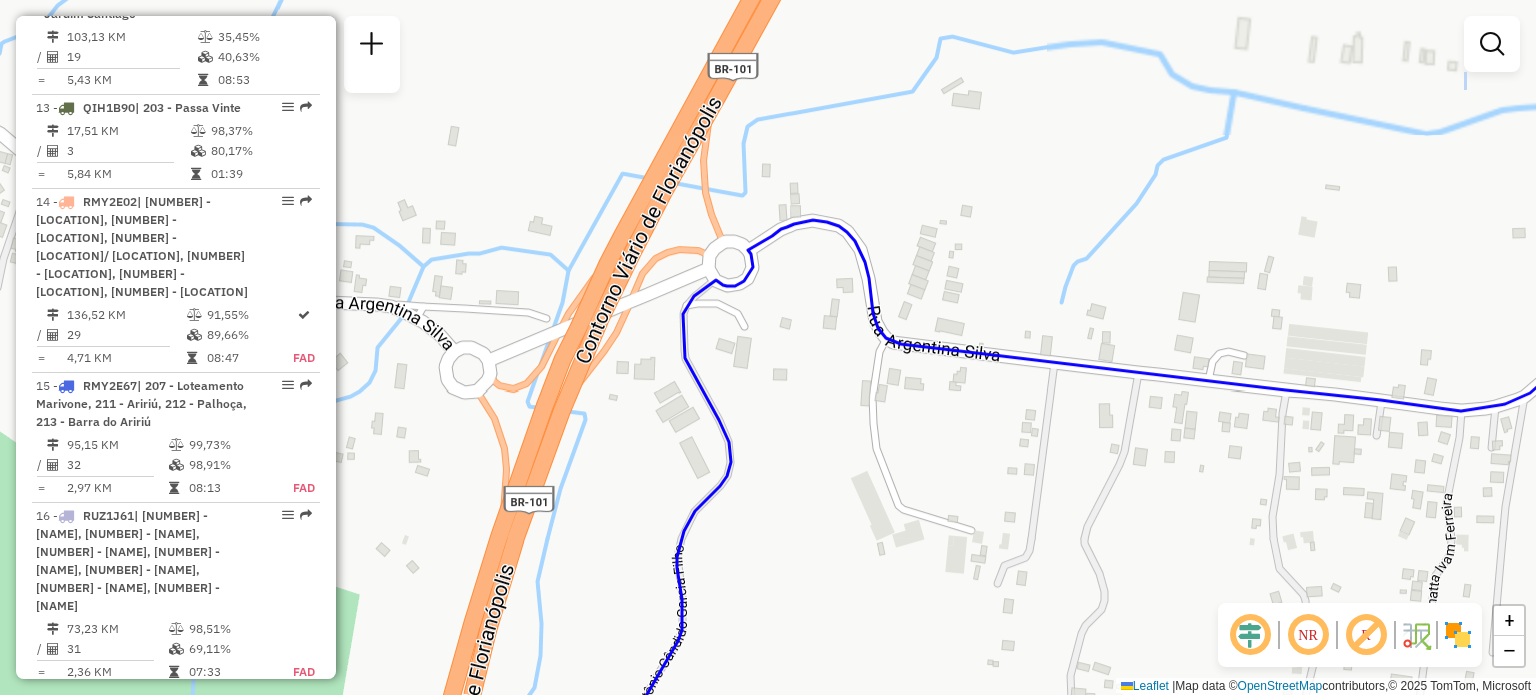 drag, startPoint x: 672, startPoint y: 215, endPoint x: 668, endPoint y: 398, distance: 183.04372 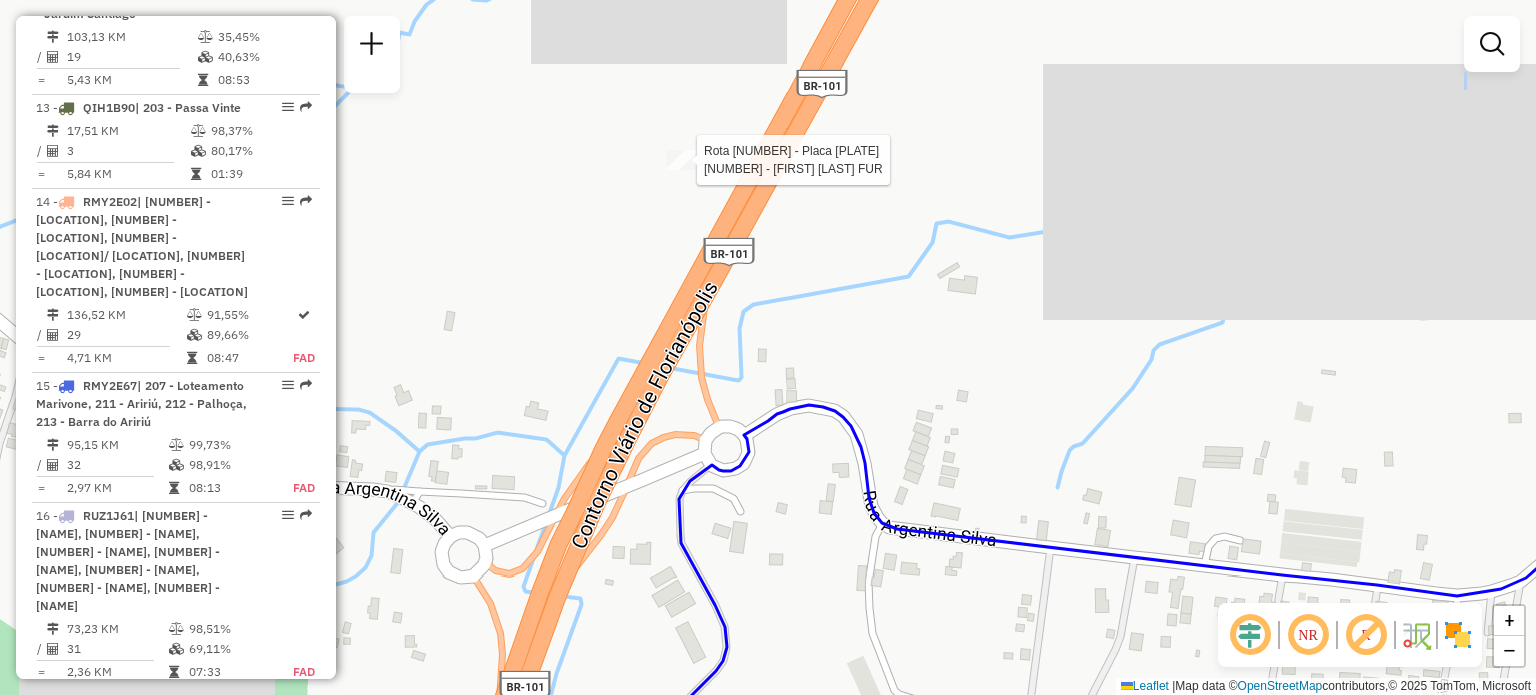 select on "**********" 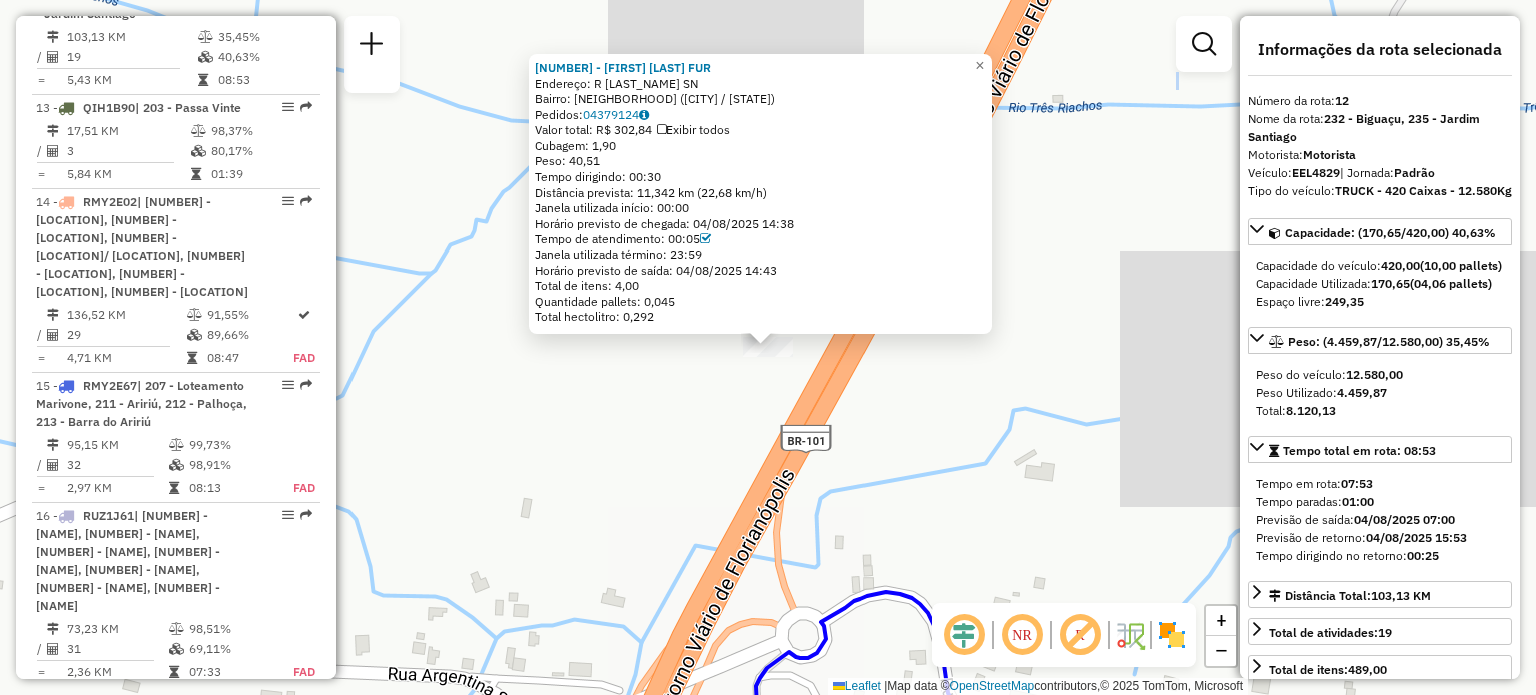 click on "[NUMBER] - ADENISE REDUZINO FUR Endereço: R [STREET] SN Bairro: [NEIGHBORHOOD] ([CITY] / [STATE]) Pedidos: [ORDER_NUMBER] Valor total: R$ 302,84 Exibir todos Cubagem: 1,90 Peso: 40,51 Tempo dirigindo: 00:30 Distância prevista: 11,342 km (22,68 km/h) Janela utilizada início: 00:00 Horário previsto de chegada: 04/08/2025 14:38 Tempo de atendimento: 00:05 Janela utilizada término: 23:59 Horário previsto de saída: 04/08/2025 14:43 Total de itens: 4,00 Quantidade pallets: 0,045 Total hectolitro: 0,292 × Janela de atendimento Grade de atendimento Capacidade Transportadoras Veículos Cliente Pedidos Rotas Selecione os dias de semana para filtrar as janelas de atendimento Seg Ter Qua Qui Sex Sáb Dom Informe o período da janela de atendimento: De: Até: Filtrar exatamente a janela do cliente Considerar janela de atendimento padrão Selecione os dias de semana para filtrar as grades de atendimento Seg Ter Qua Qui Sex Sáb Dom De: De:" 